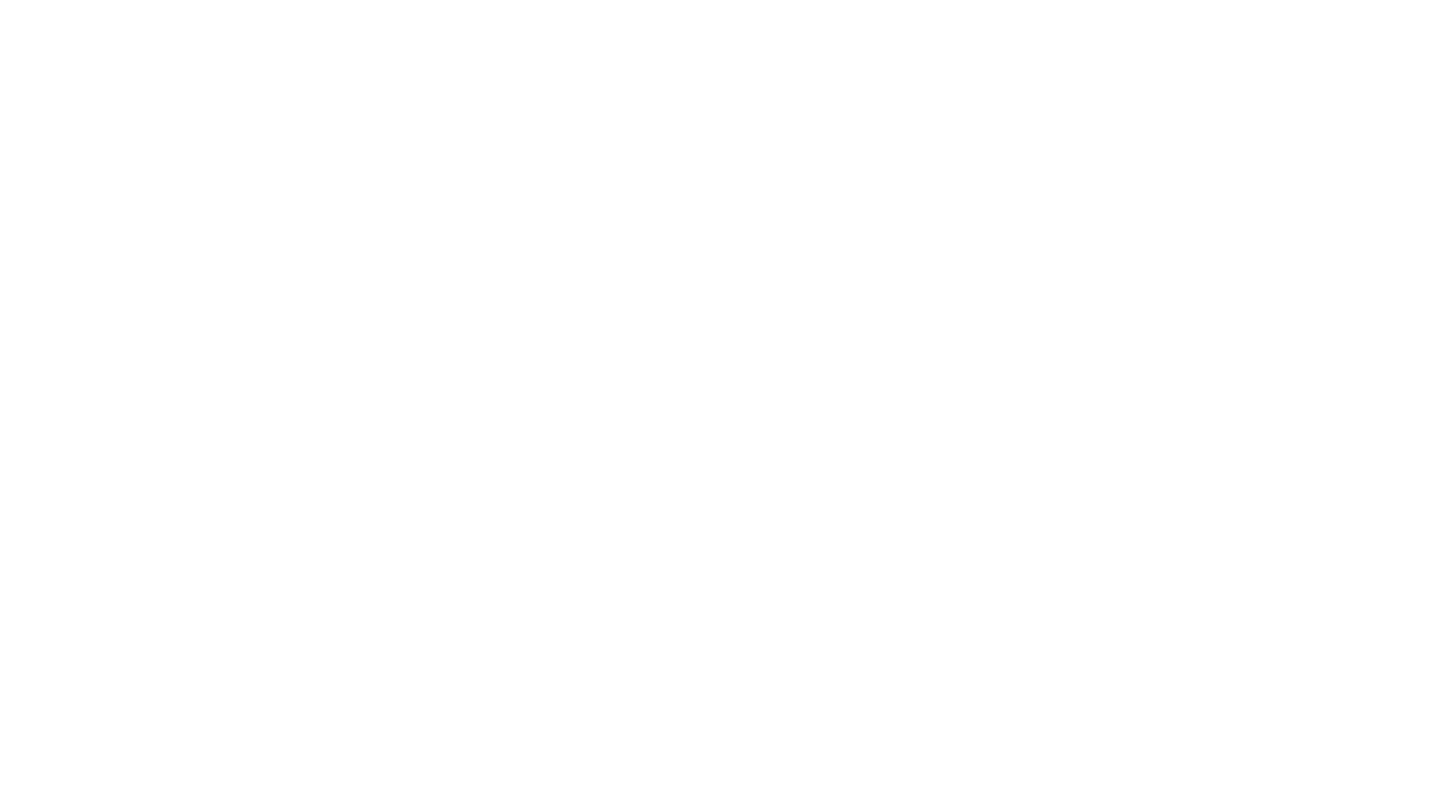 scroll, scrollTop: 0, scrollLeft: 0, axis: both 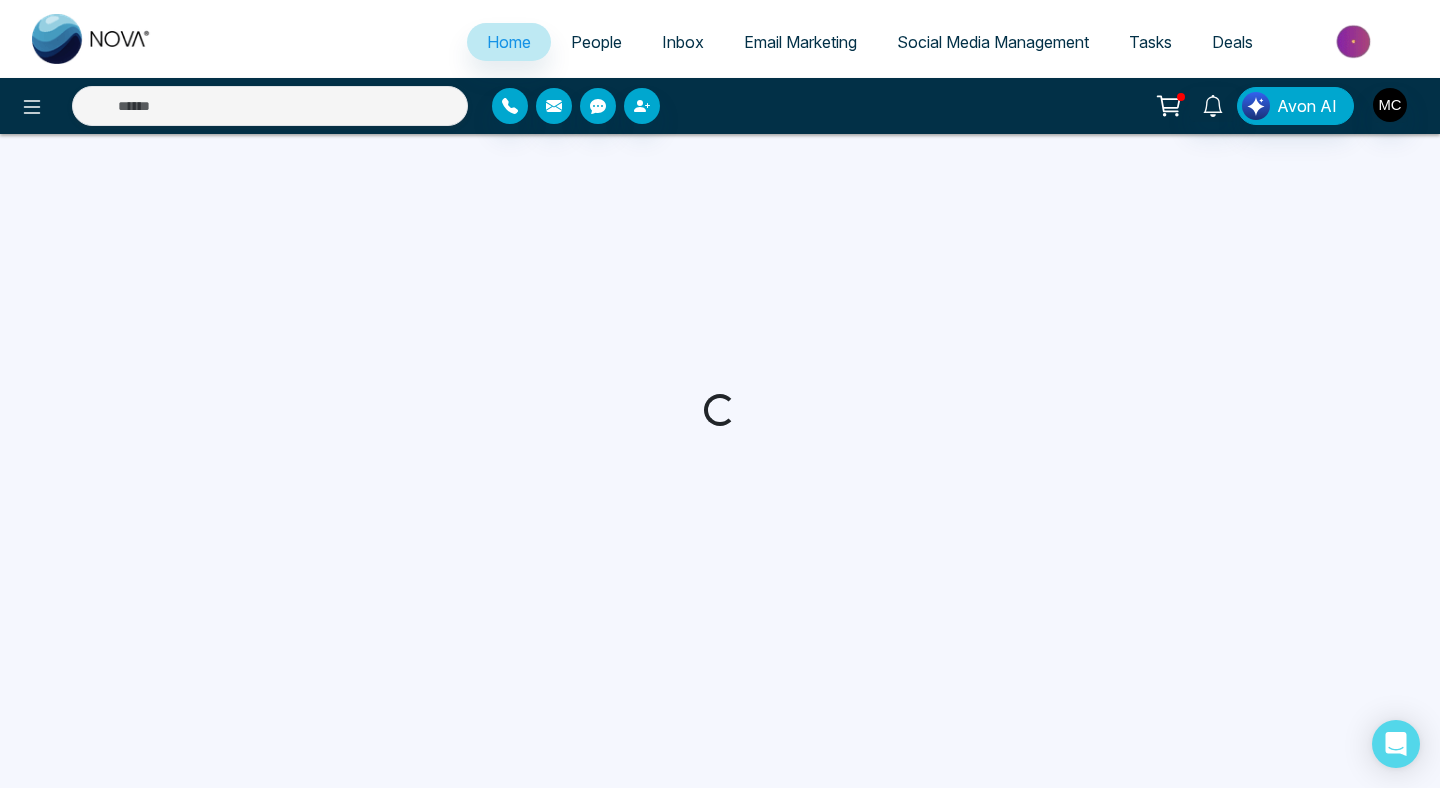 select on "*" 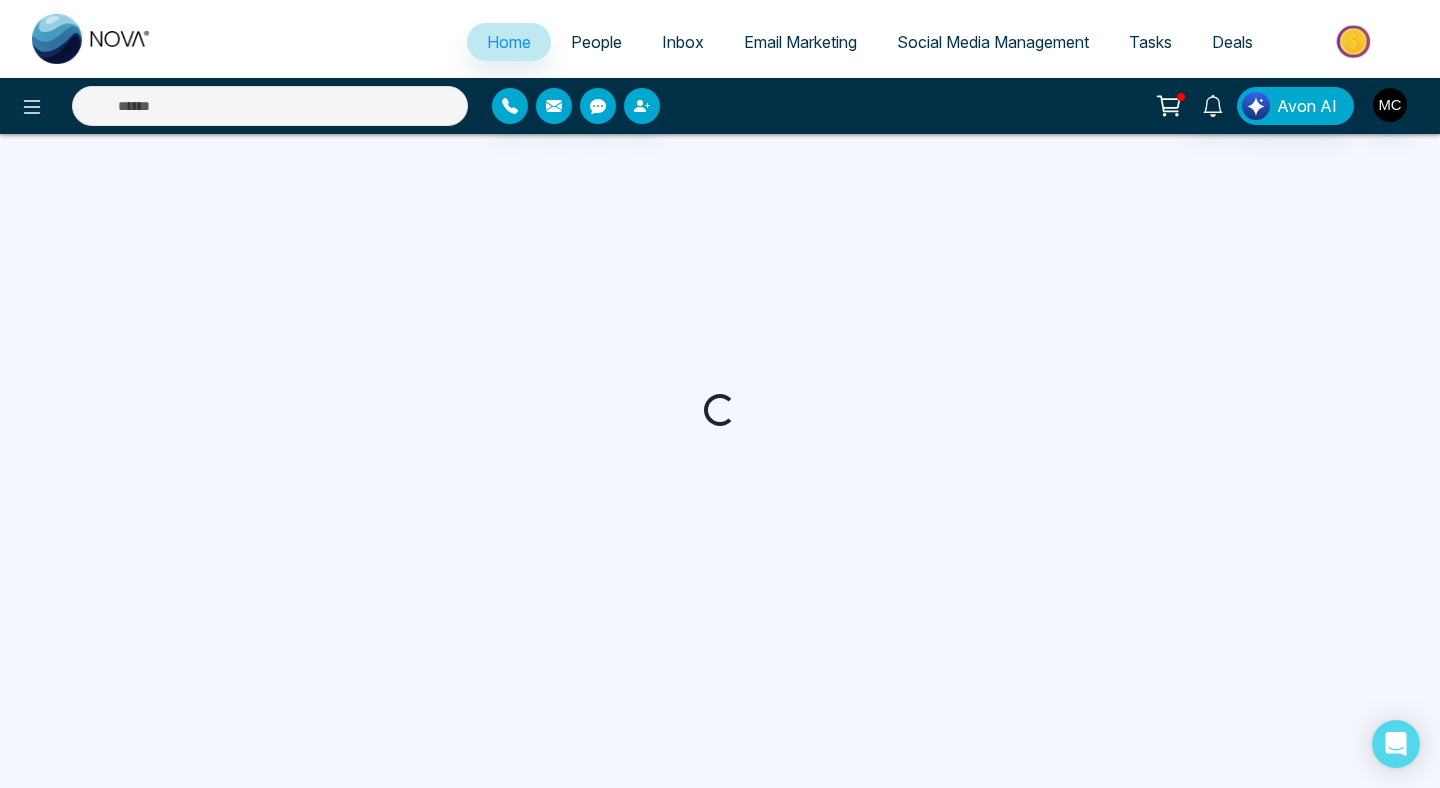 select on "*" 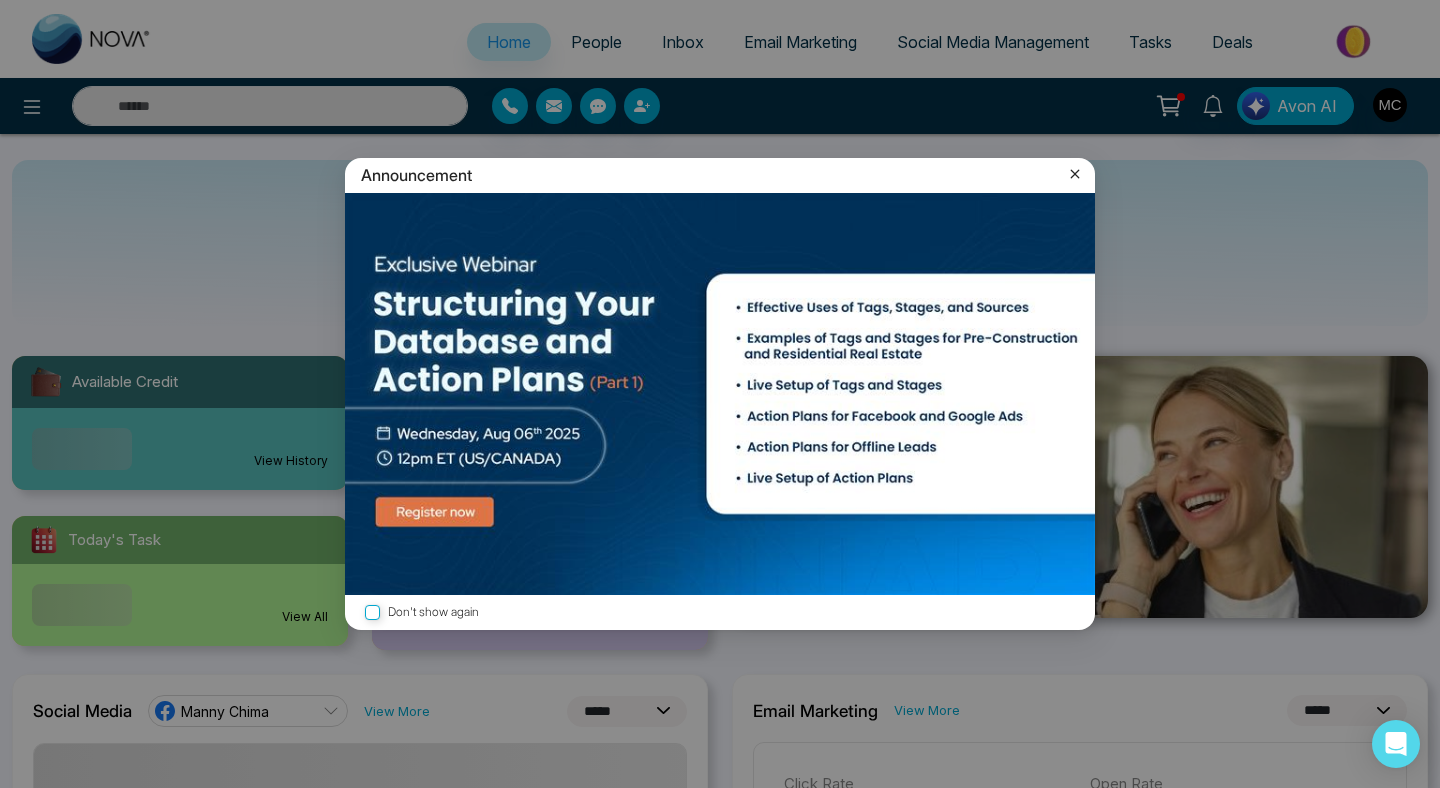 click 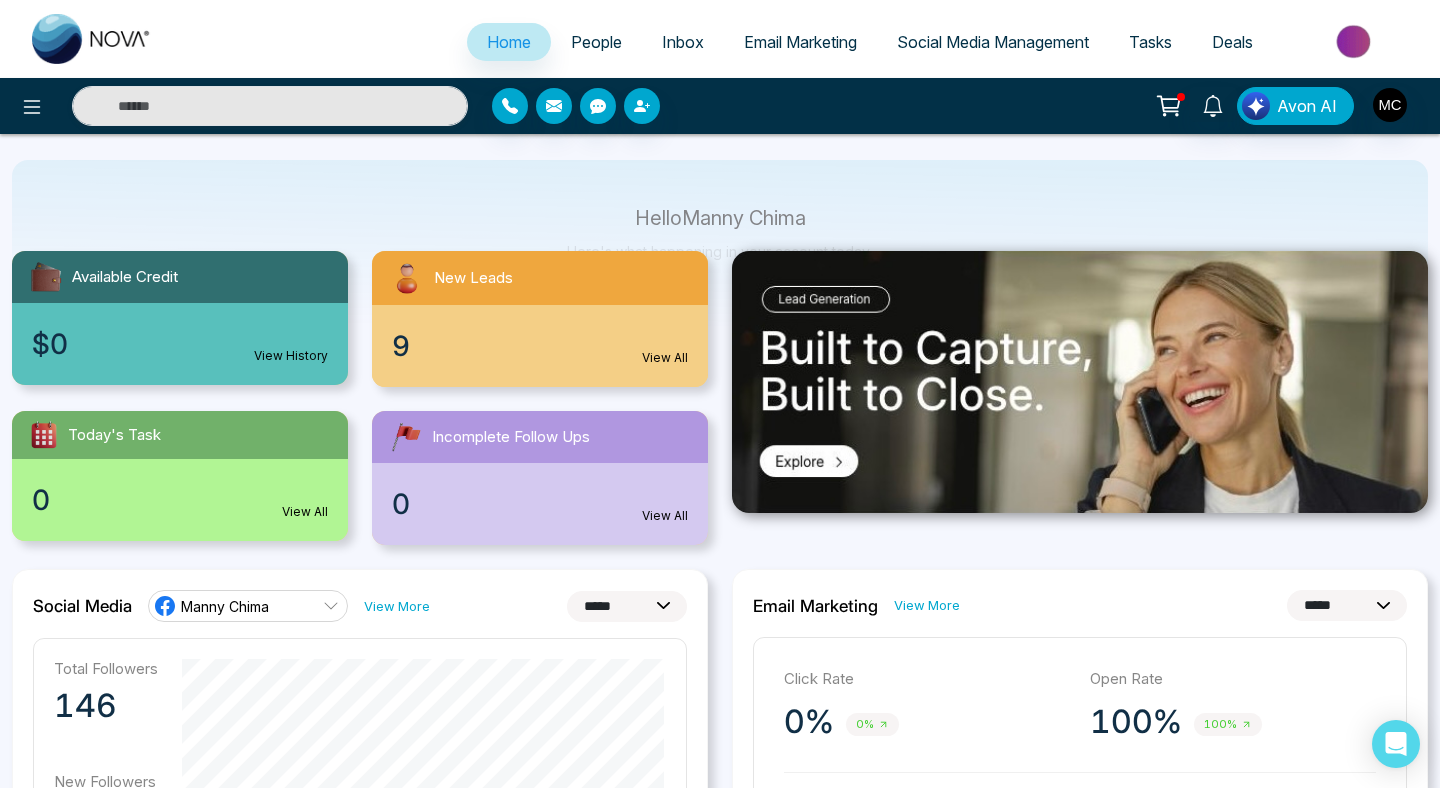scroll, scrollTop: 107, scrollLeft: 0, axis: vertical 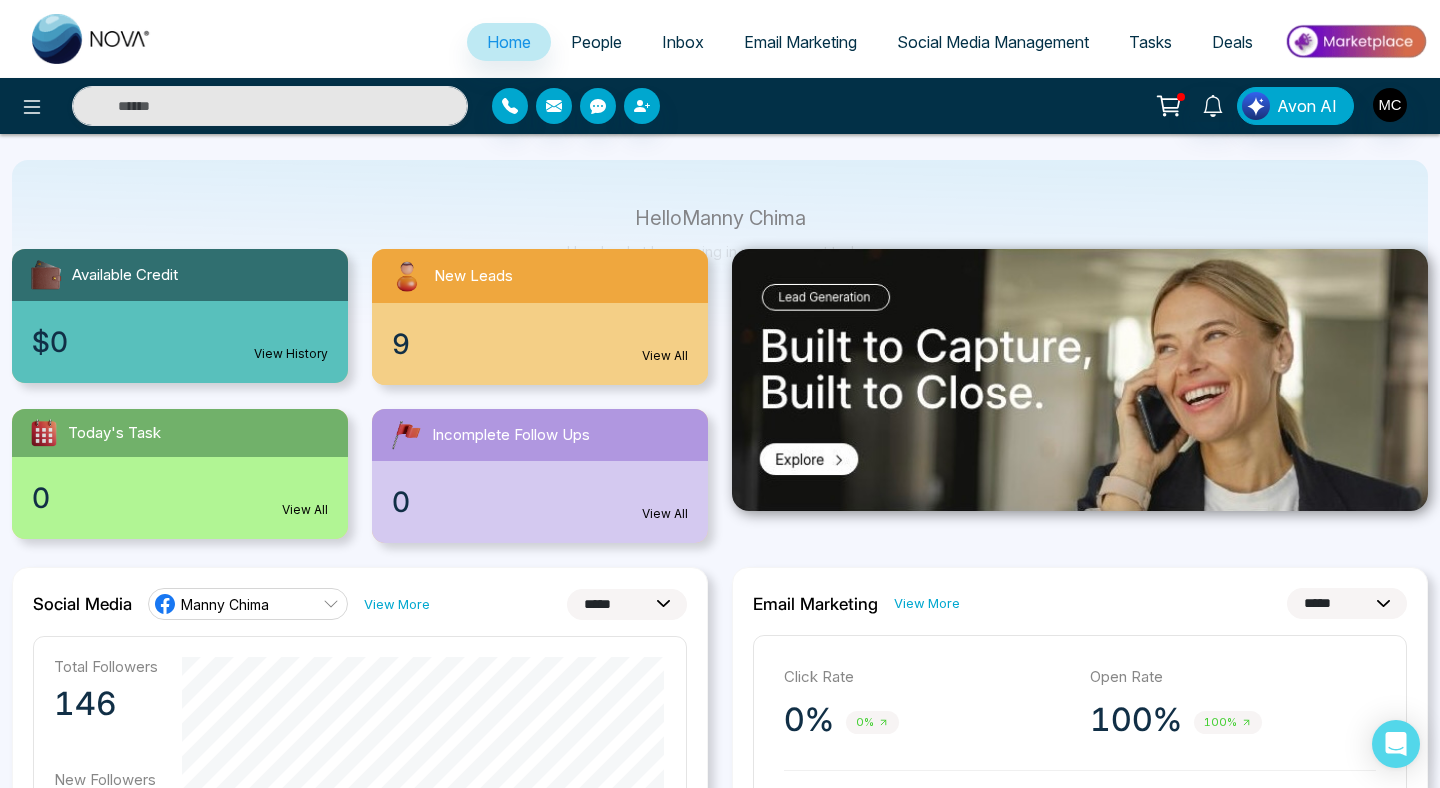 click on "9 View All" at bounding box center (540, 344) 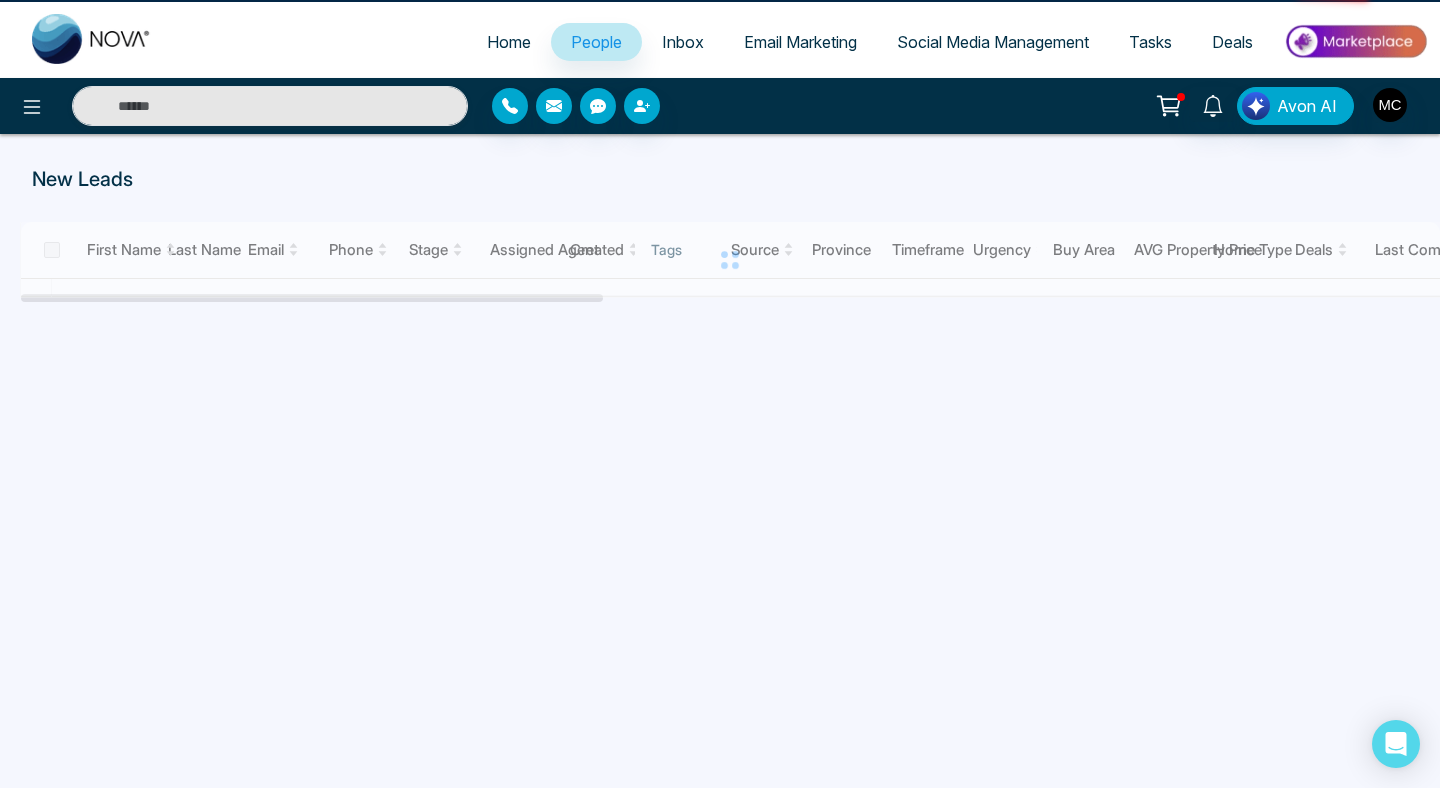 scroll, scrollTop: 0, scrollLeft: 0, axis: both 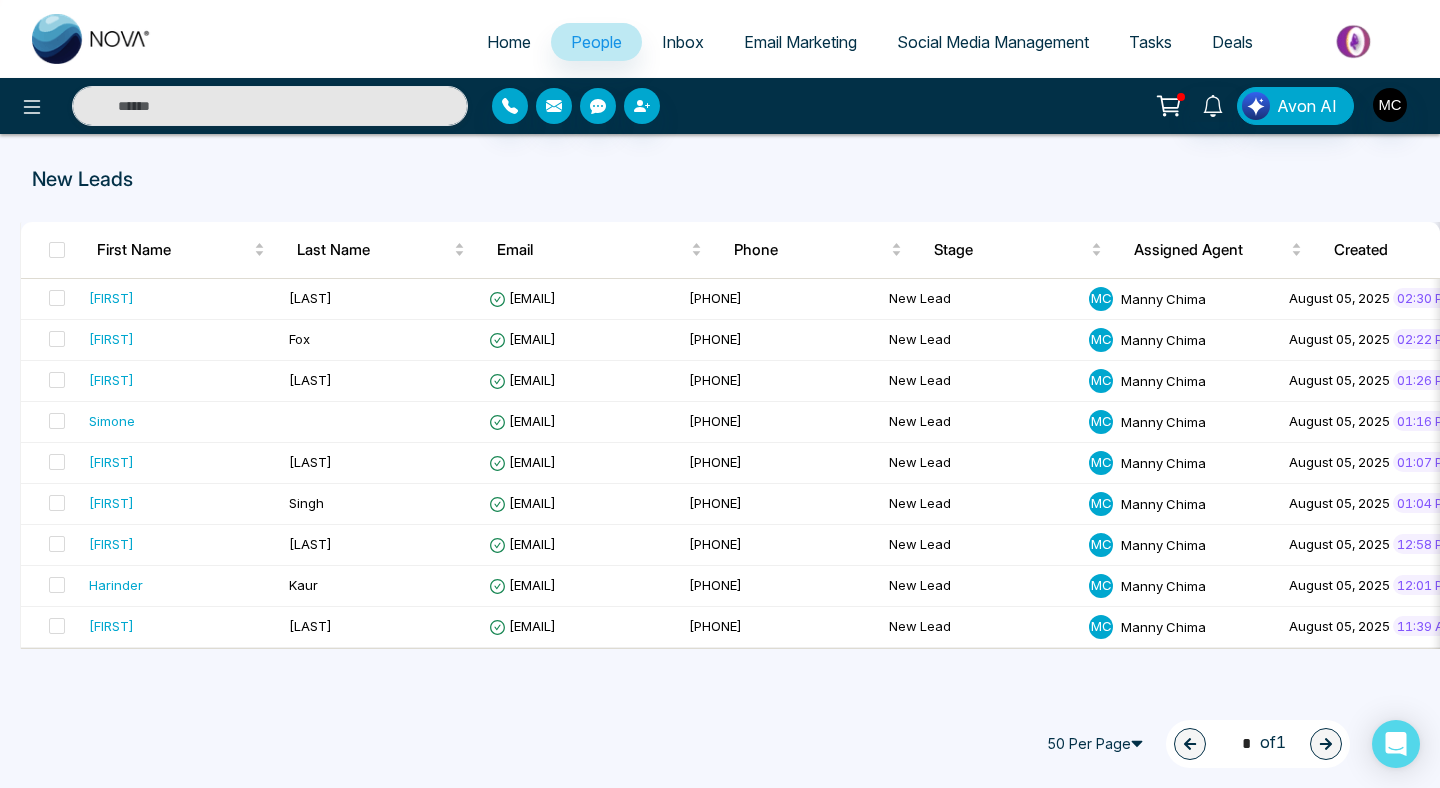 click on "Home" at bounding box center [509, 42] 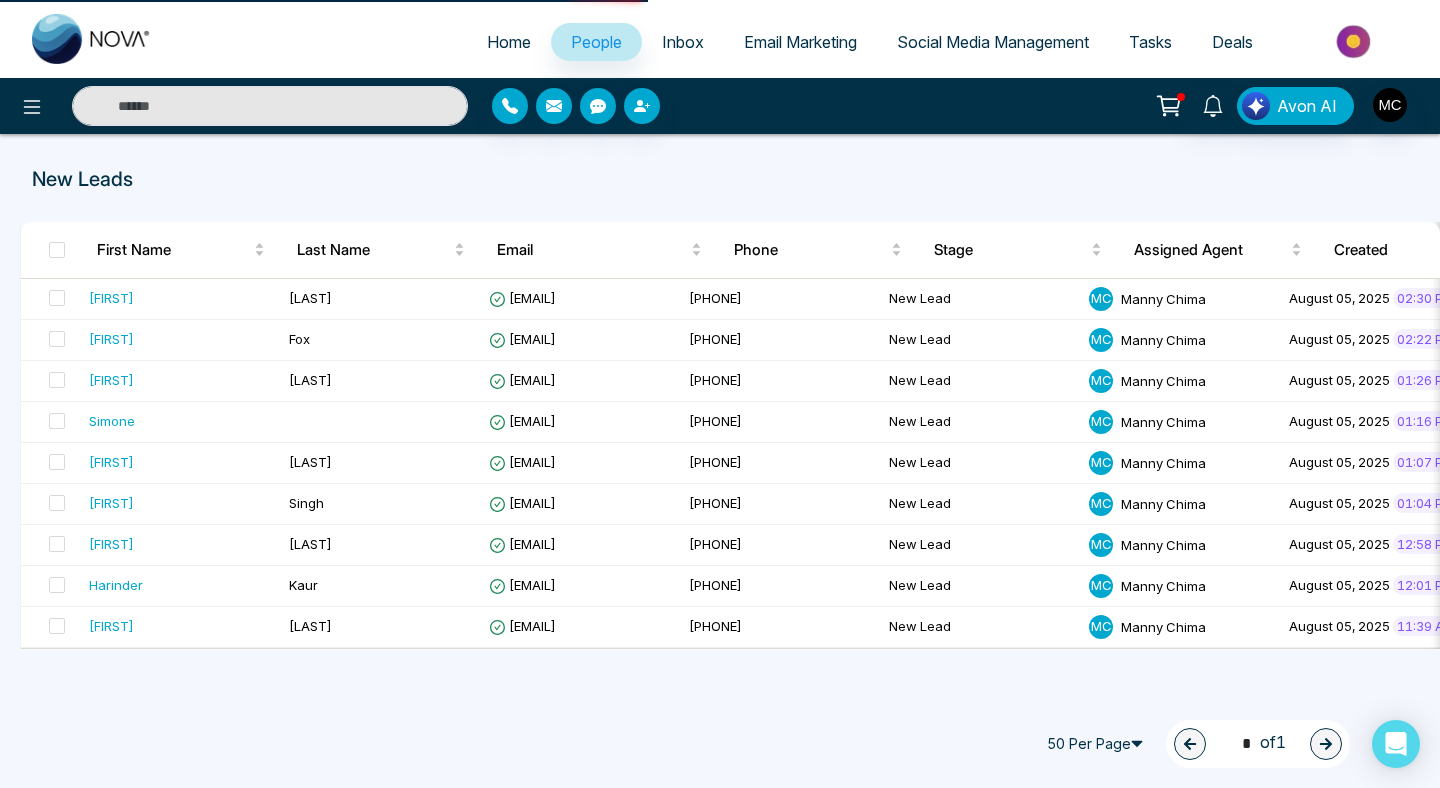 select on "*" 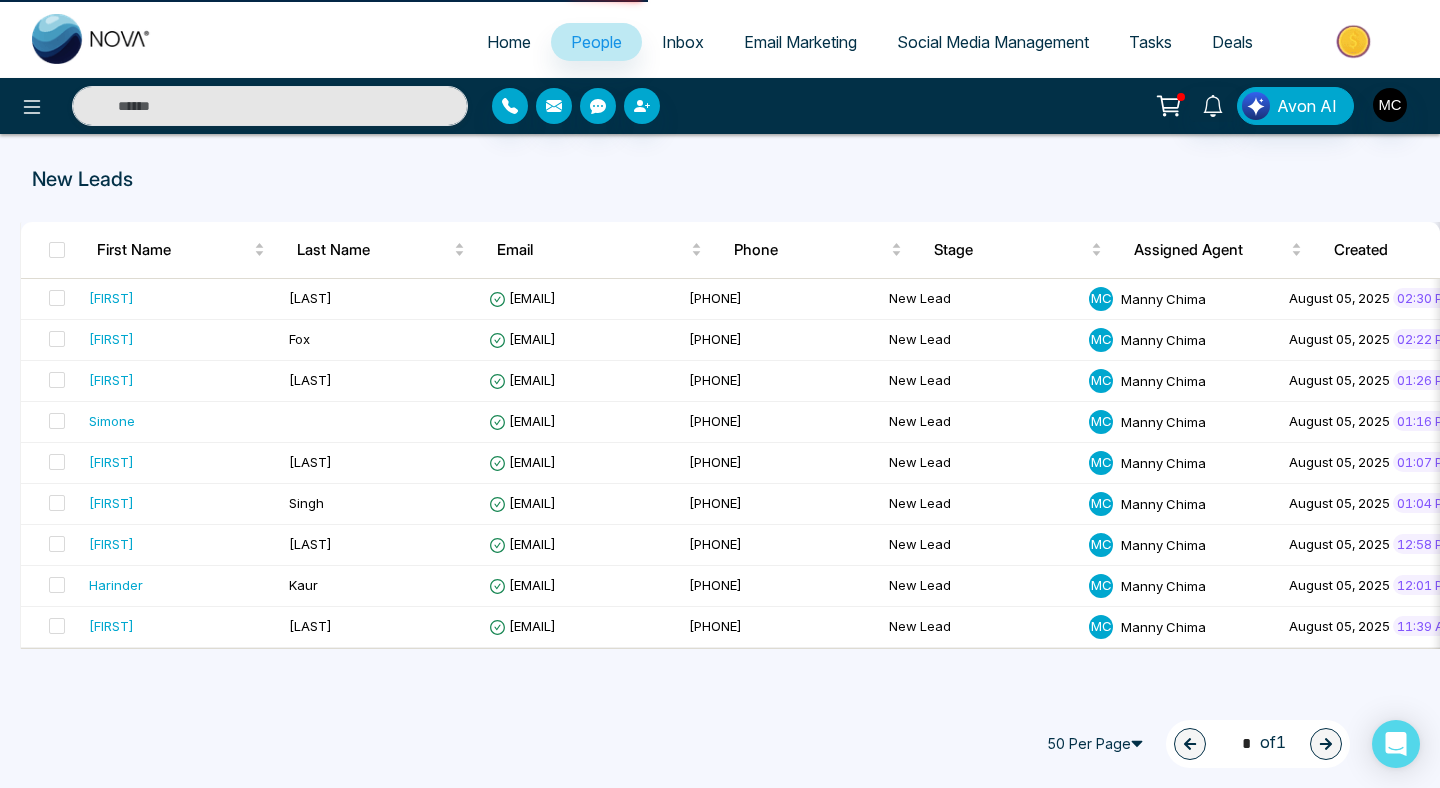 select on "*" 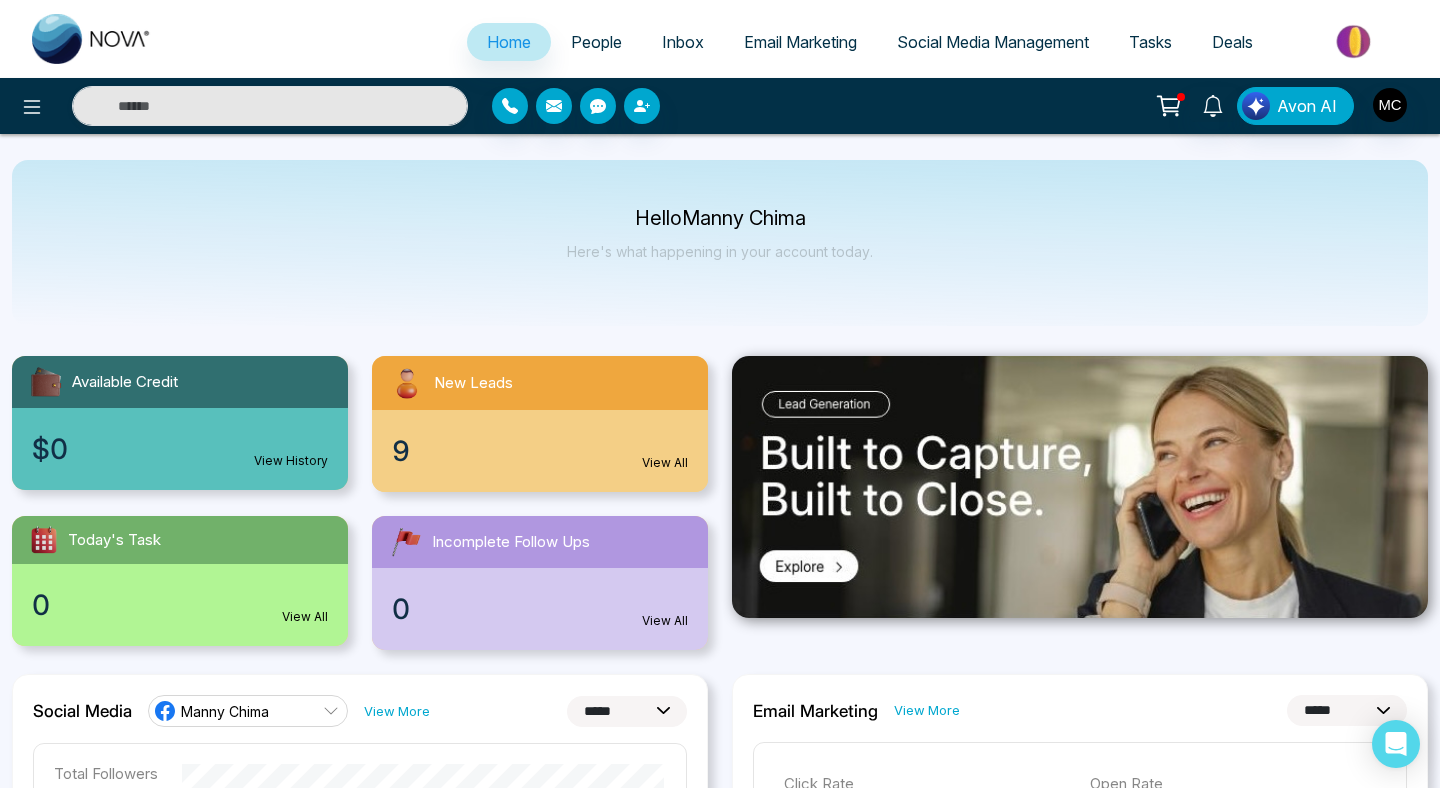 click on "People" at bounding box center [596, 42] 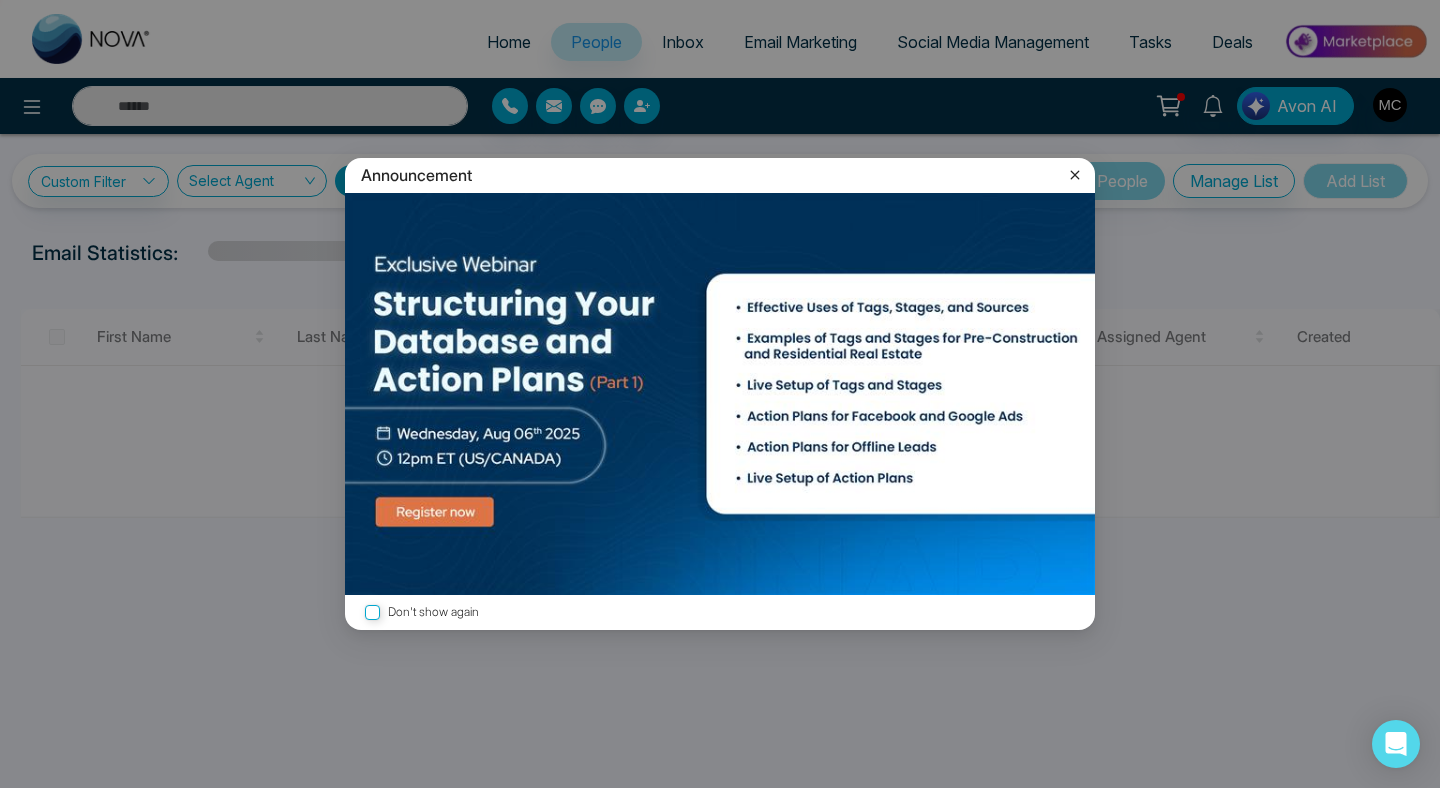 click on "Announcement   Don't show again" at bounding box center (720, 394) 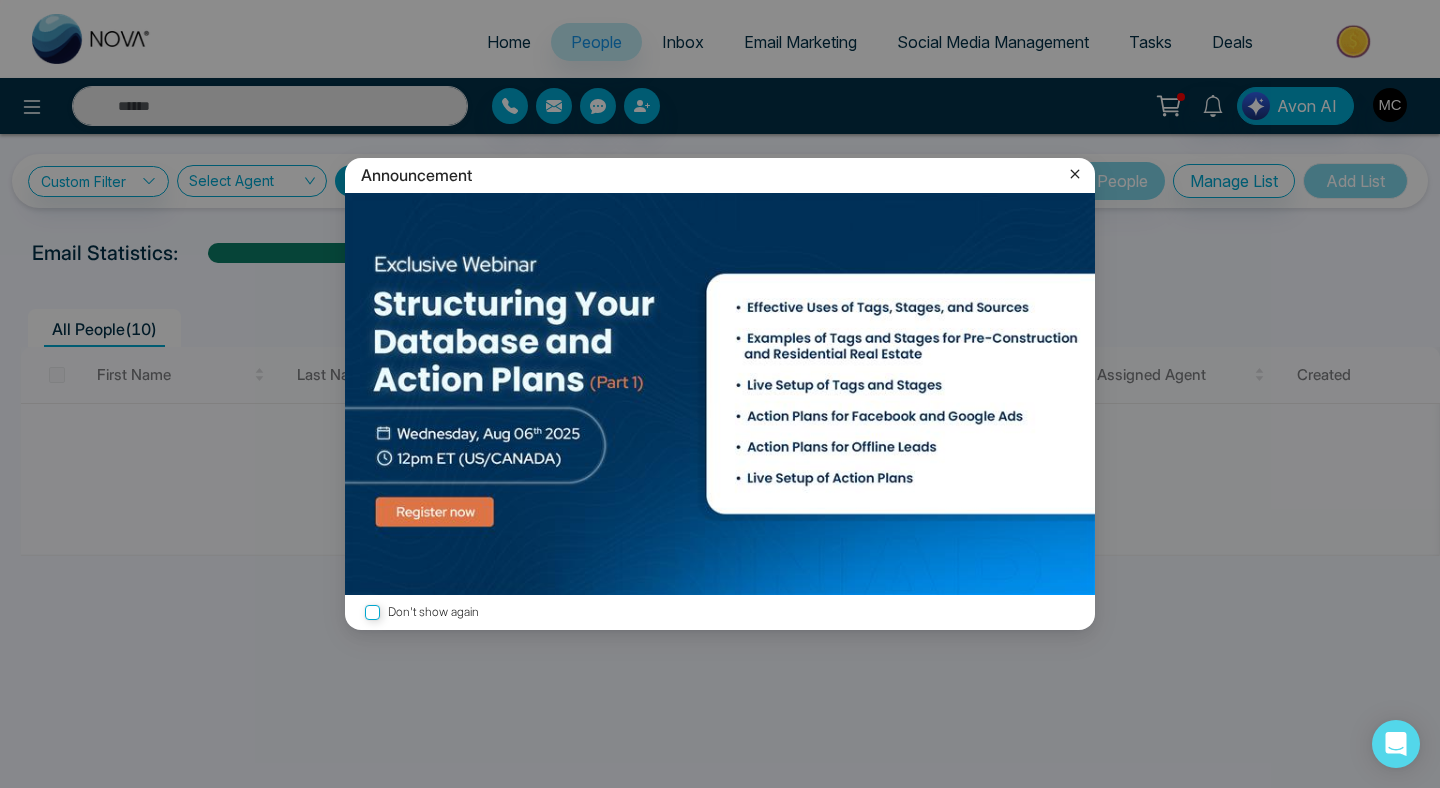 click 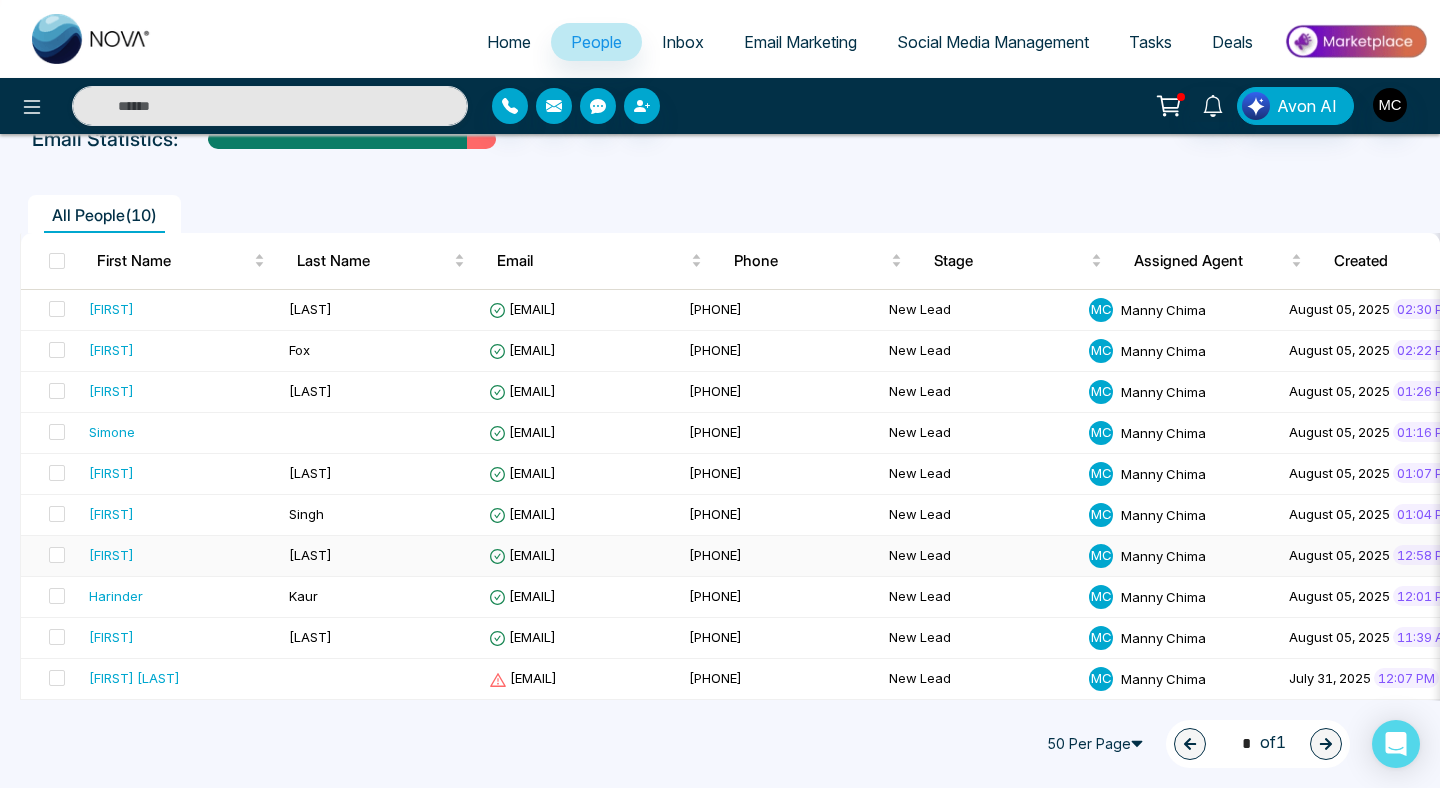 click on "shivanivashi@live.ca" at bounding box center [522, 555] 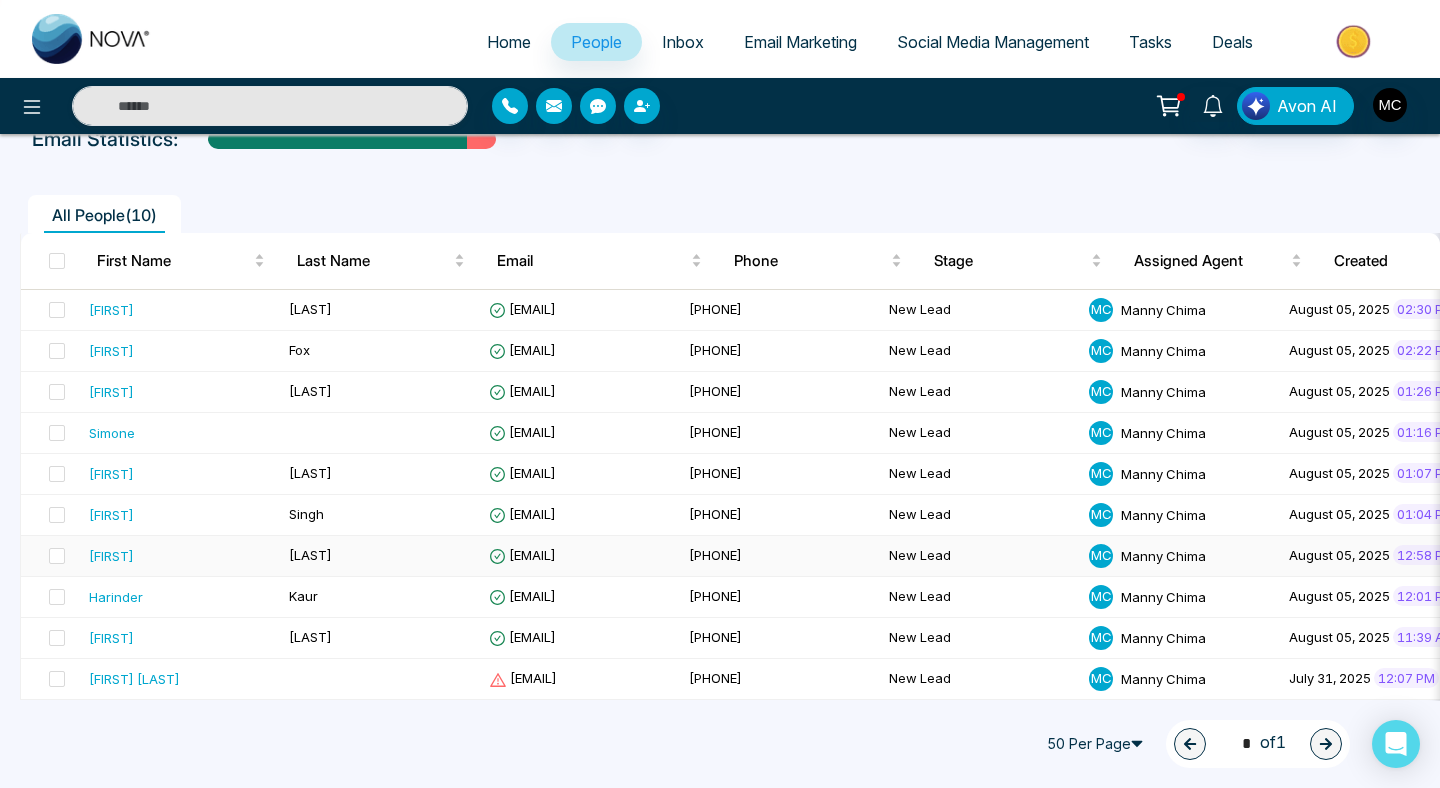 click on "Shivani" at bounding box center [181, 555] 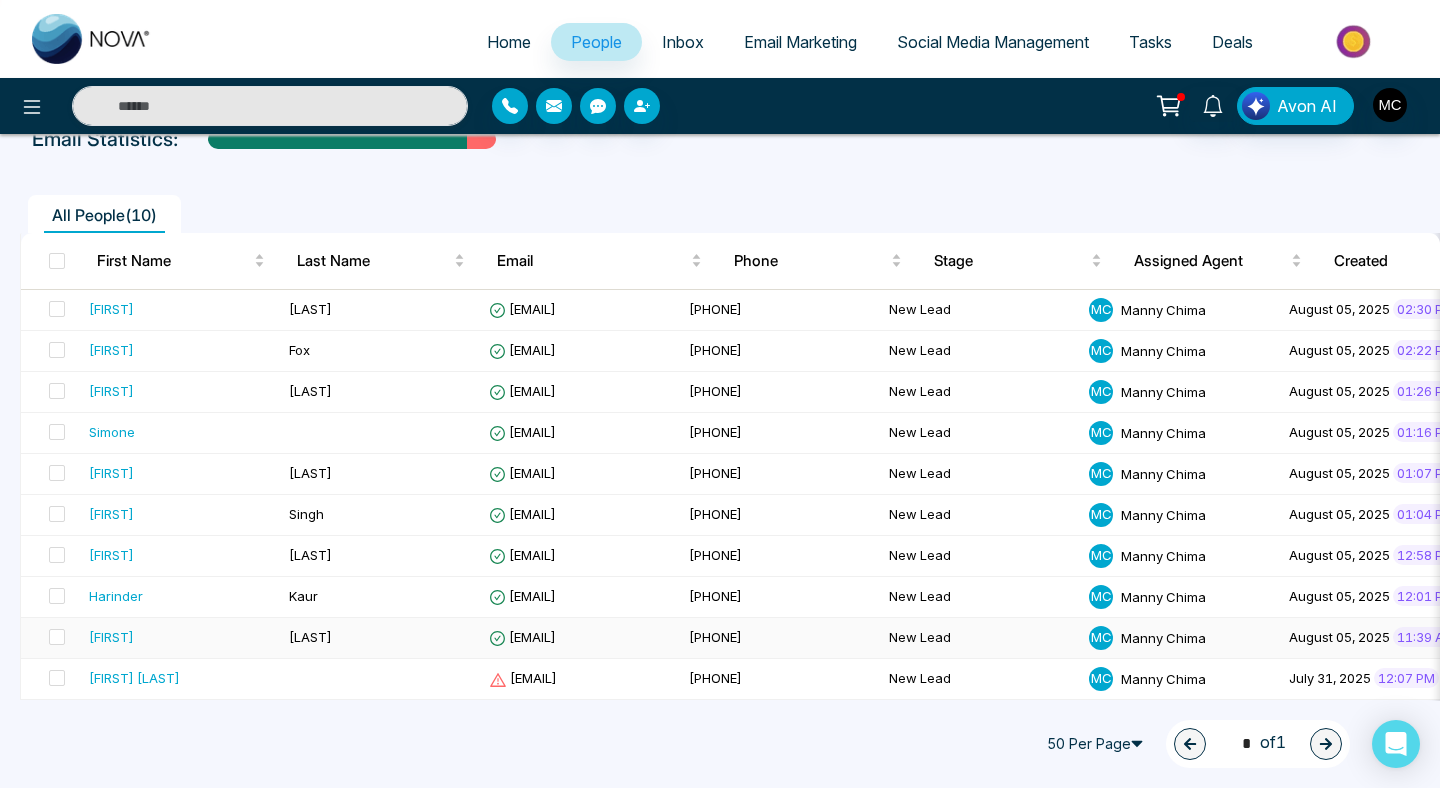 scroll, scrollTop: 0, scrollLeft: 12, axis: horizontal 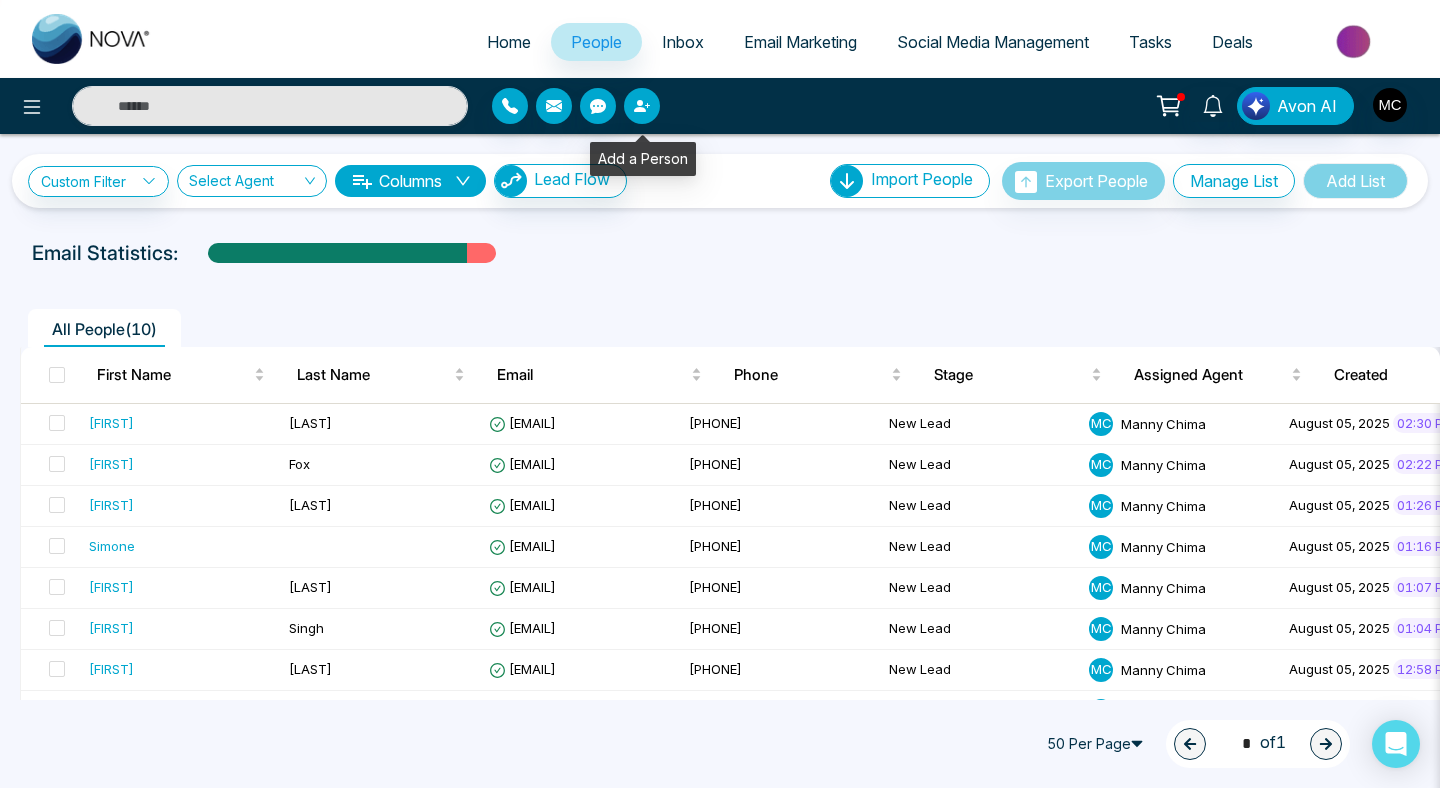 click 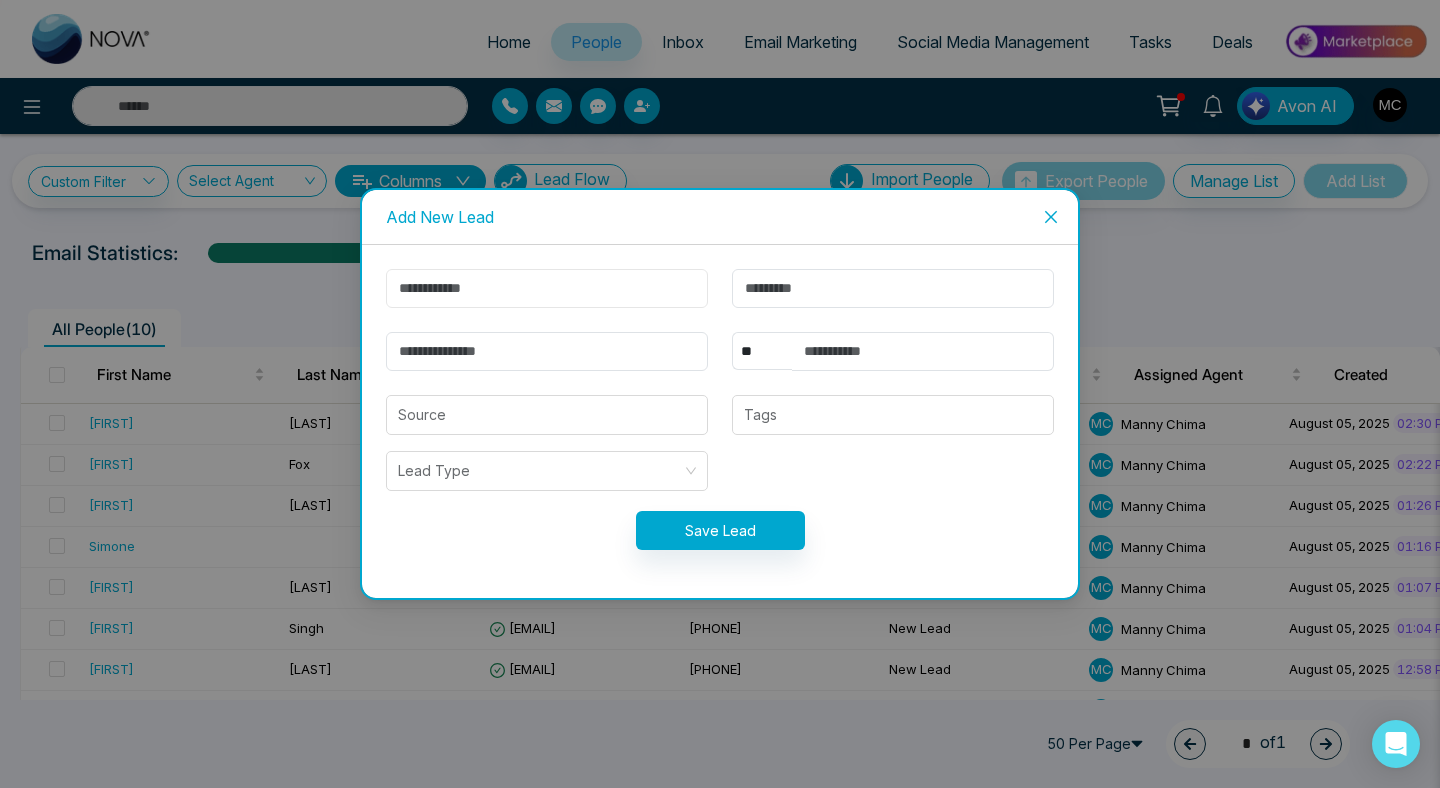 click at bounding box center [547, 288] 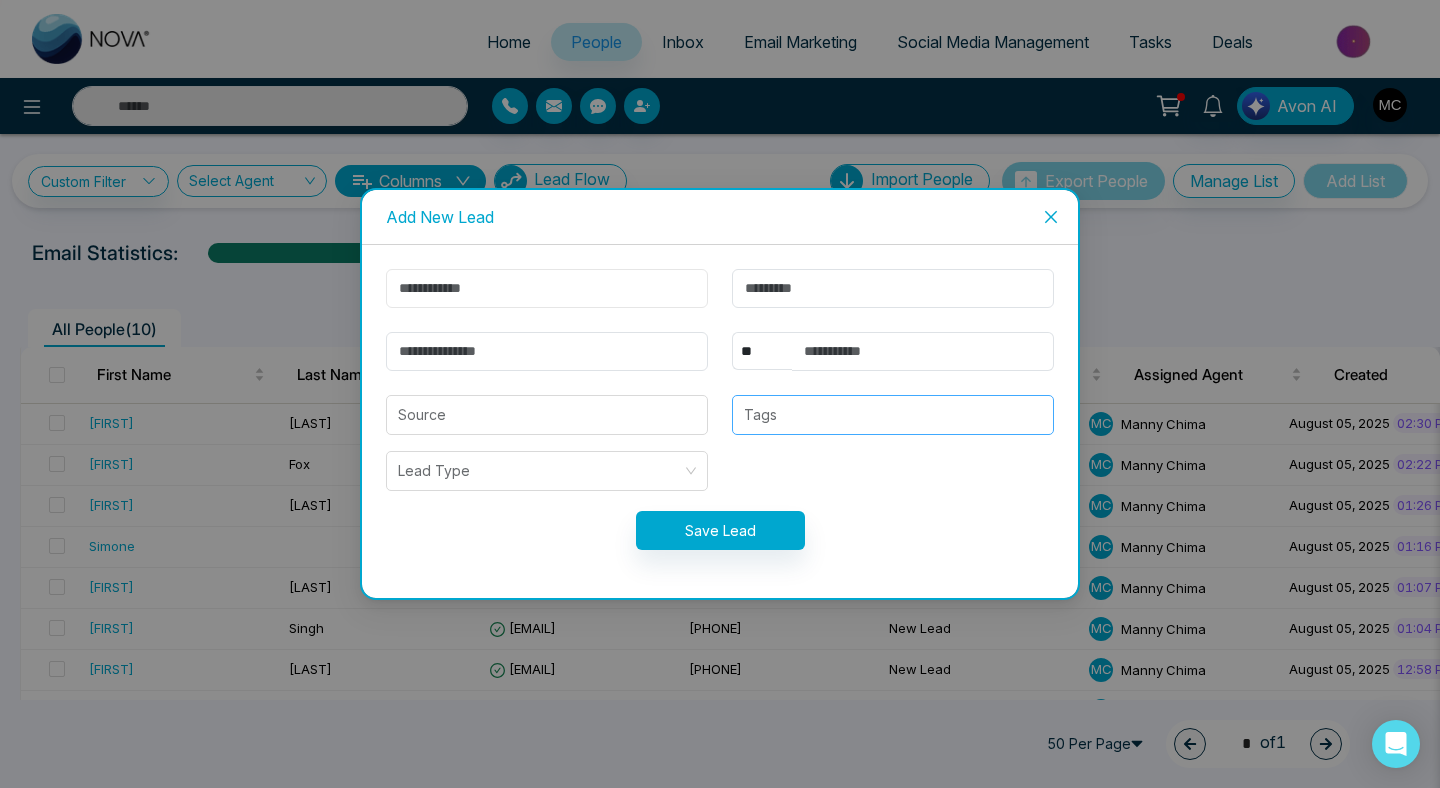 click on "Tags" at bounding box center (893, 415) 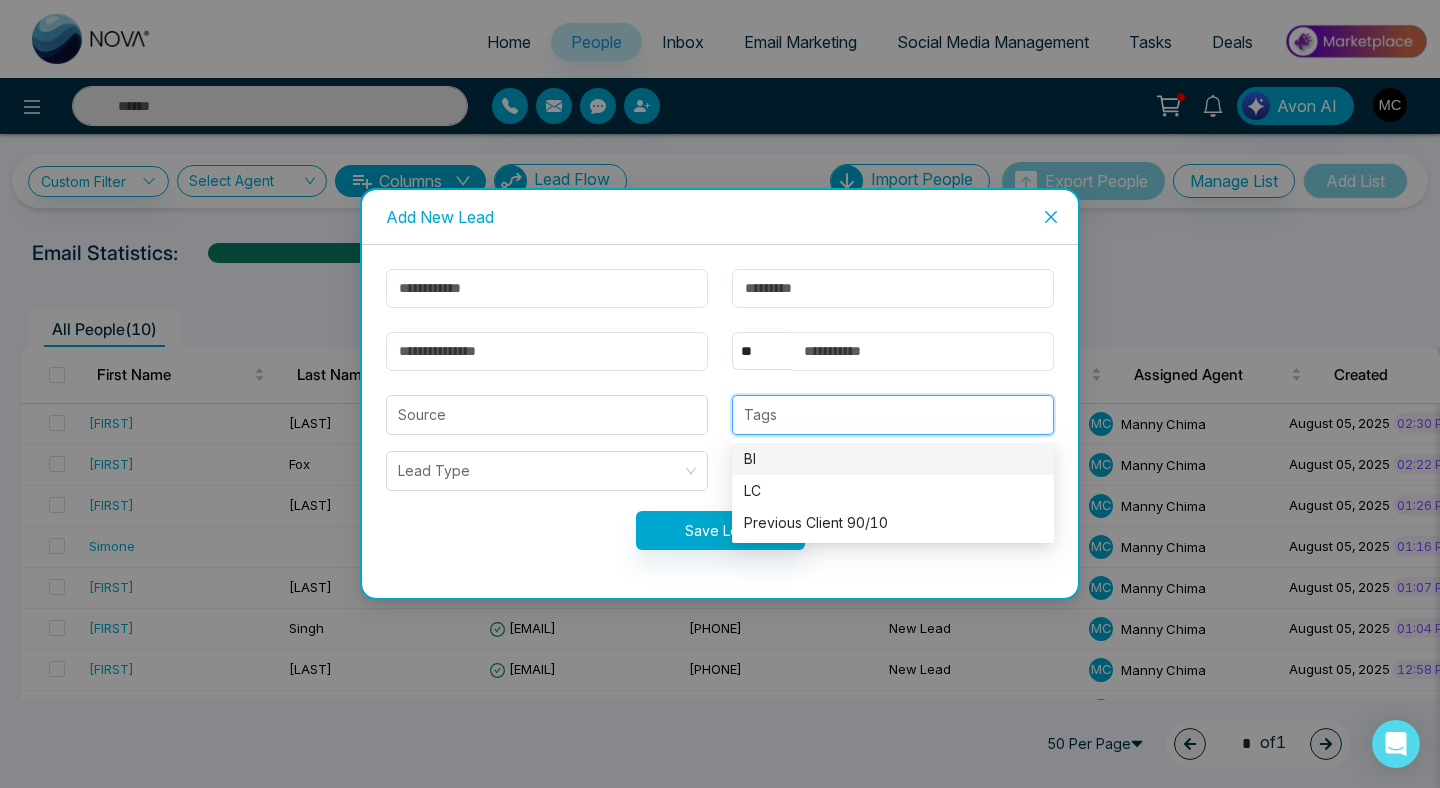 click at bounding box center [923, 351] 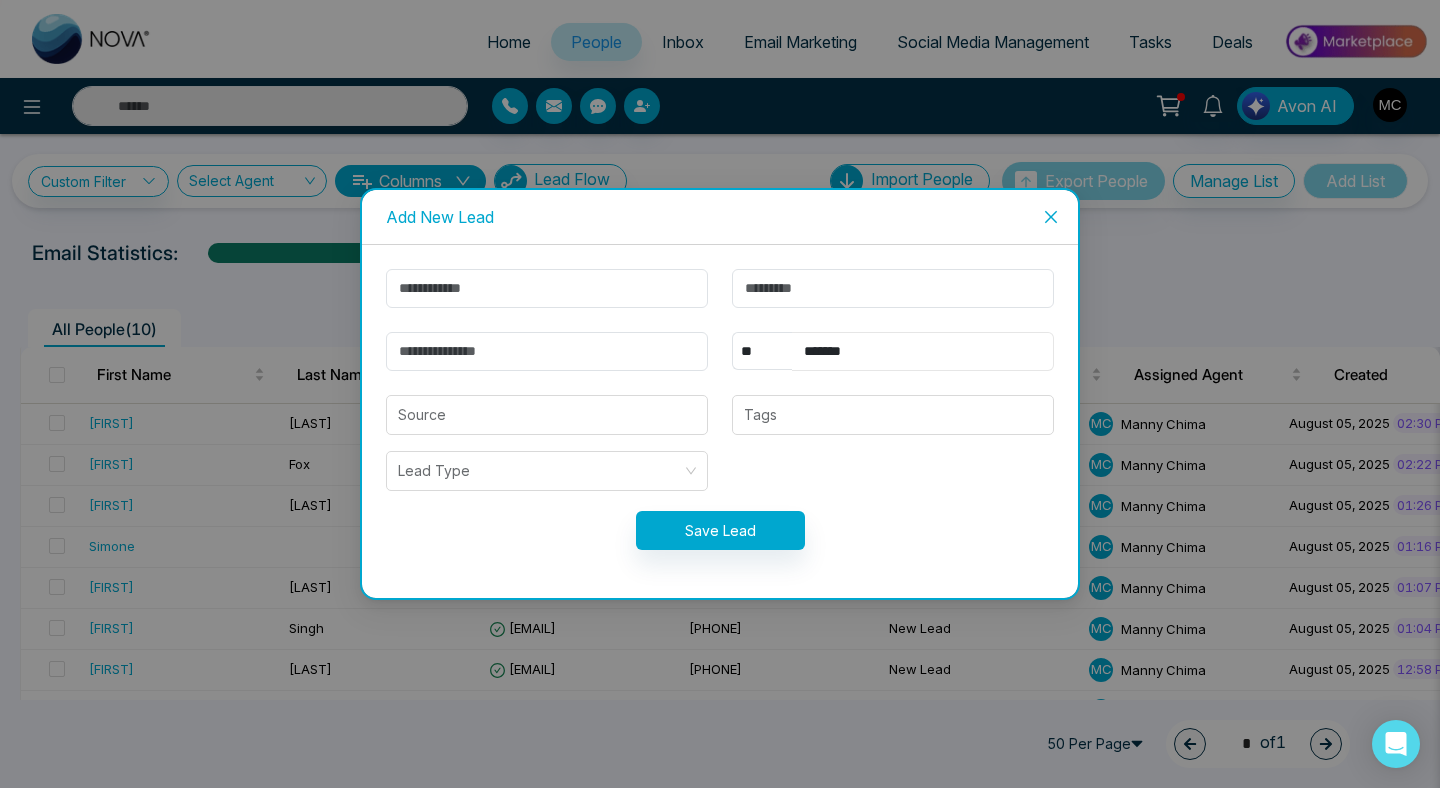 type on "********" 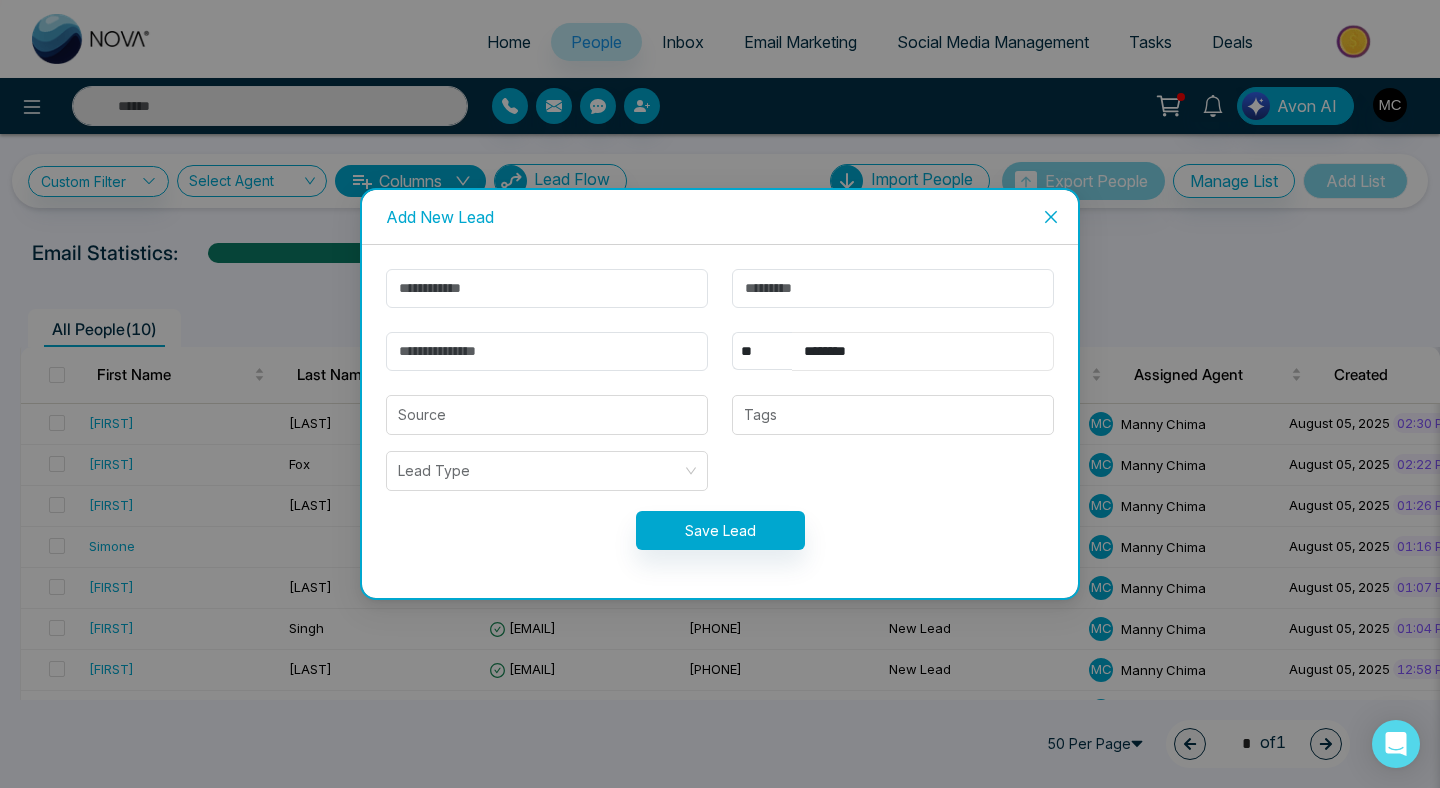 click on "********" at bounding box center (923, 351) 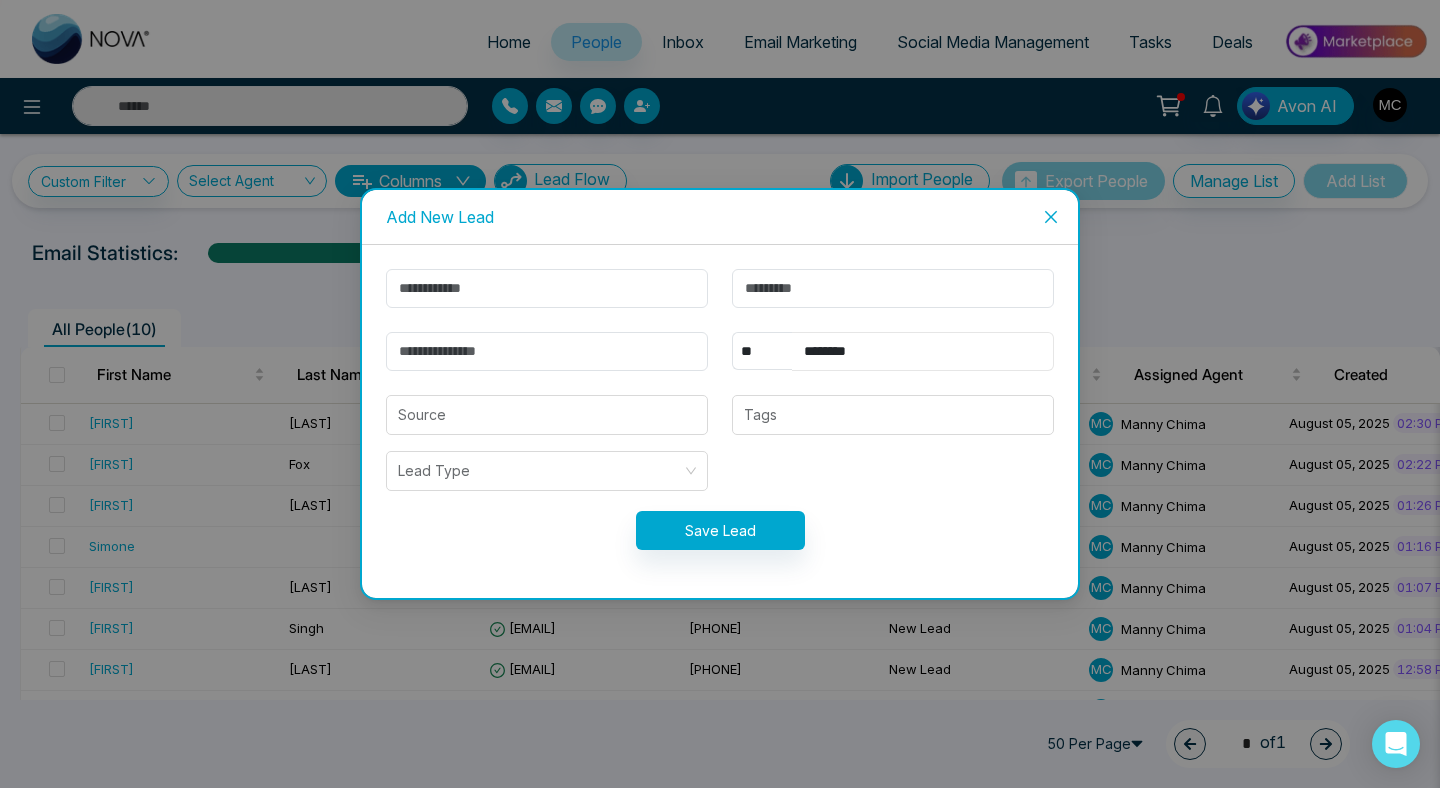 click on "********" at bounding box center [923, 351] 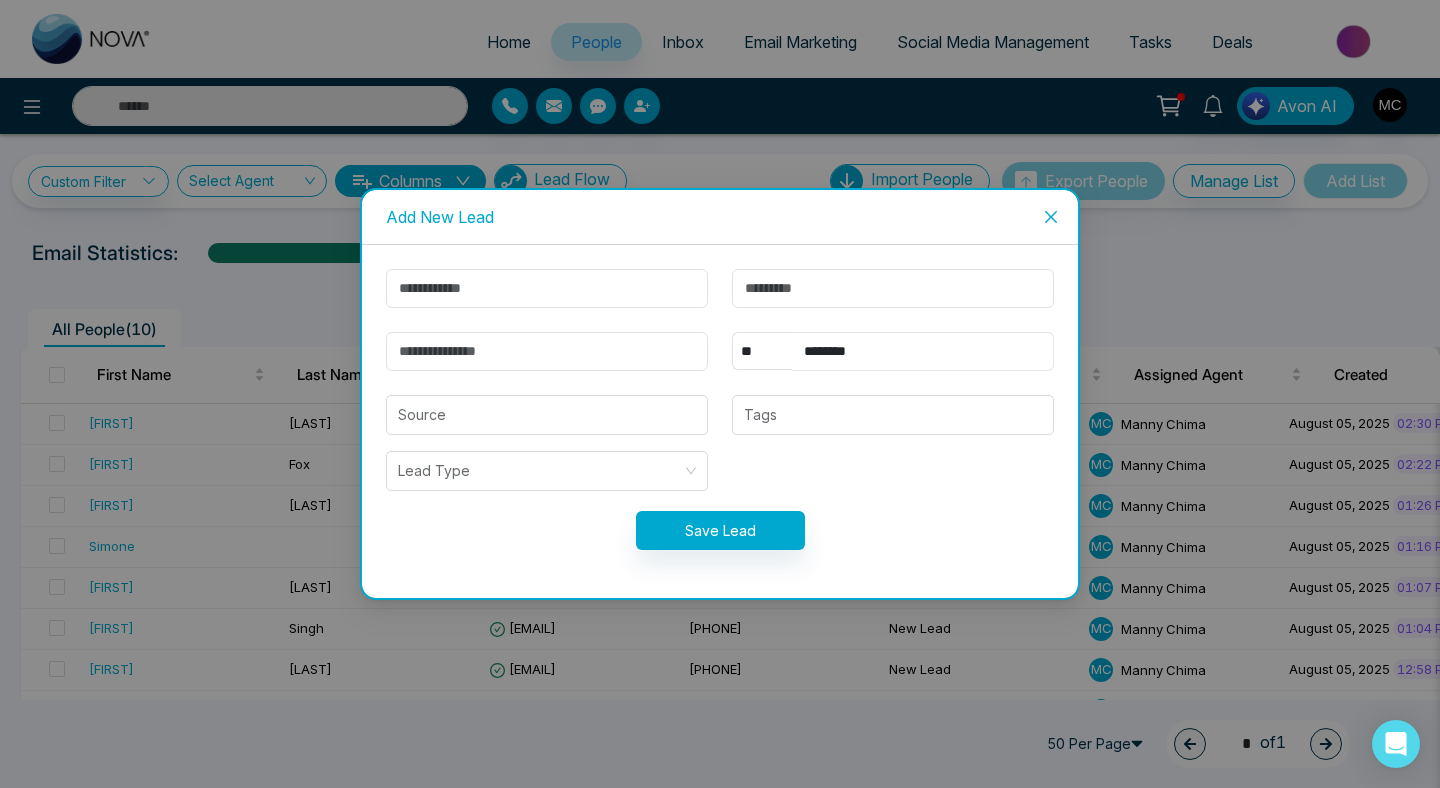 click on "********" at bounding box center (923, 351) 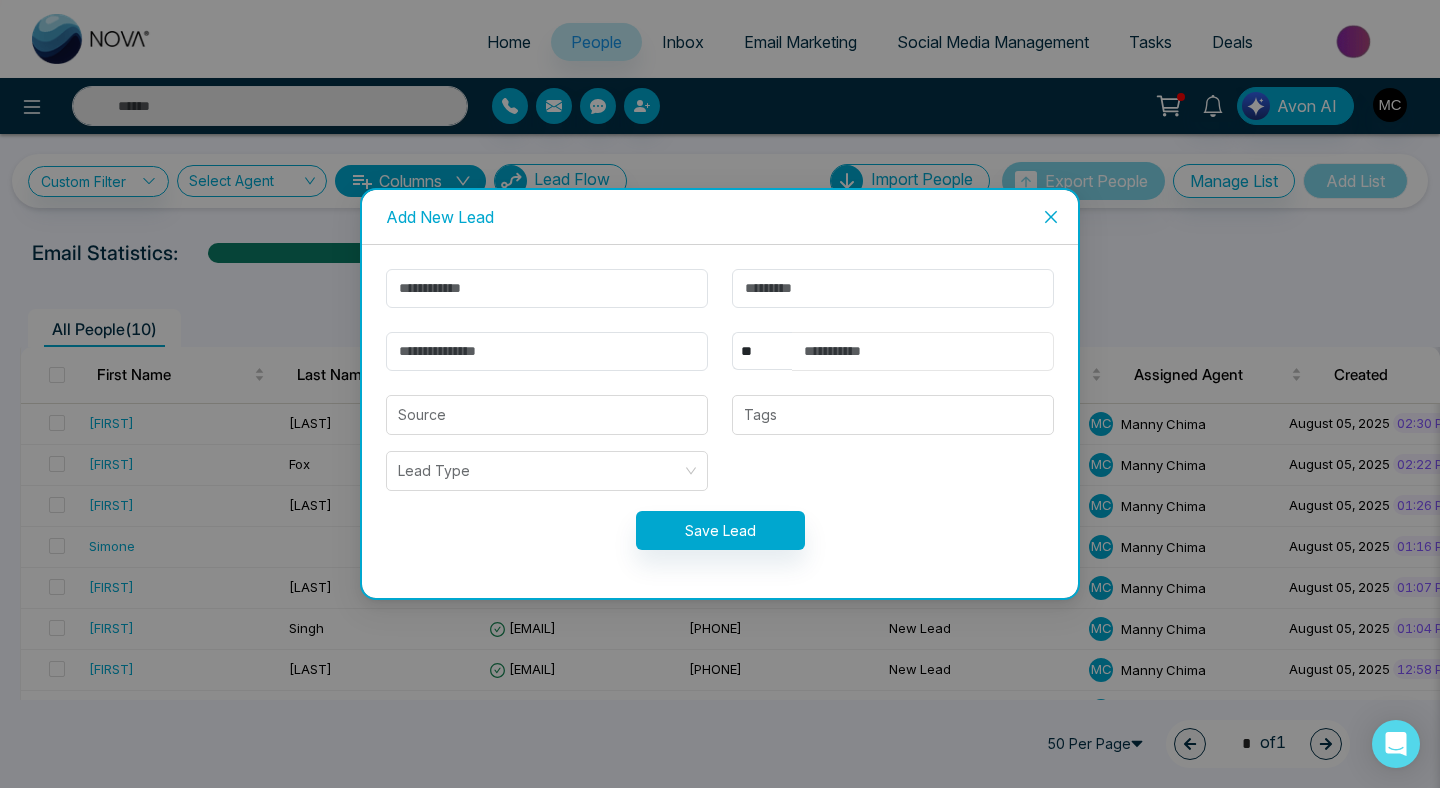 type on "*" 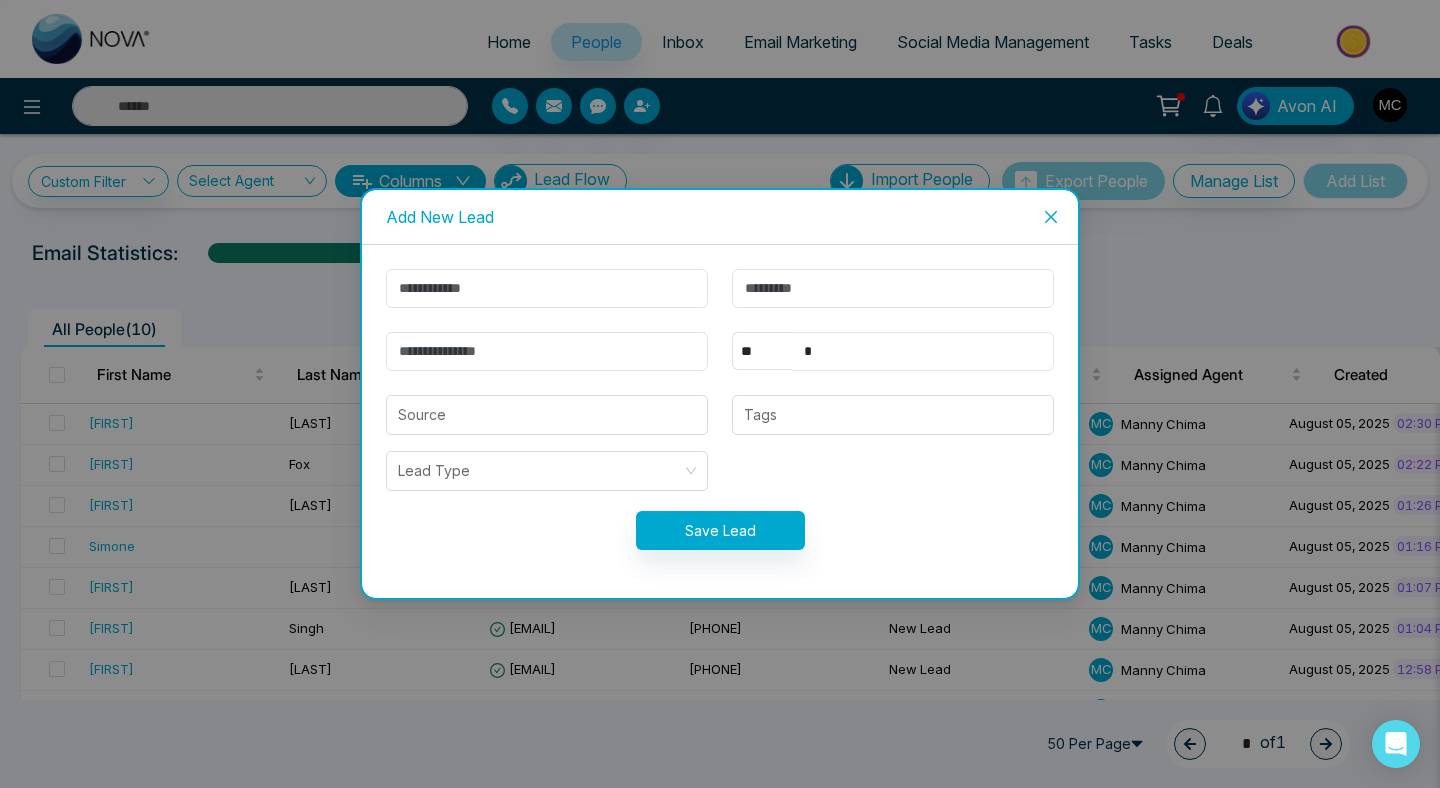 type 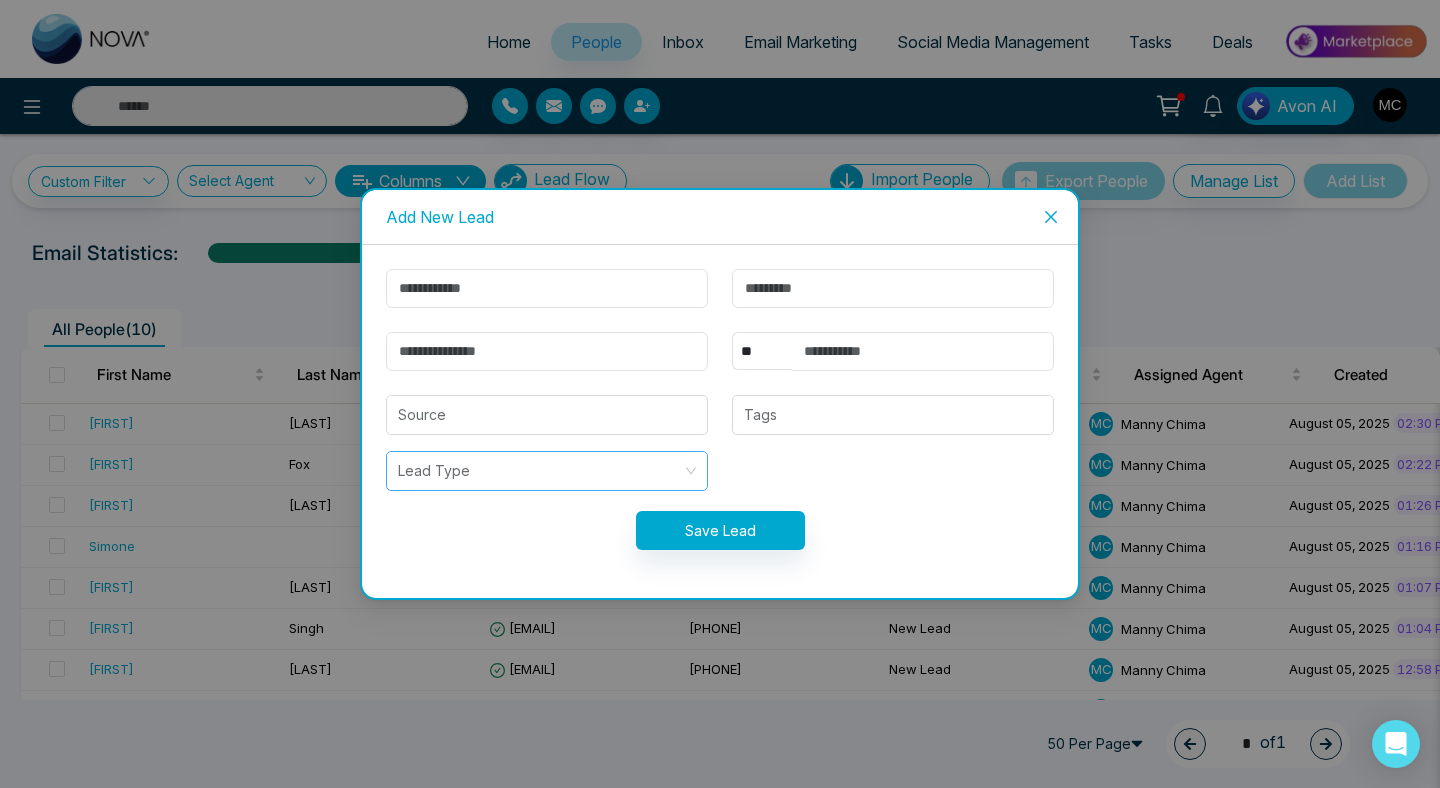 click at bounding box center (540, 471) 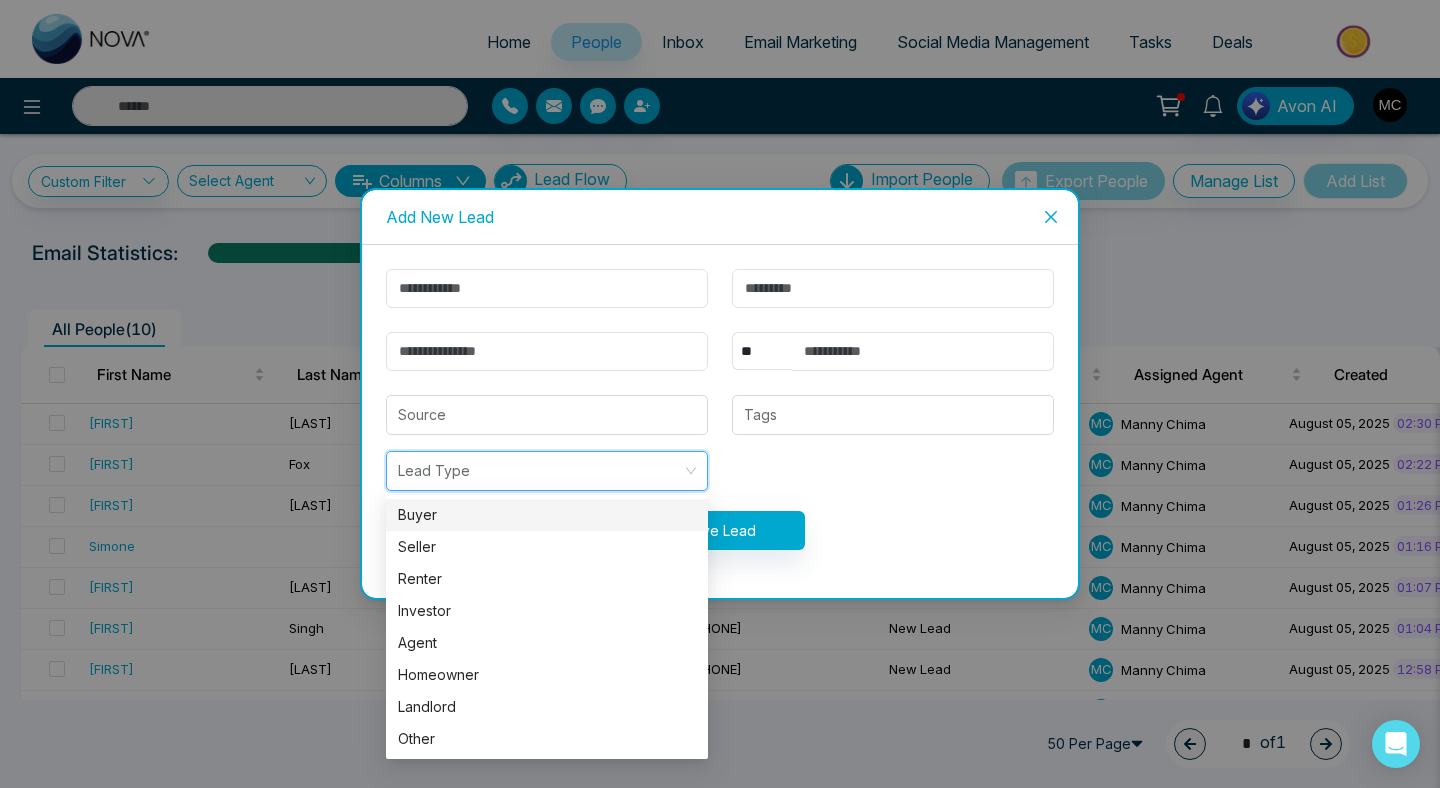 click on "** **** *** *** *** **** *** Source   Tags Lead Type Save Lead" at bounding box center [720, 421] 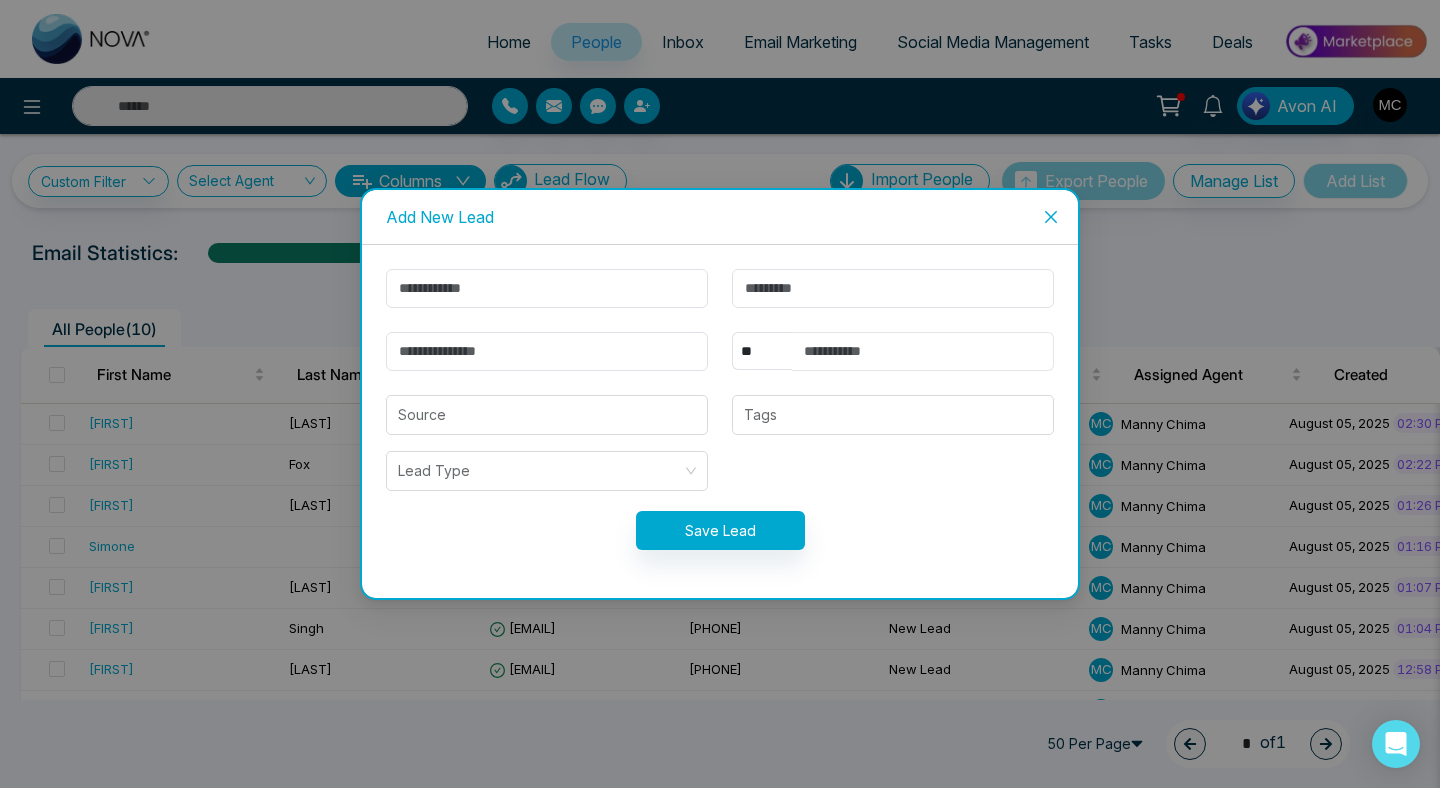 click at bounding box center (923, 351) 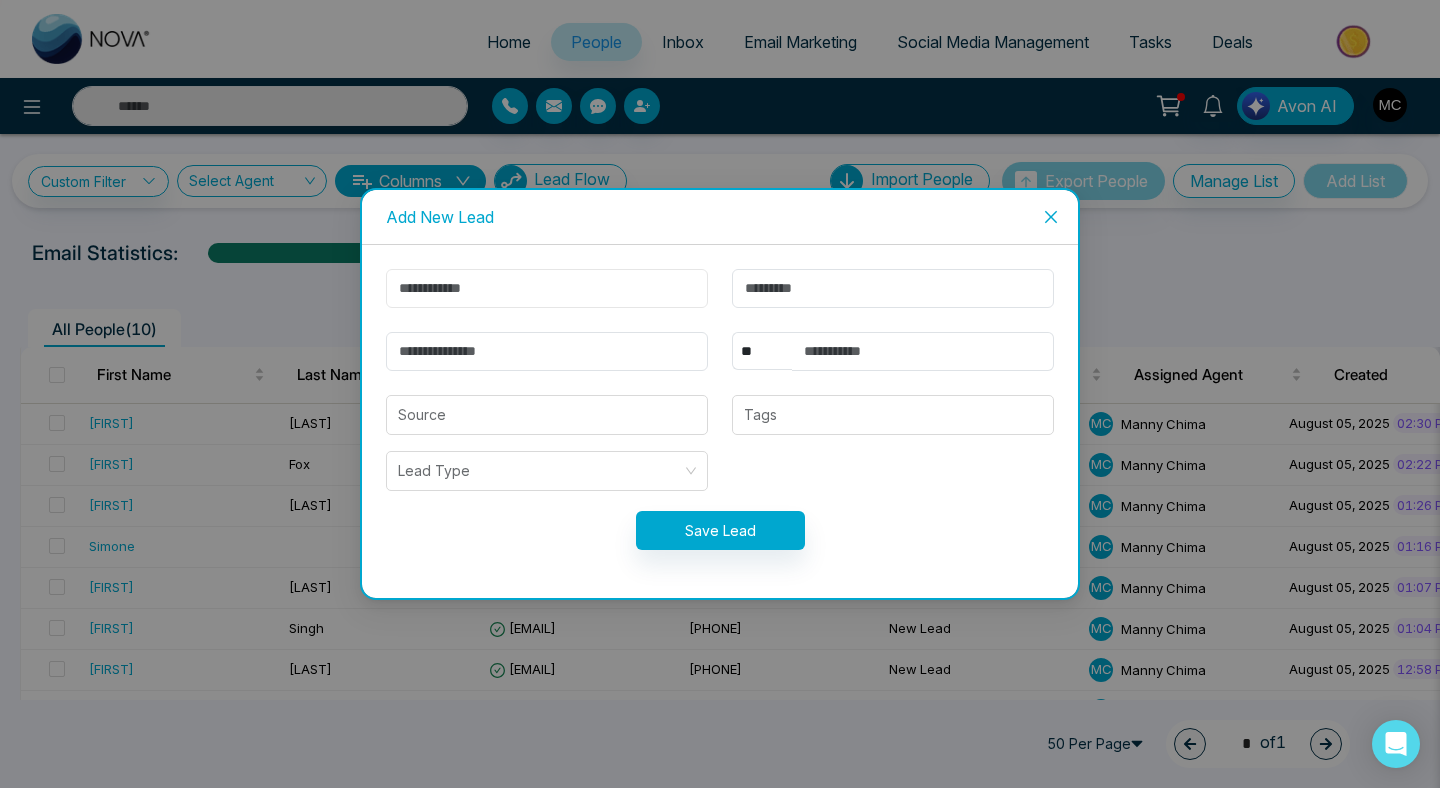 click at bounding box center (547, 288) 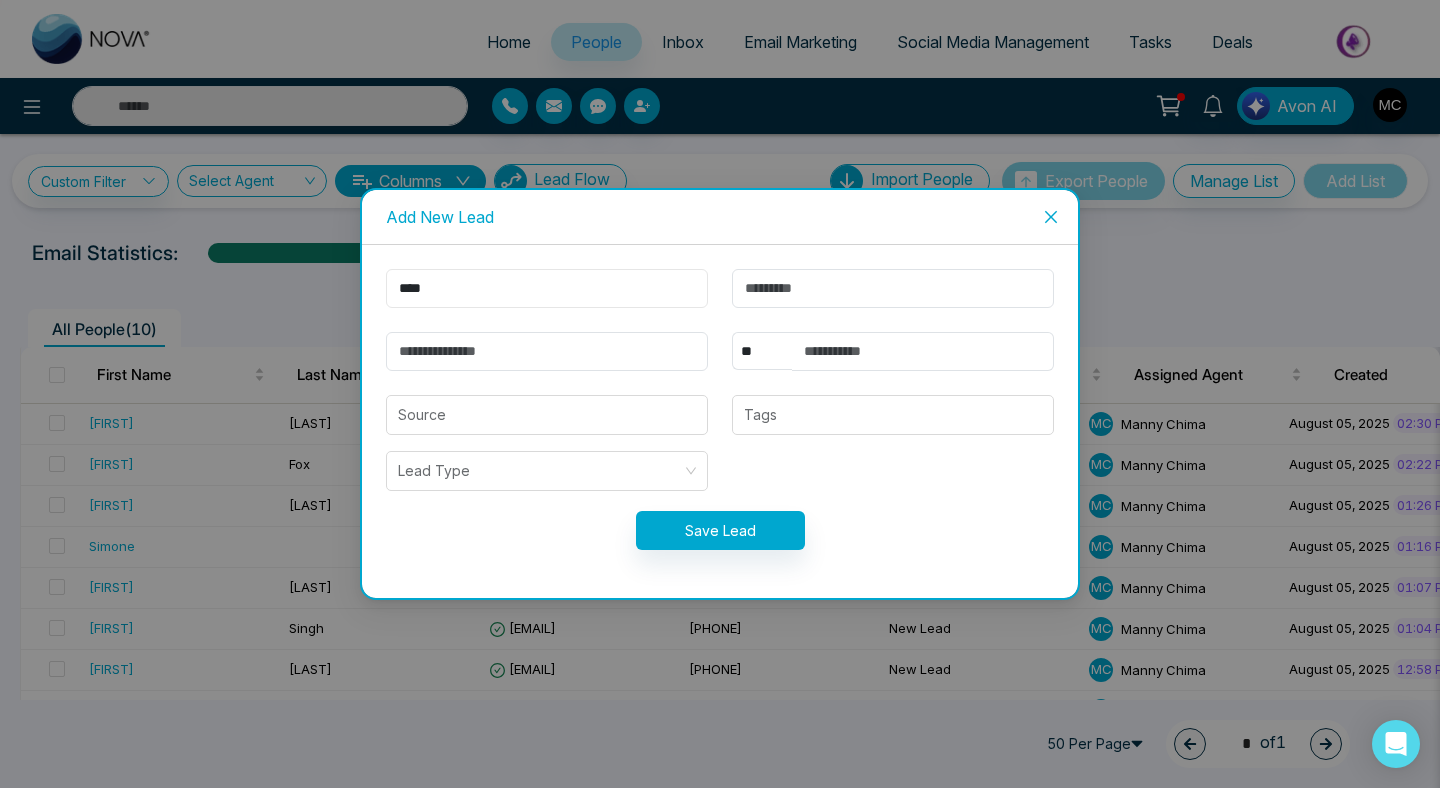 type on "****" 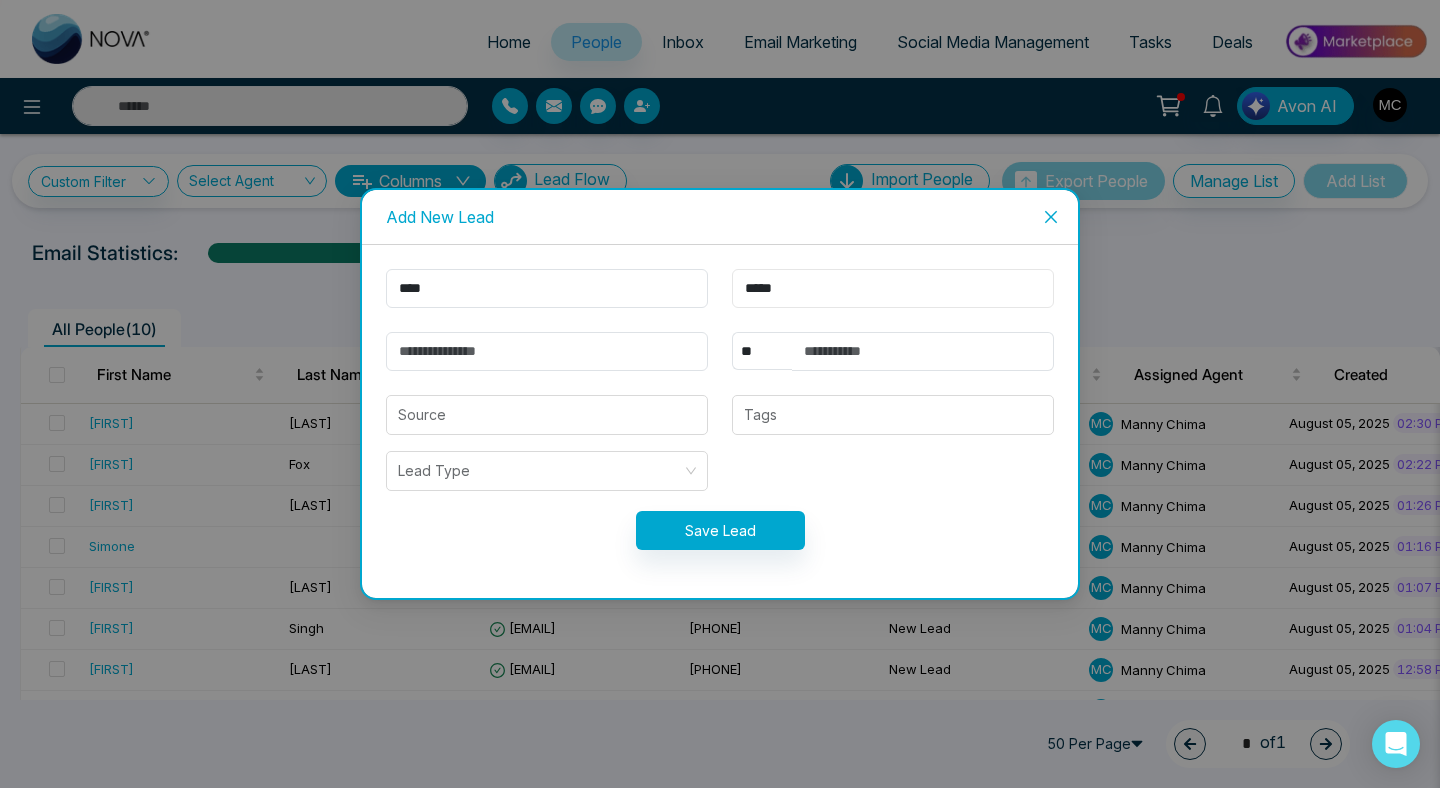 type on "*****" 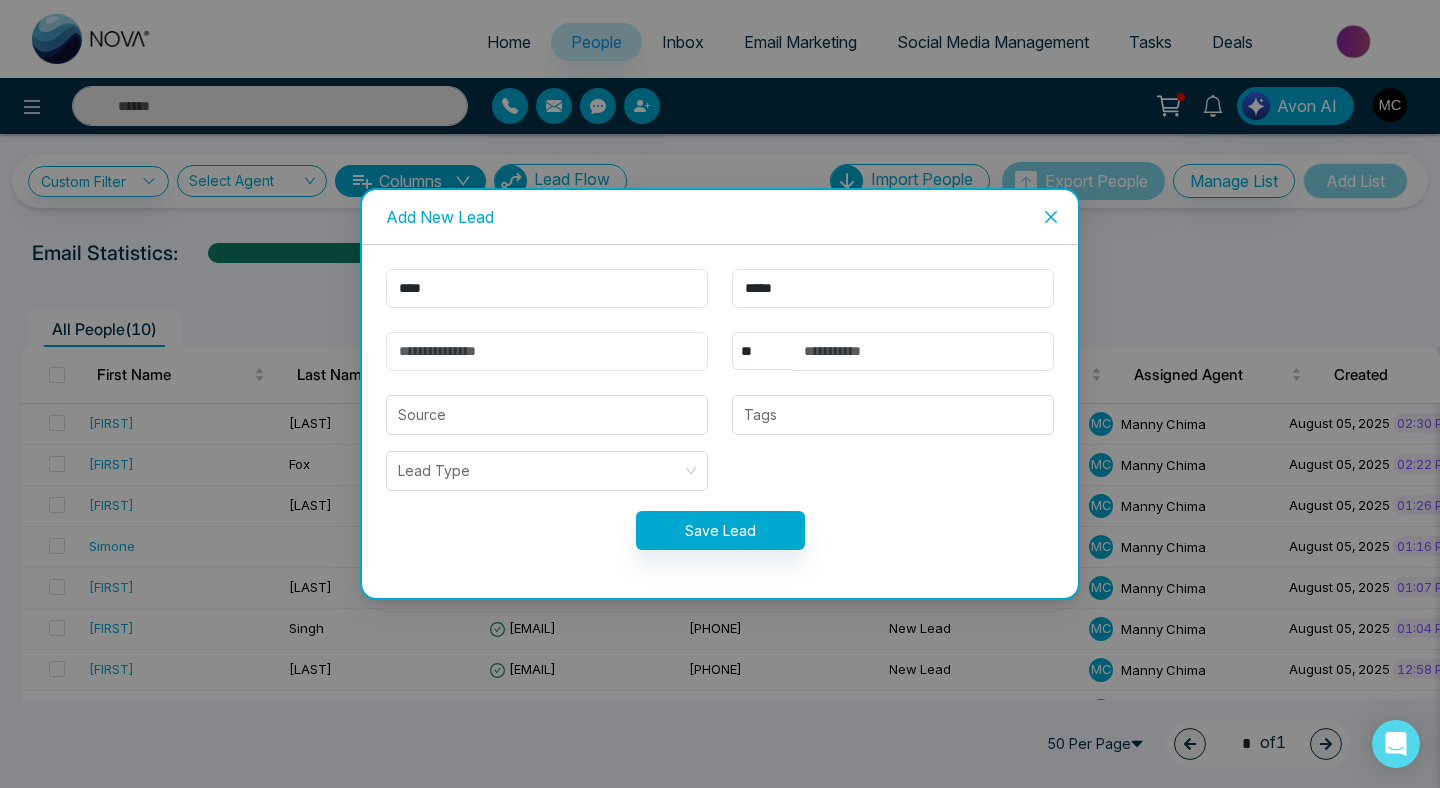 click at bounding box center [547, 351] 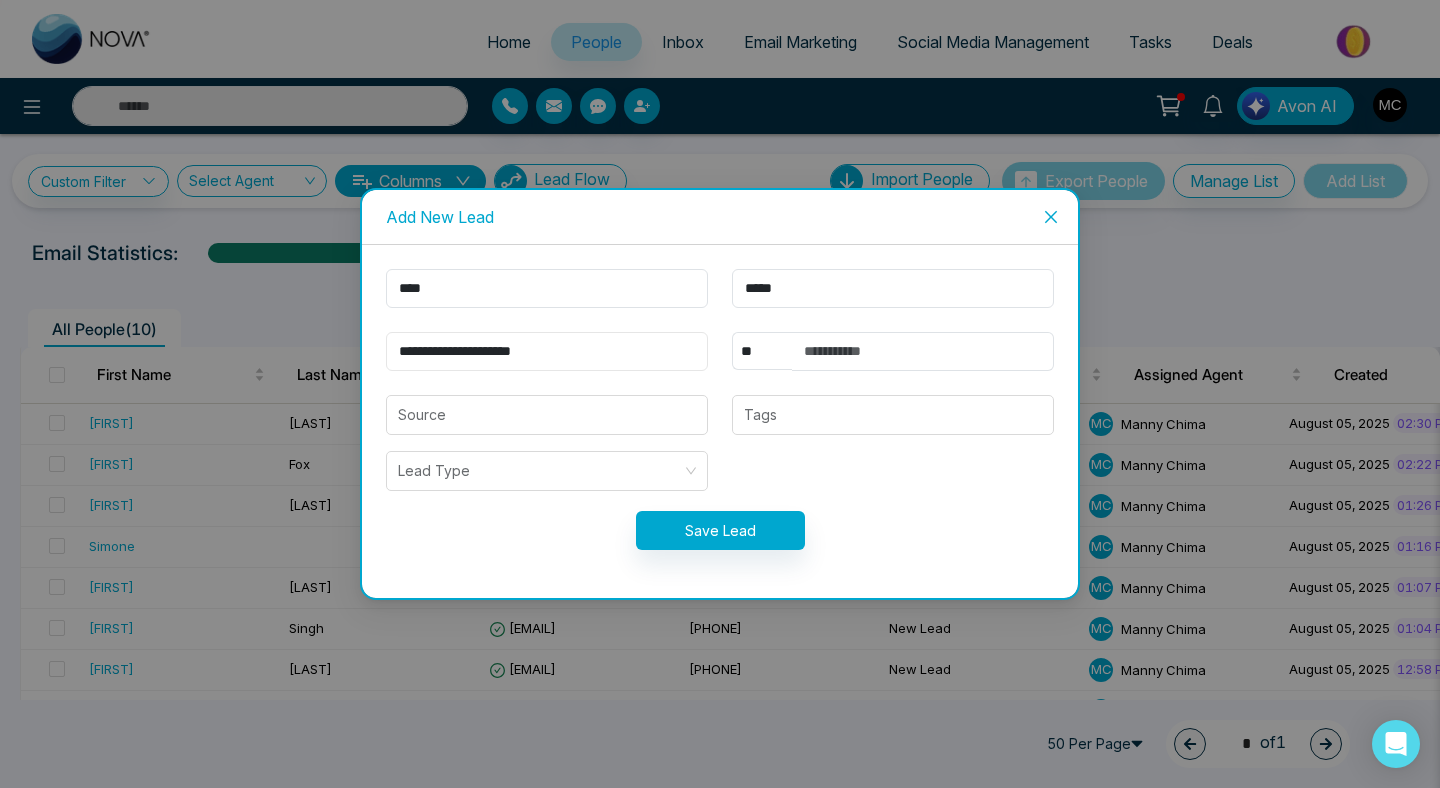 type on "**********" 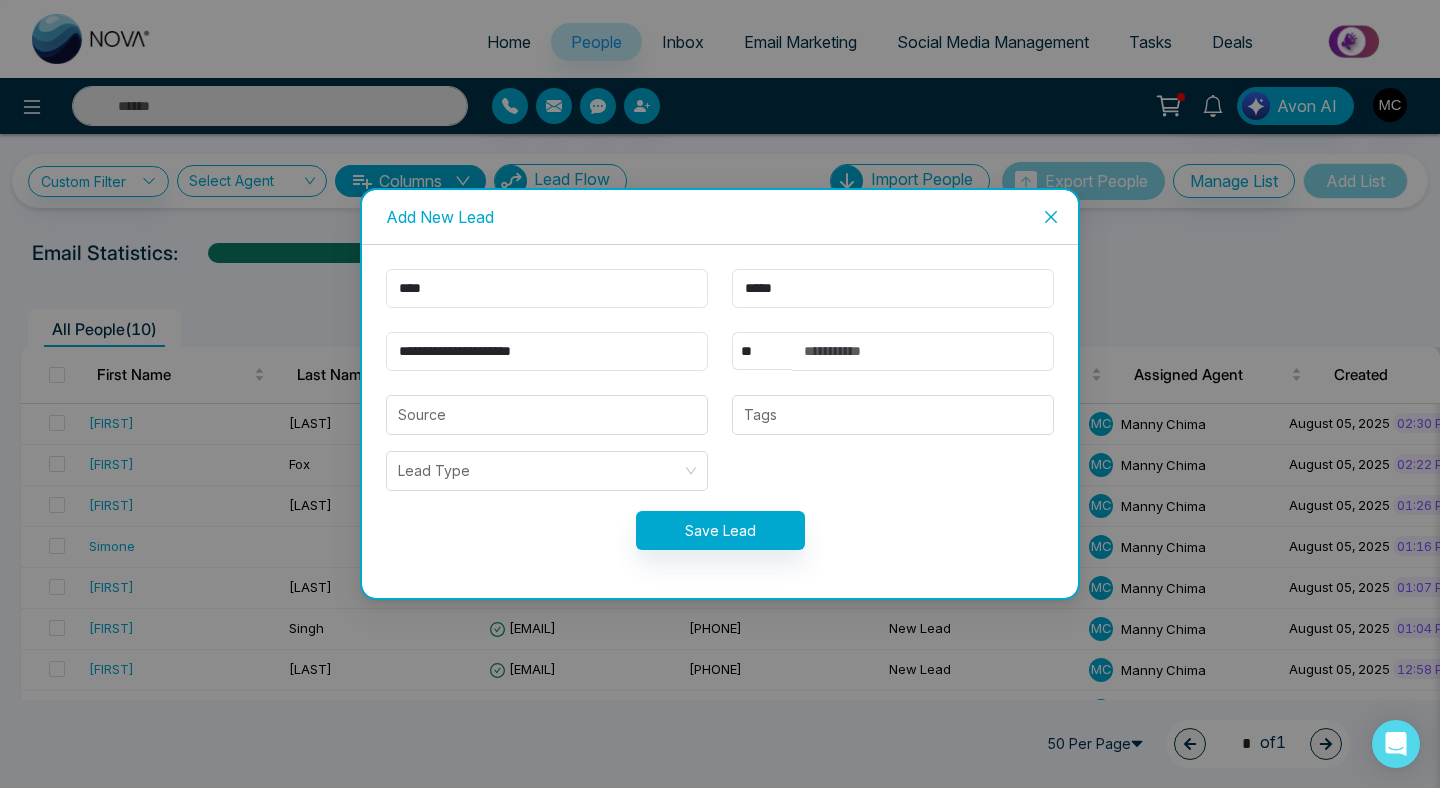 click on "**********" at bounding box center (720, 421) 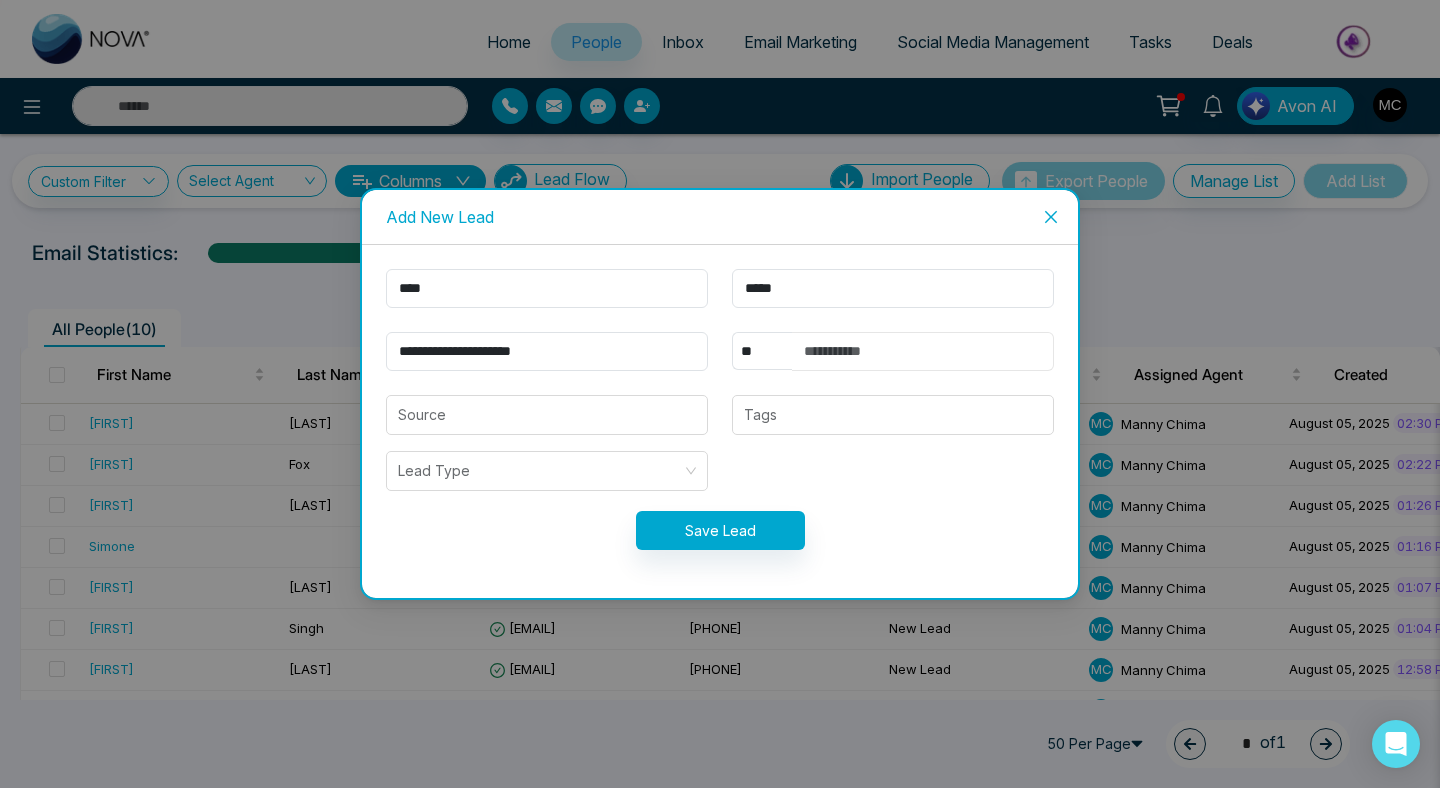 click at bounding box center (923, 351) 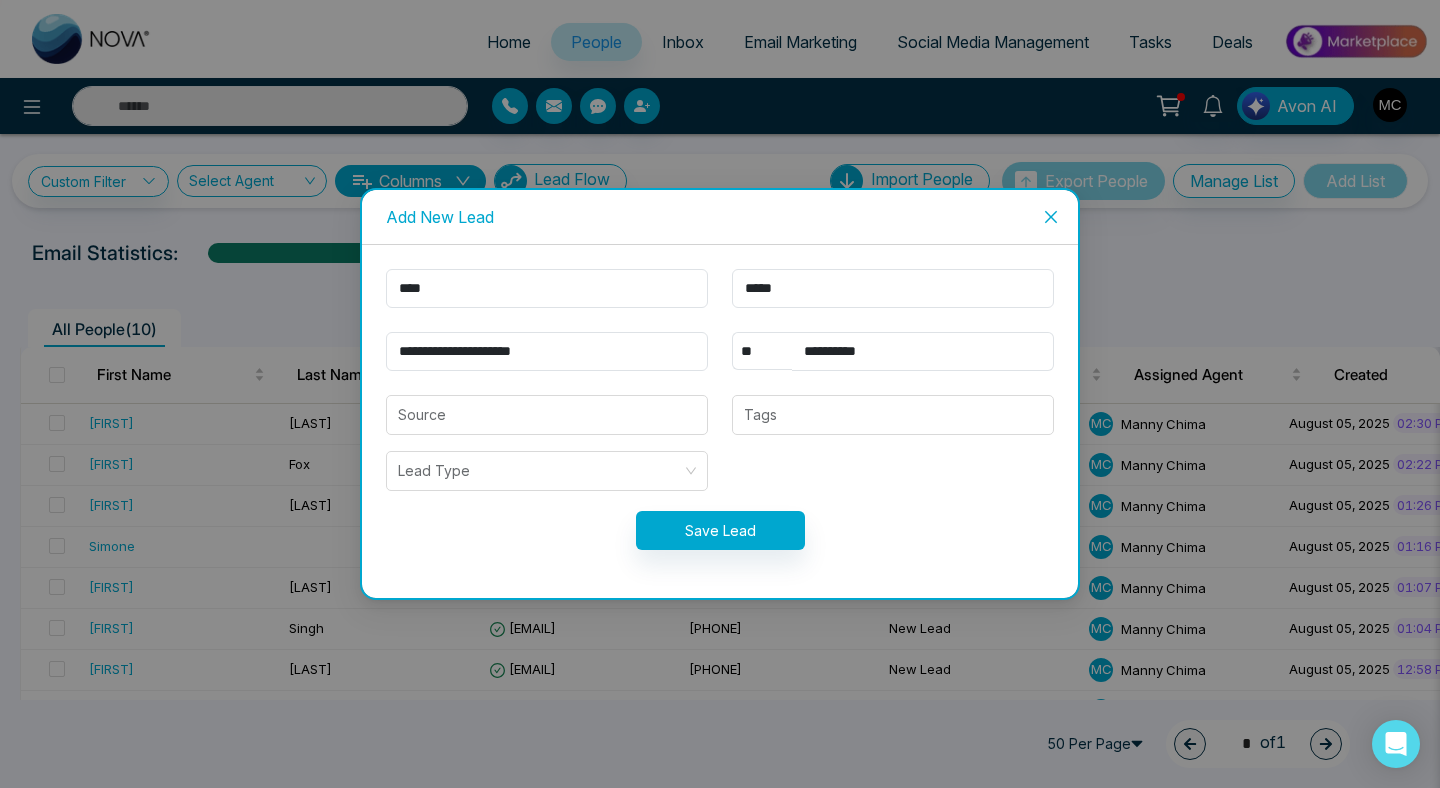 click on "Save Lead" at bounding box center (720, 530) 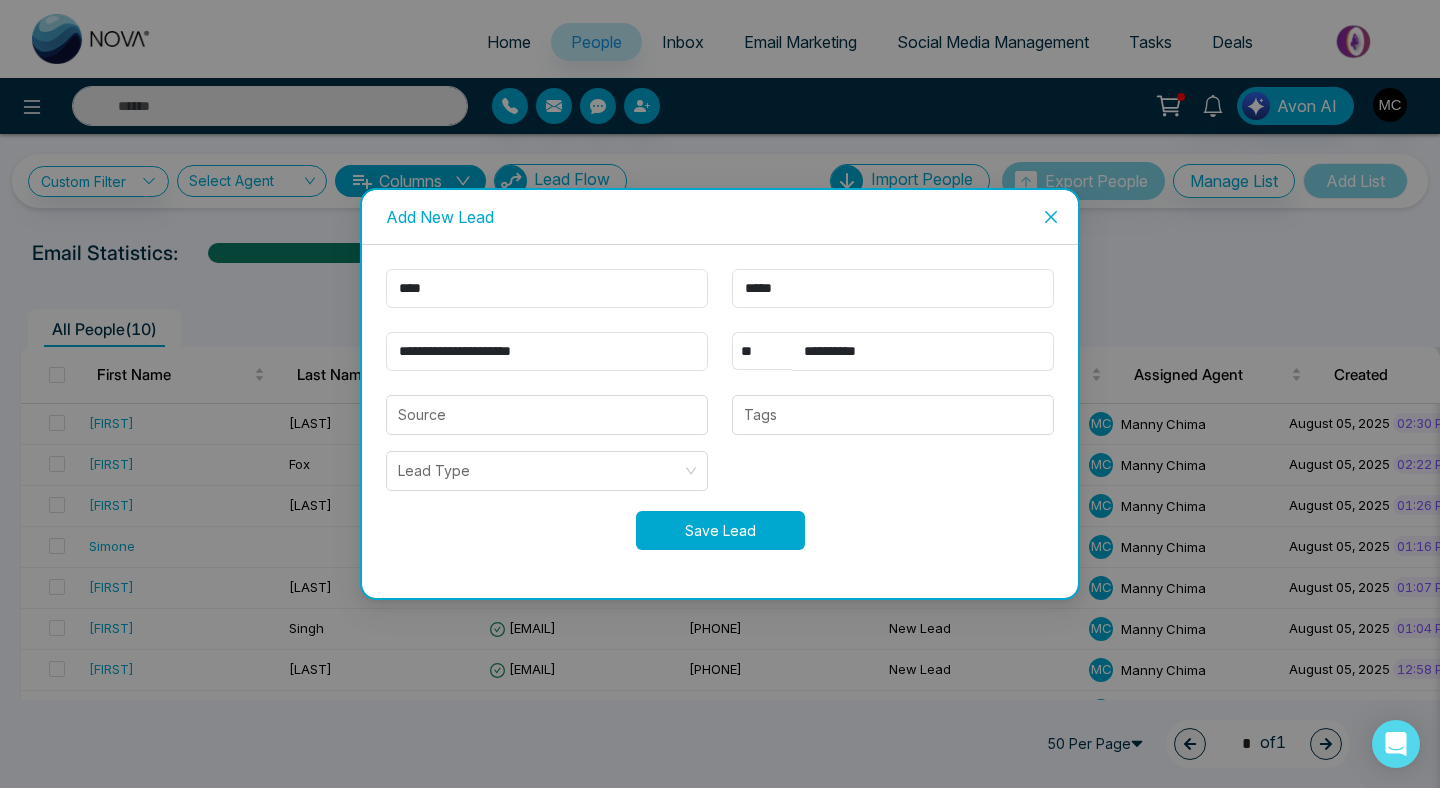 click on "Save Lead" at bounding box center [720, 530] 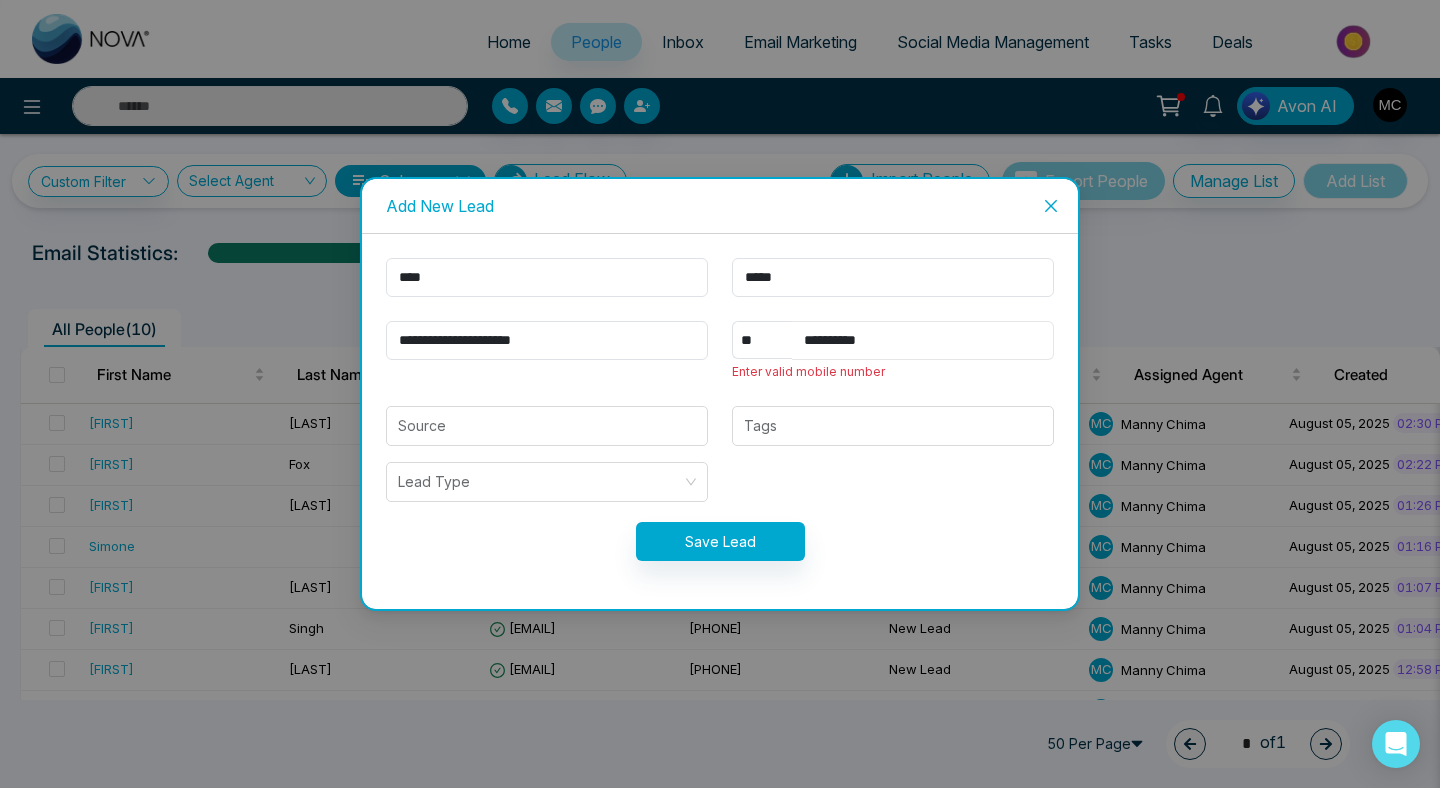 click on "**********" at bounding box center (923, 340) 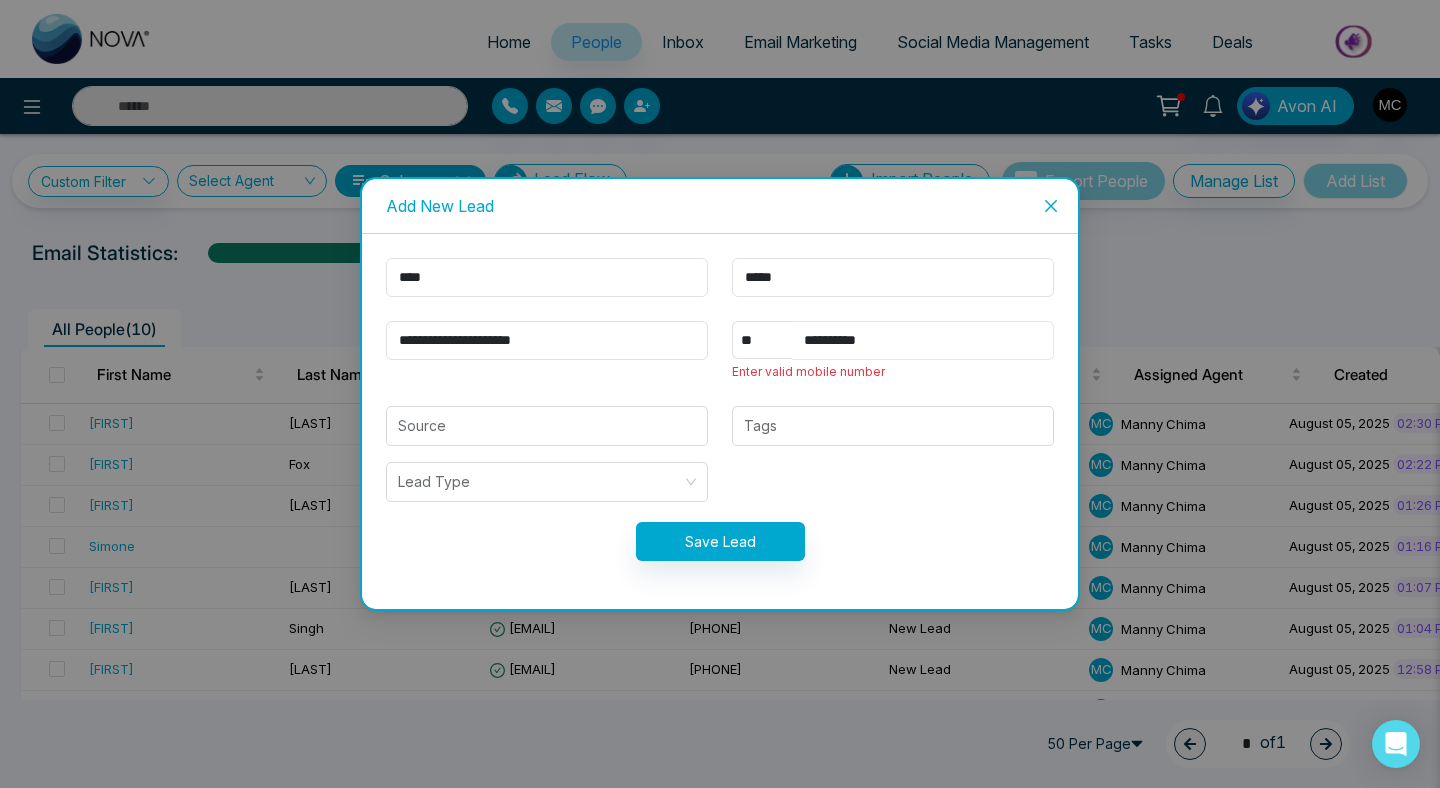 click on "**********" at bounding box center (923, 340) 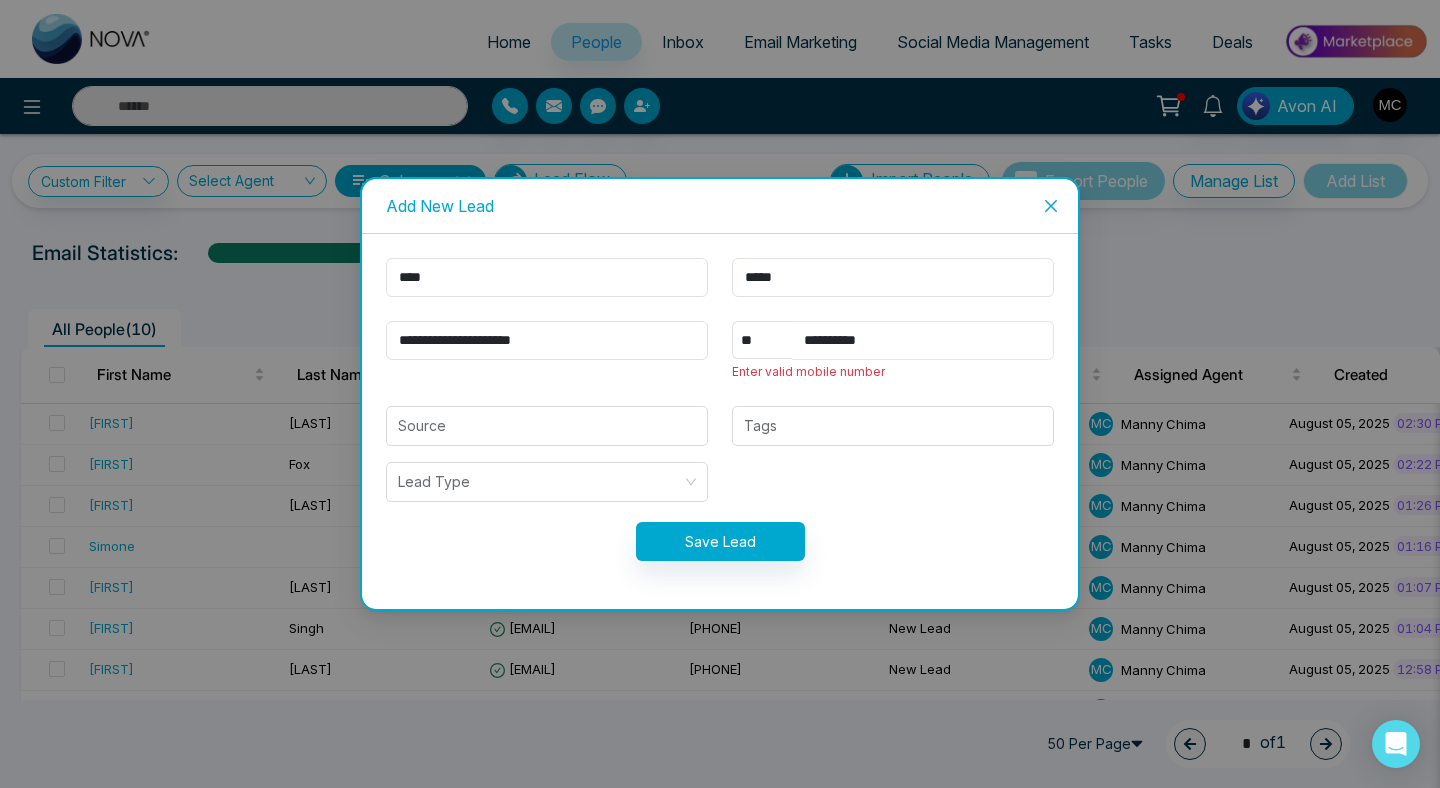 click on "**********" at bounding box center [923, 340] 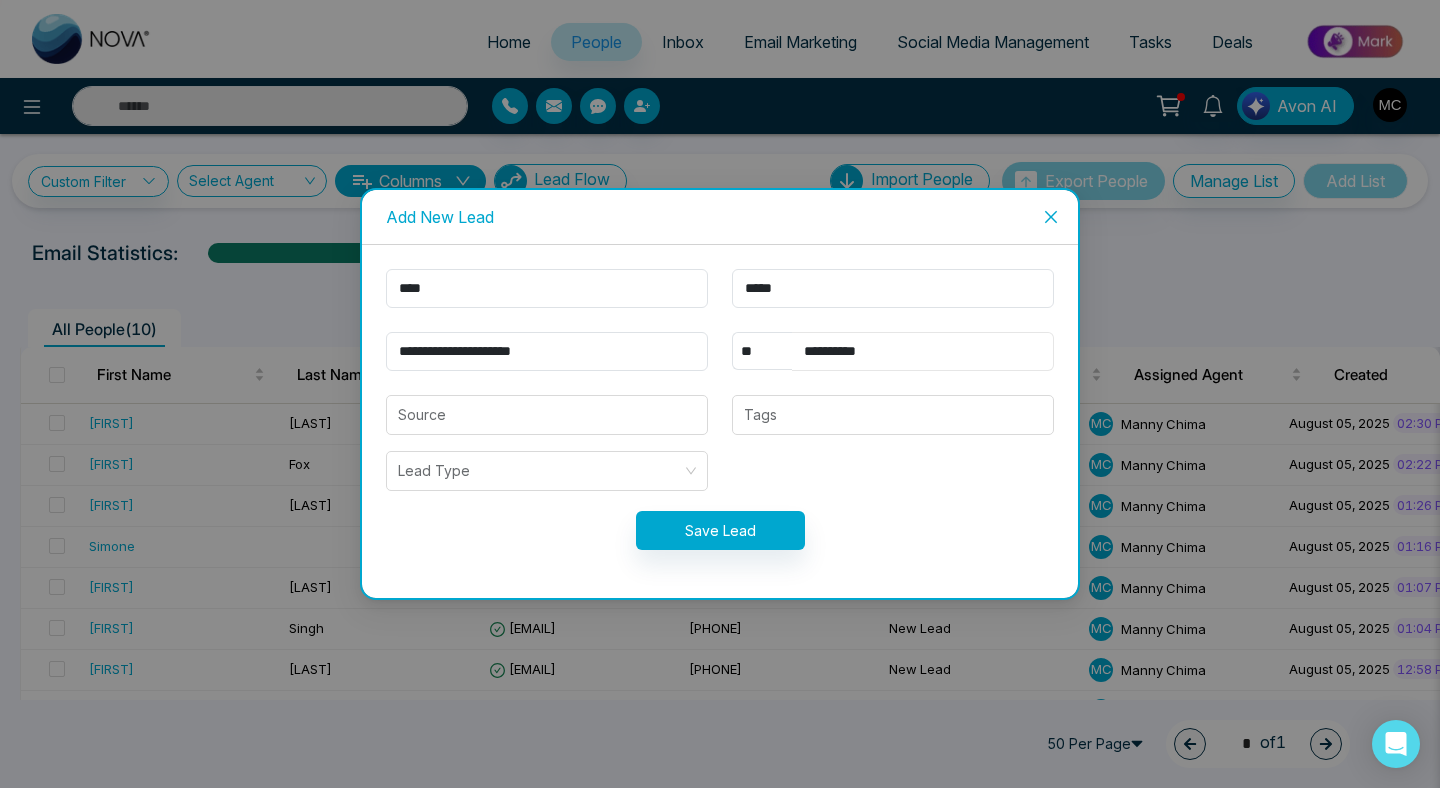 type on "**********" 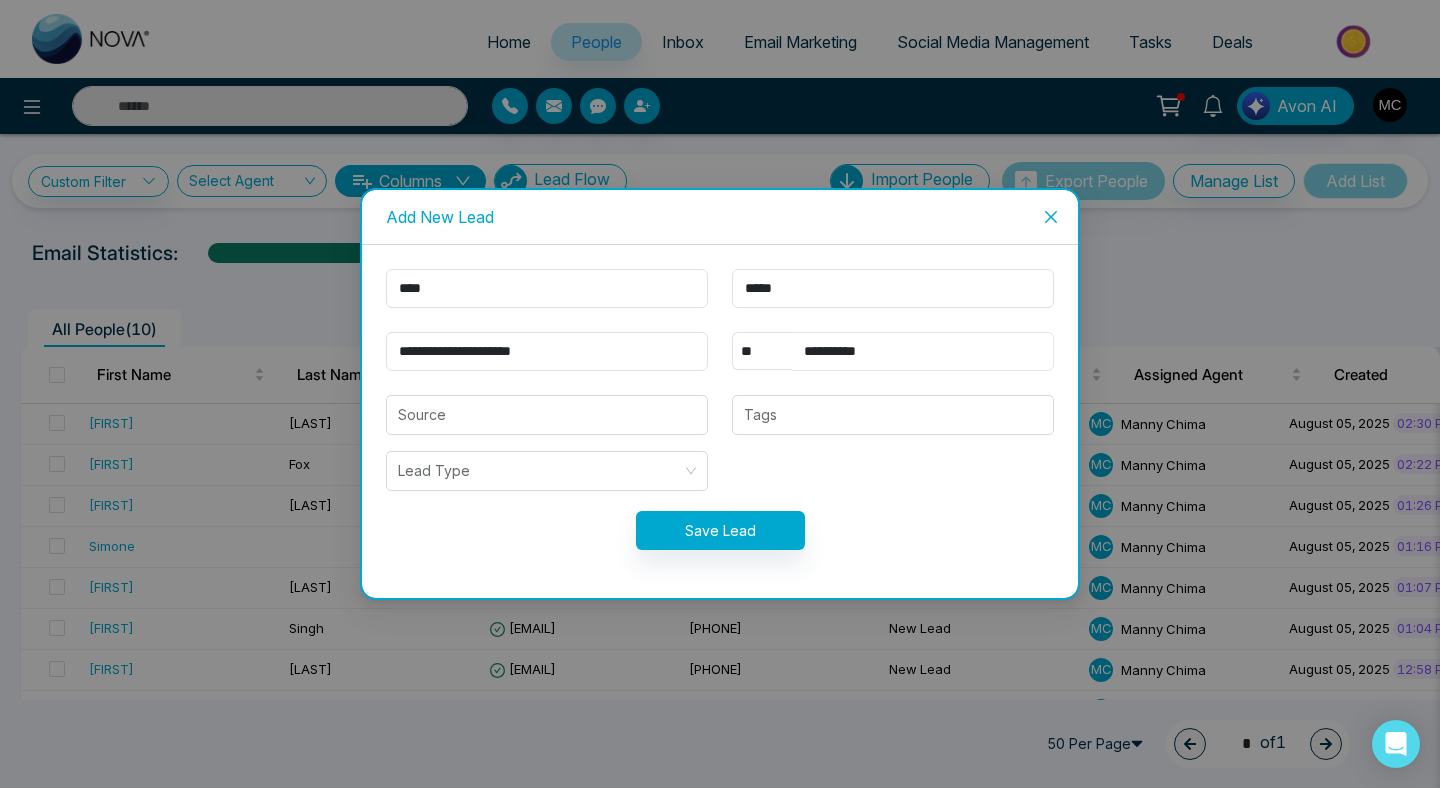 click on "Save Lead" at bounding box center (720, 530) 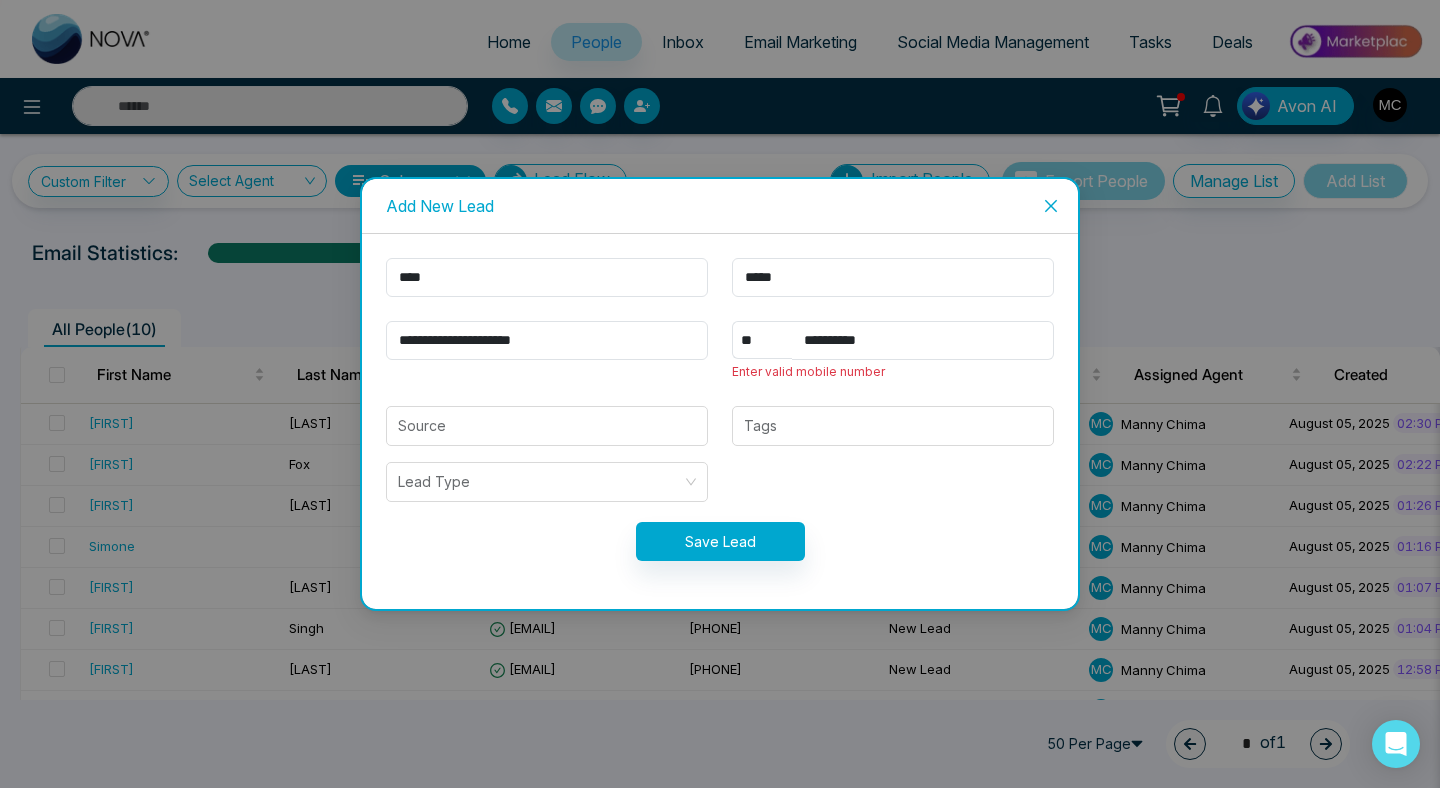 click on "**********" at bounding box center [893, 351] 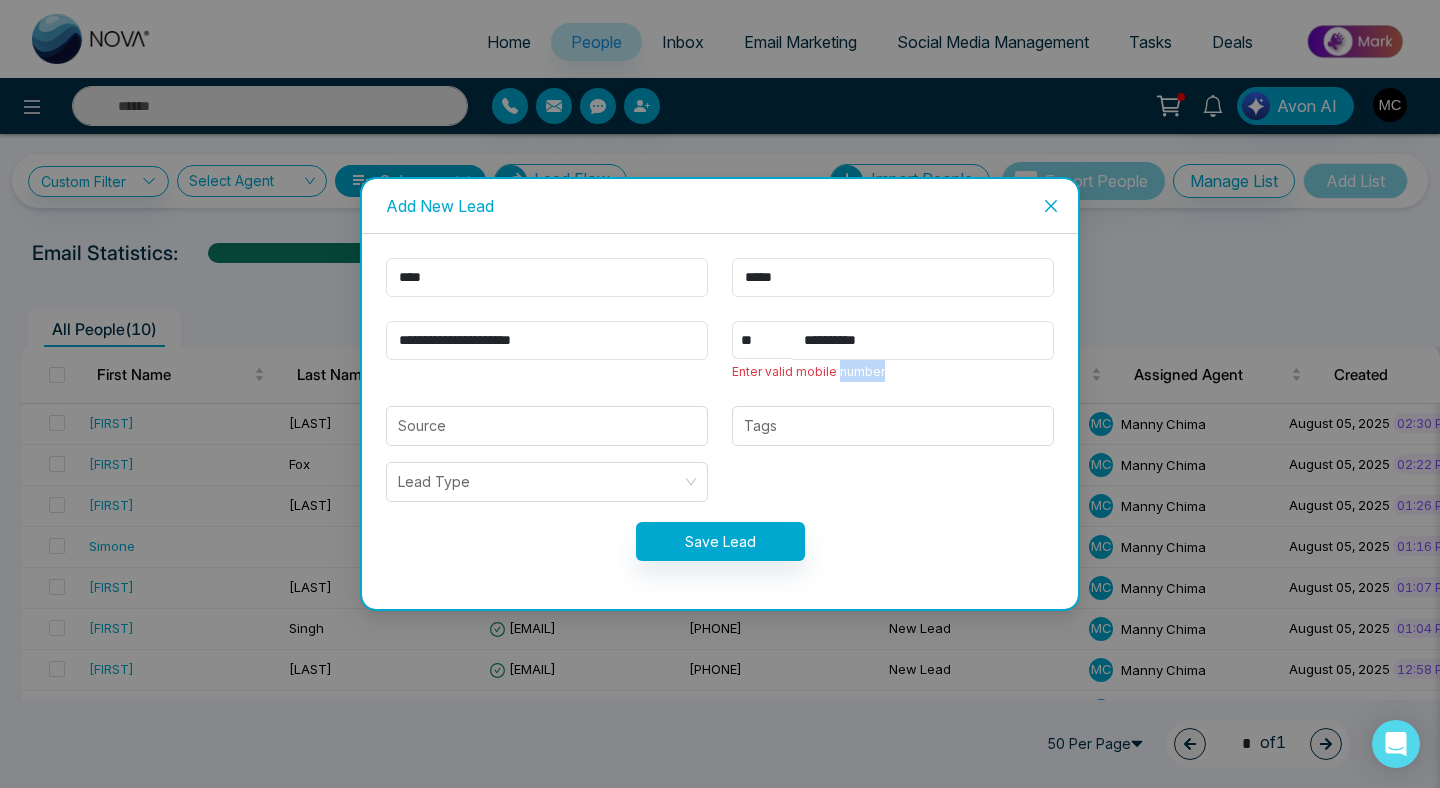 click on "**********" at bounding box center [893, 351] 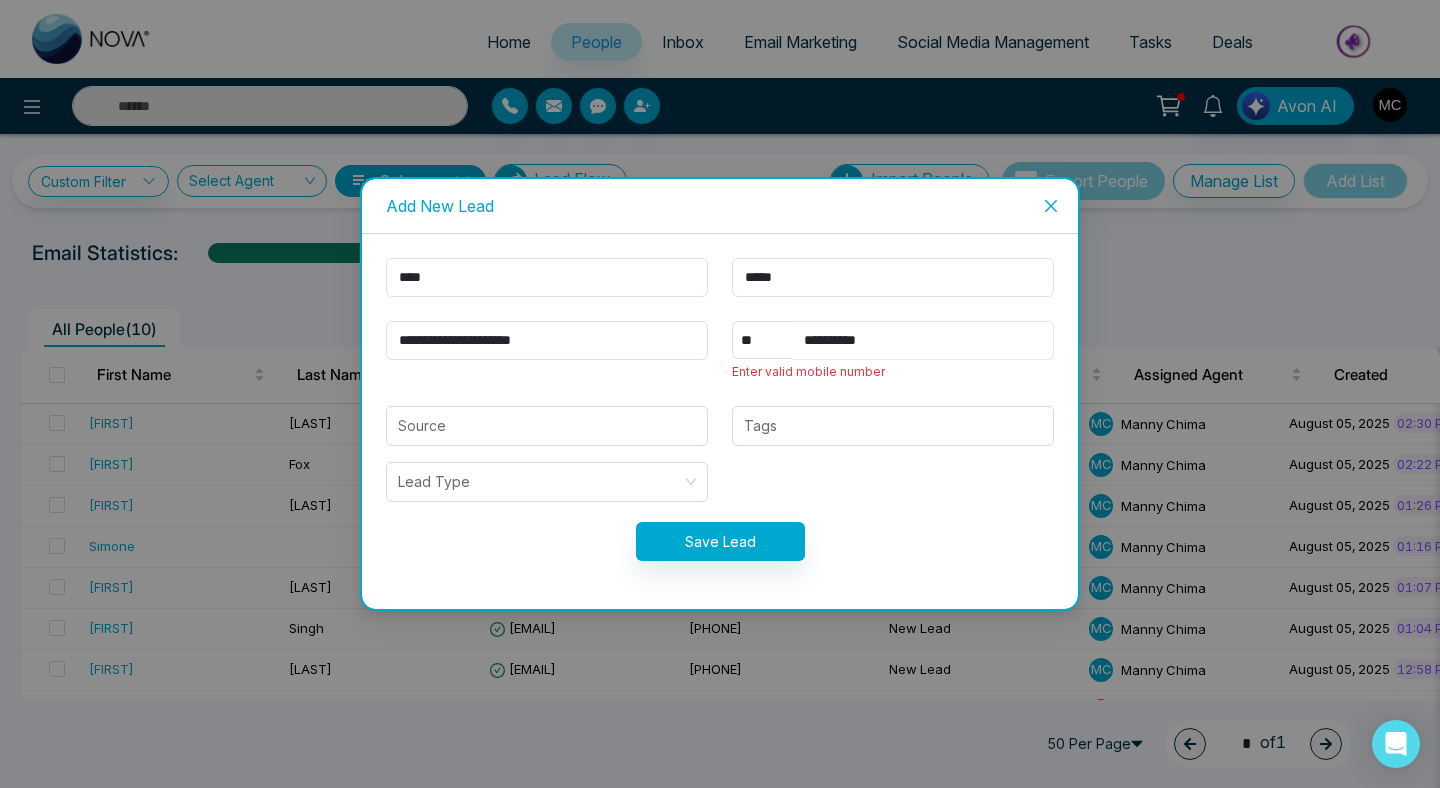 click on "**********" at bounding box center (923, 340) 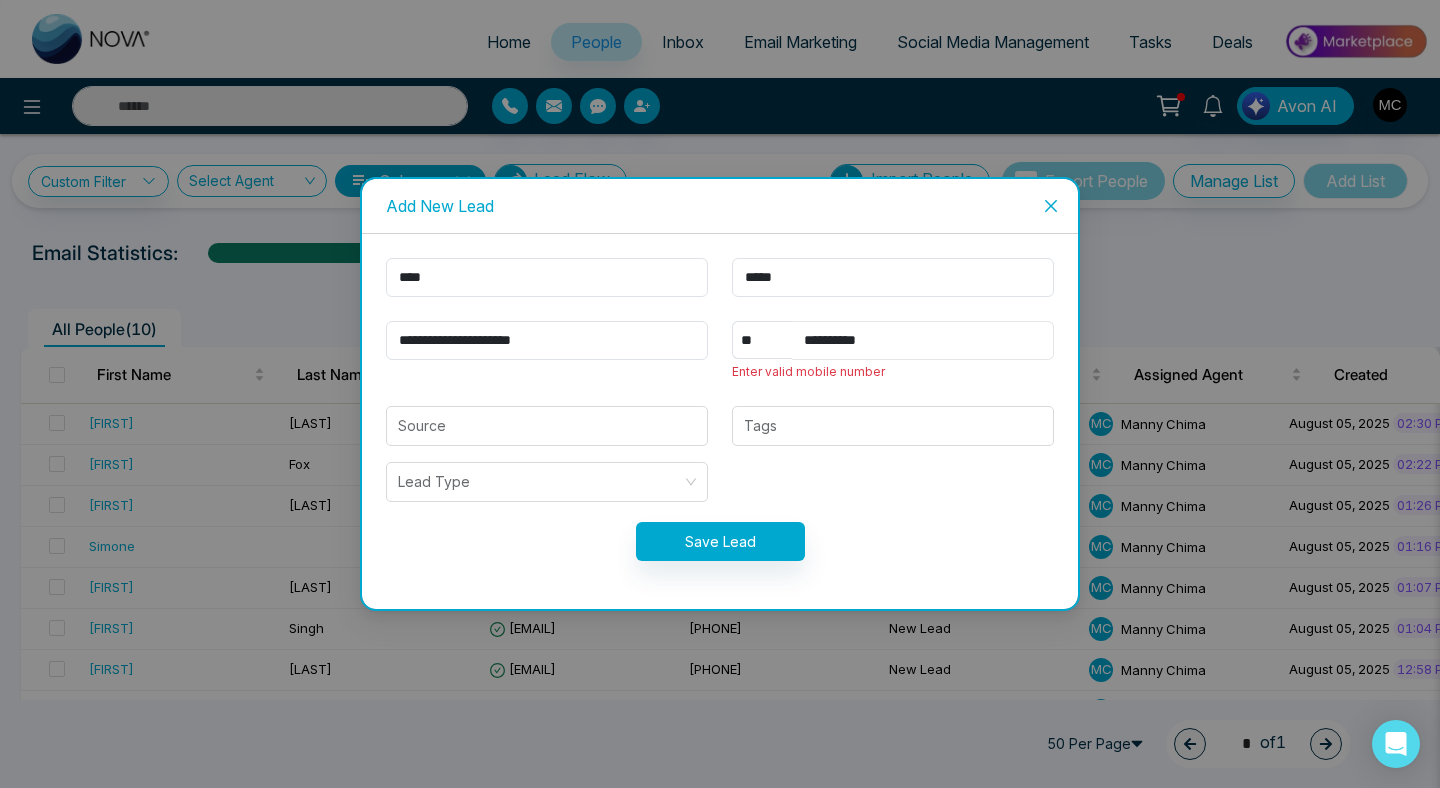 click on "**********" at bounding box center [923, 340] 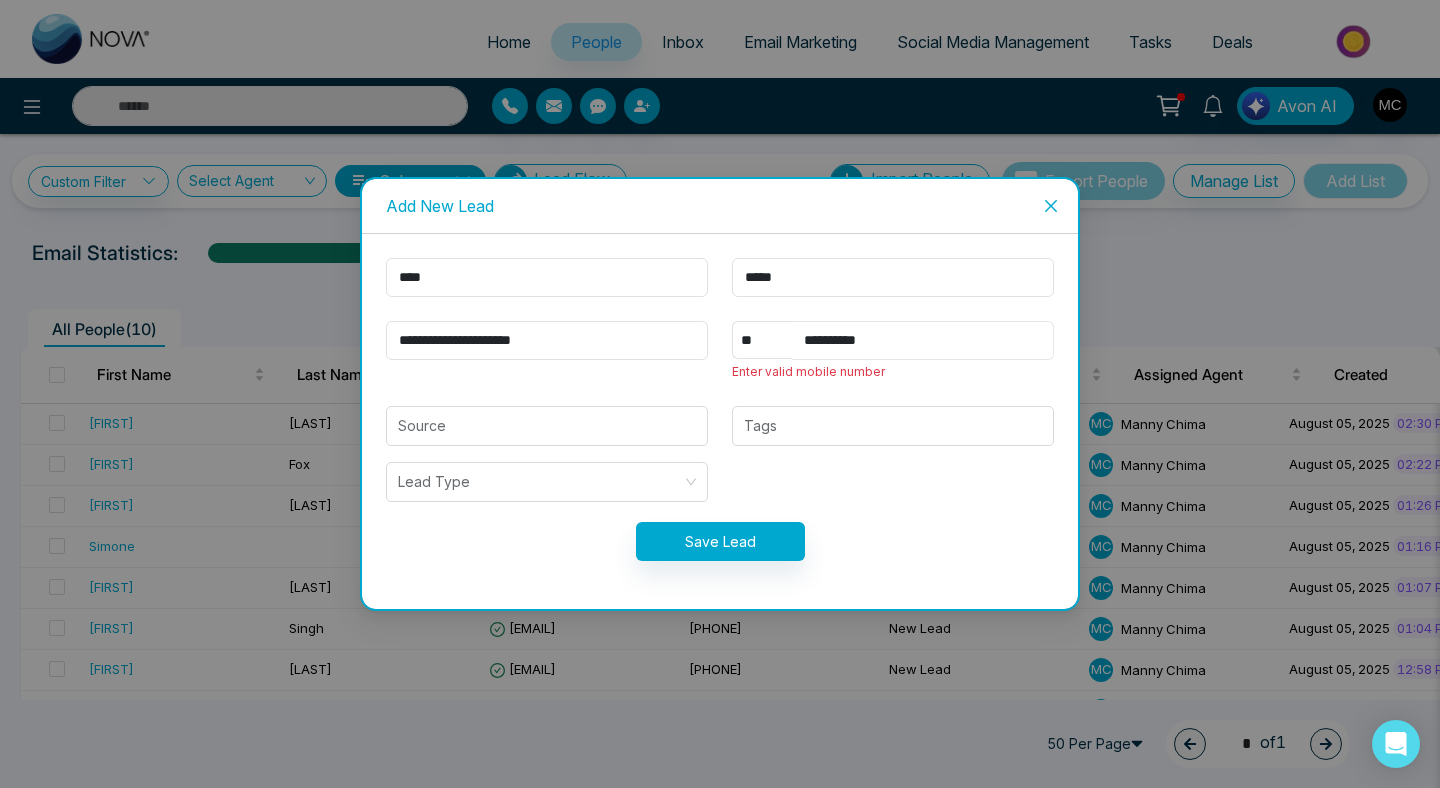 click on "**********" at bounding box center (923, 340) 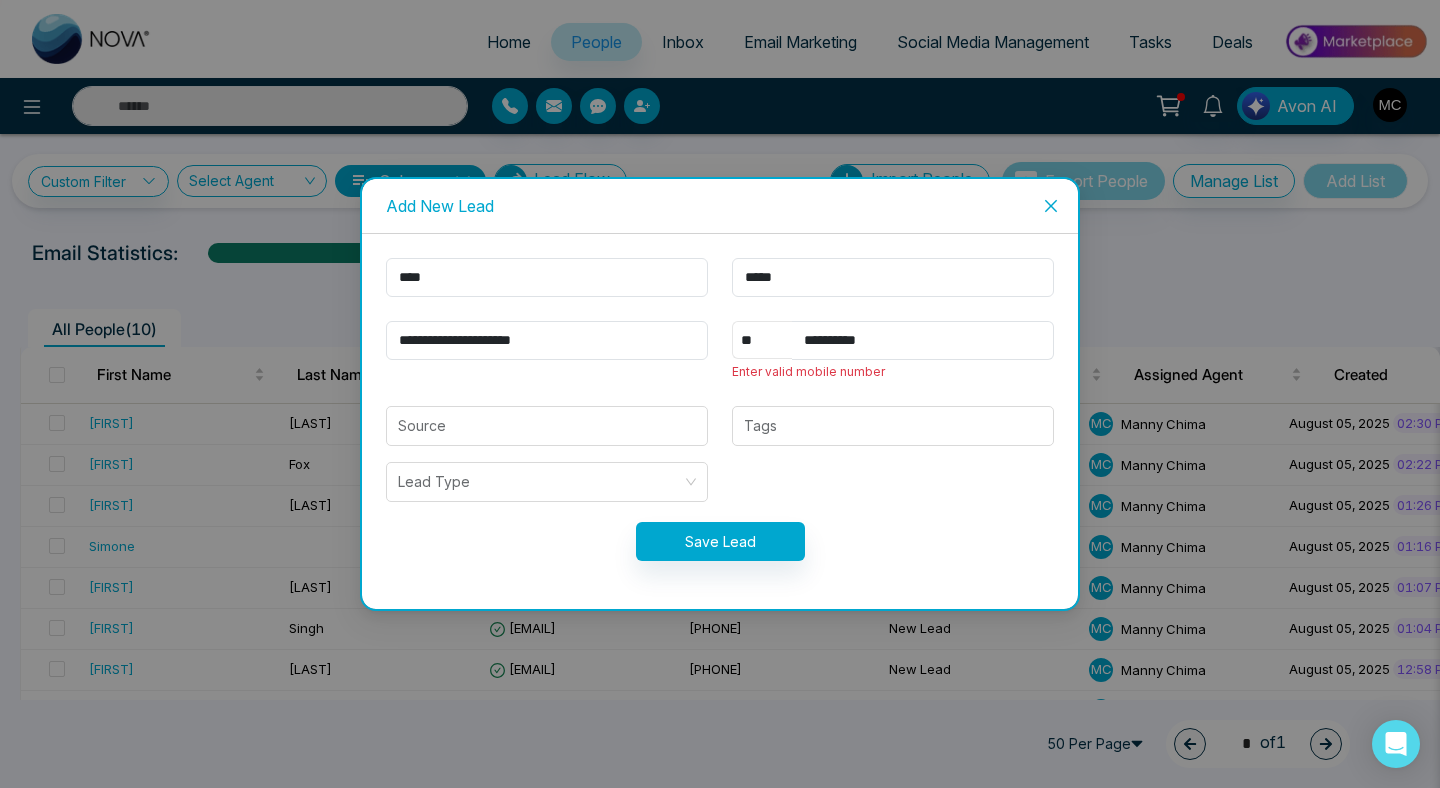 click on "** **** *** *** *** **** ***" at bounding box center (762, 340) 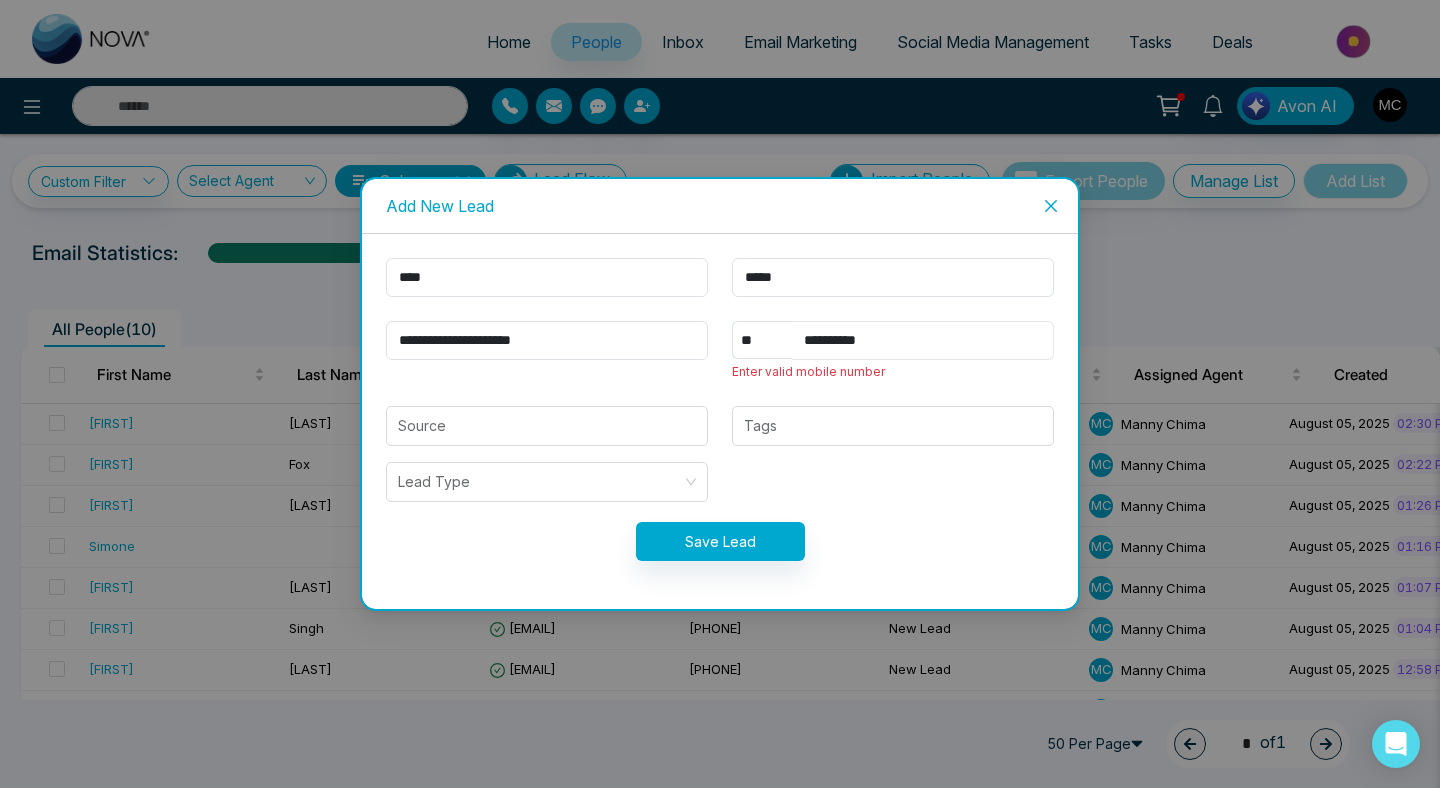 click on "**********" at bounding box center [923, 340] 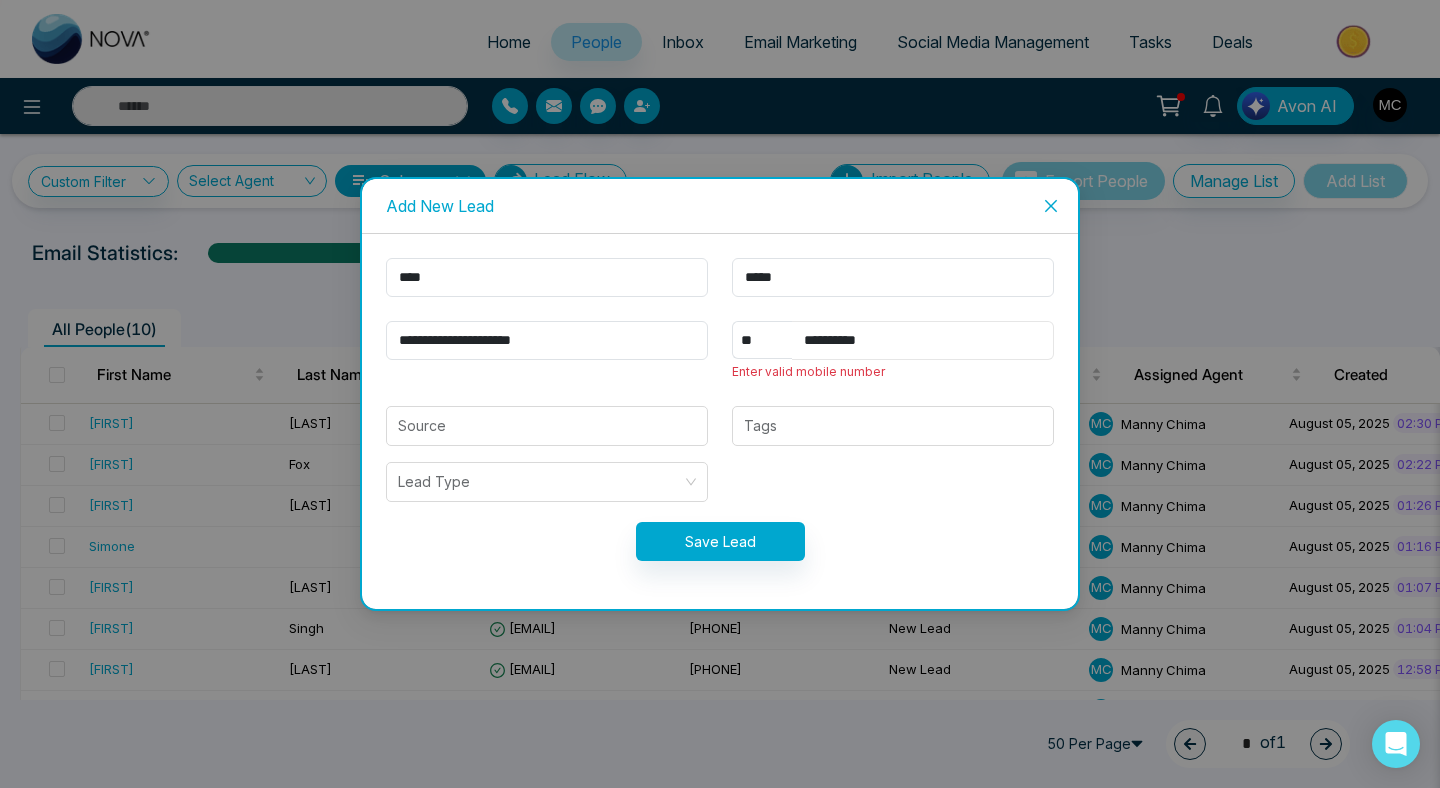 click on "**********" at bounding box center [923, 340] 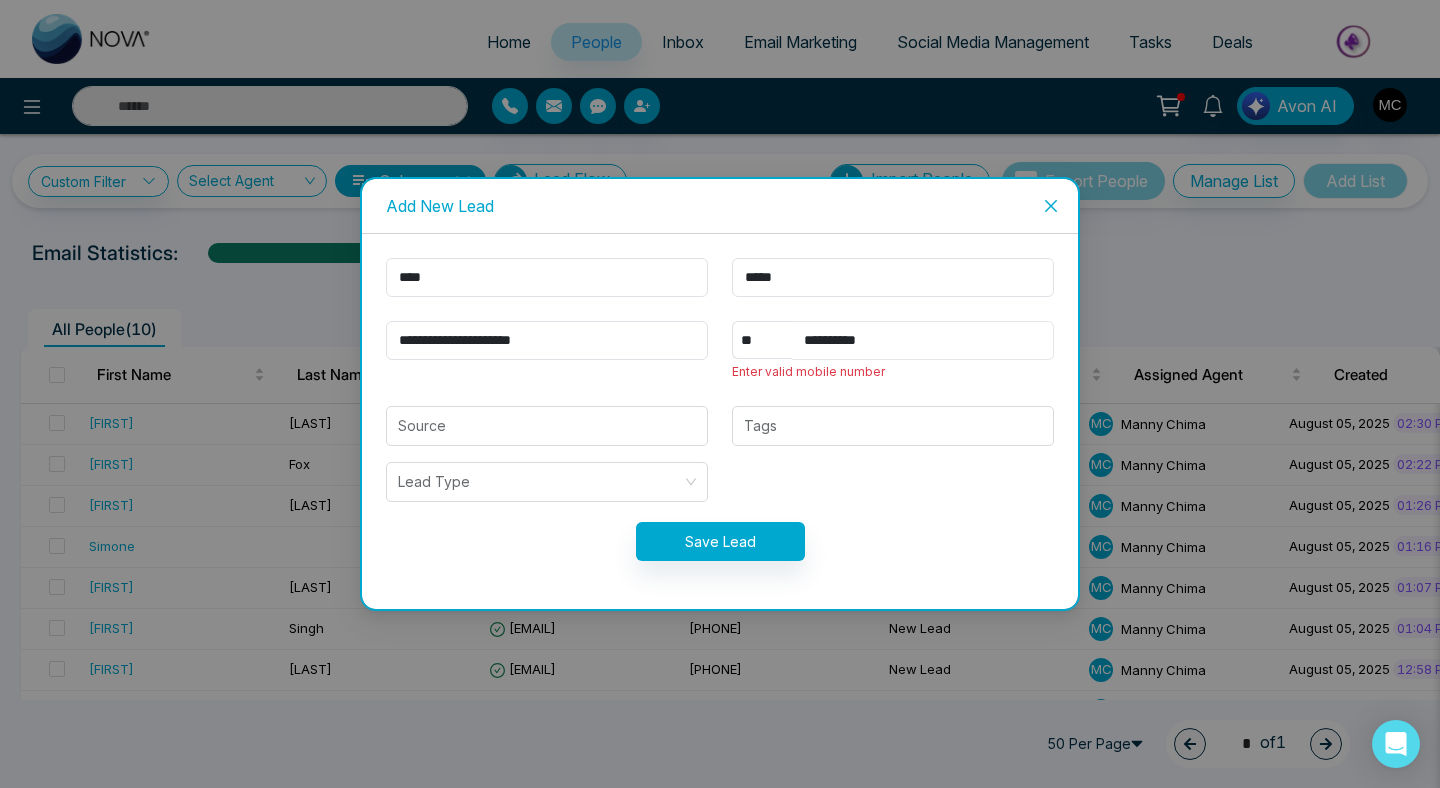 click on "**********" at bounding box center [923, 340] 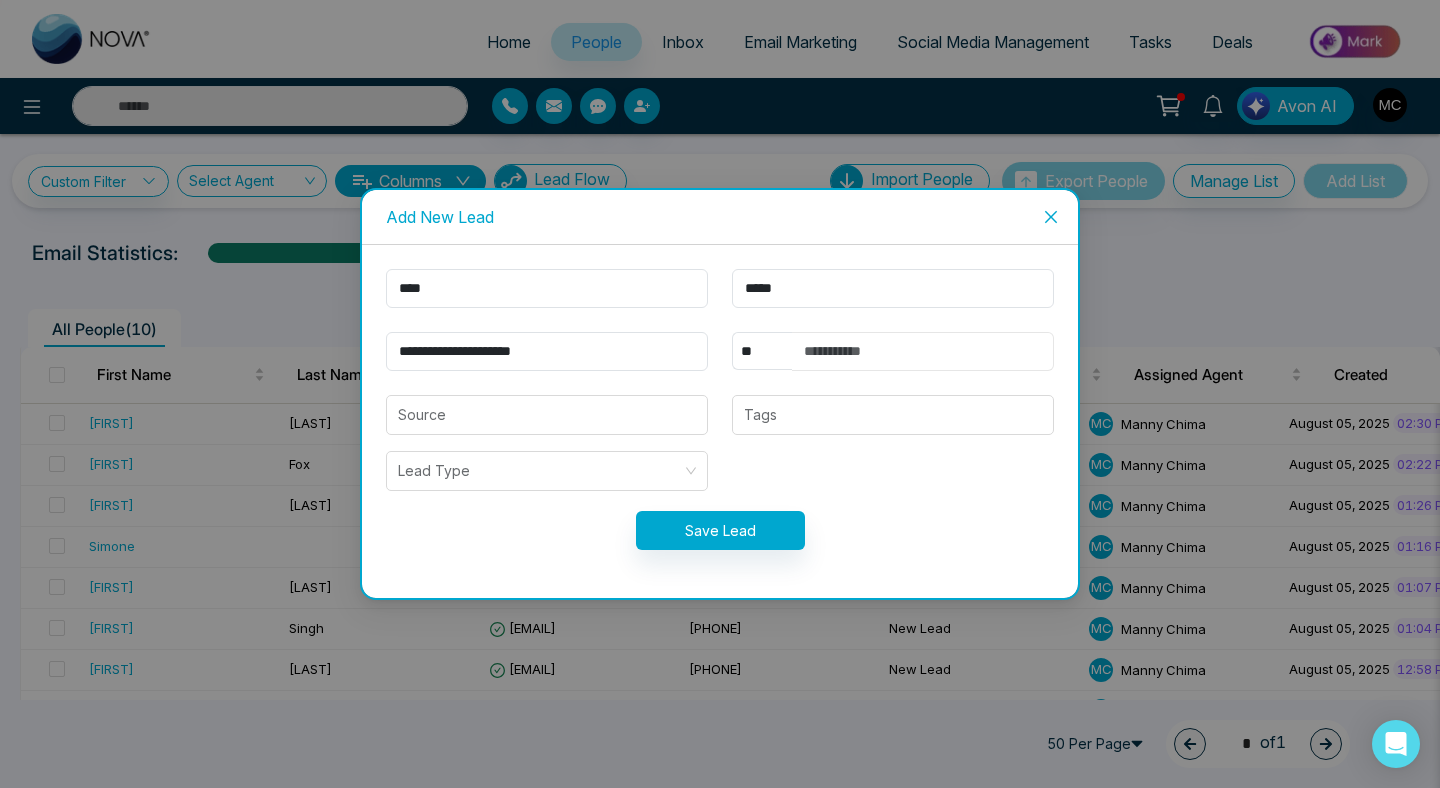type on "*" 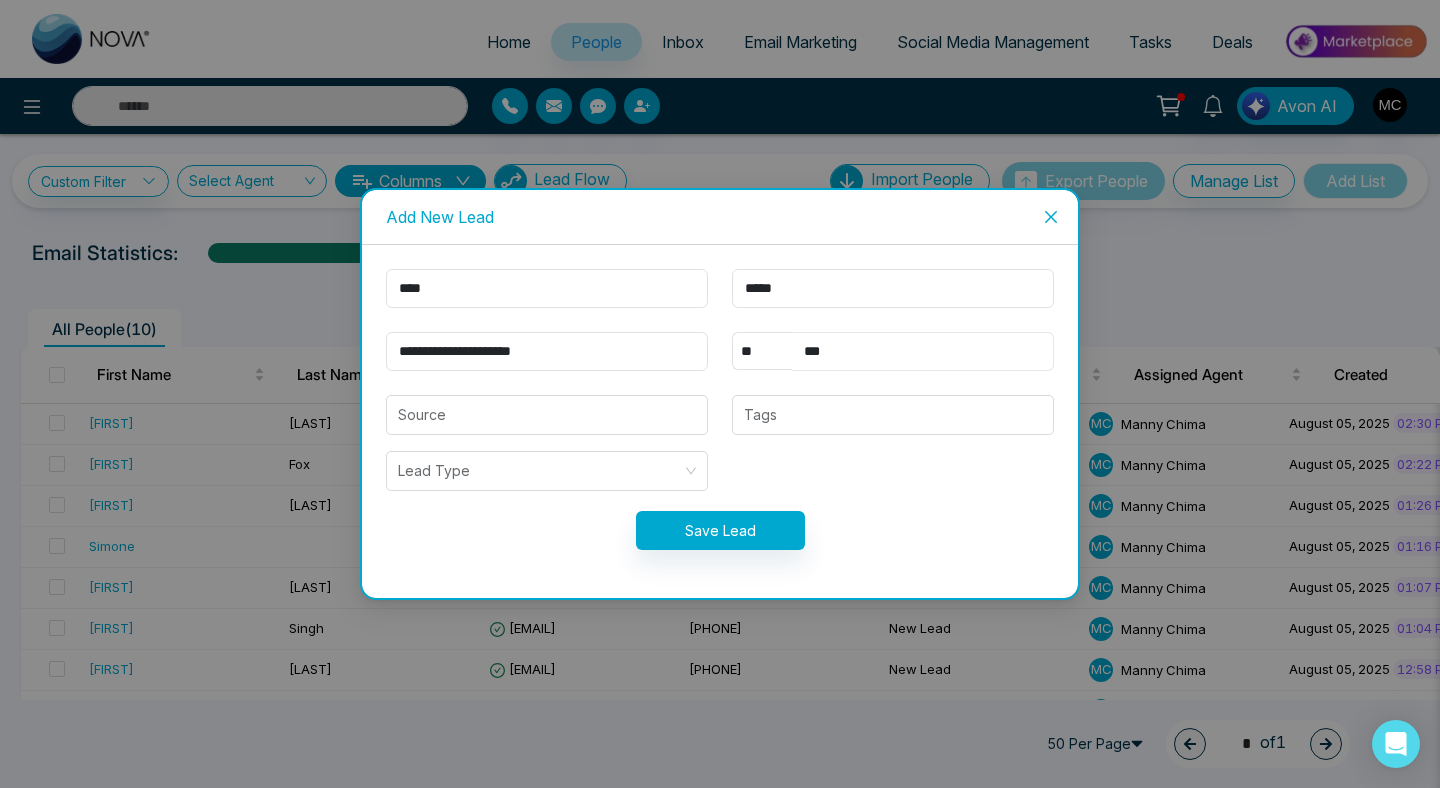 type on "**********" 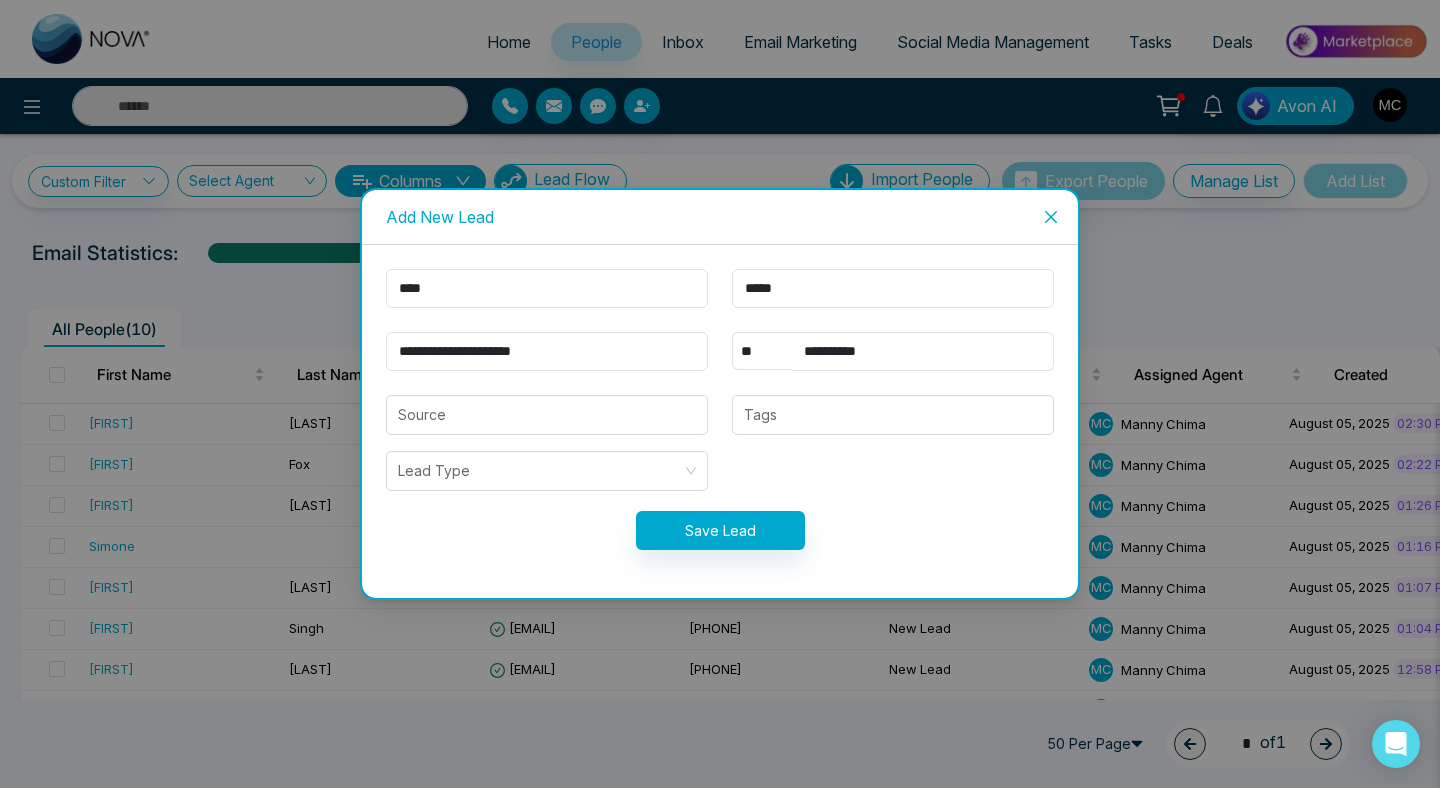 click on "**********" at bounding box center [720, 421] 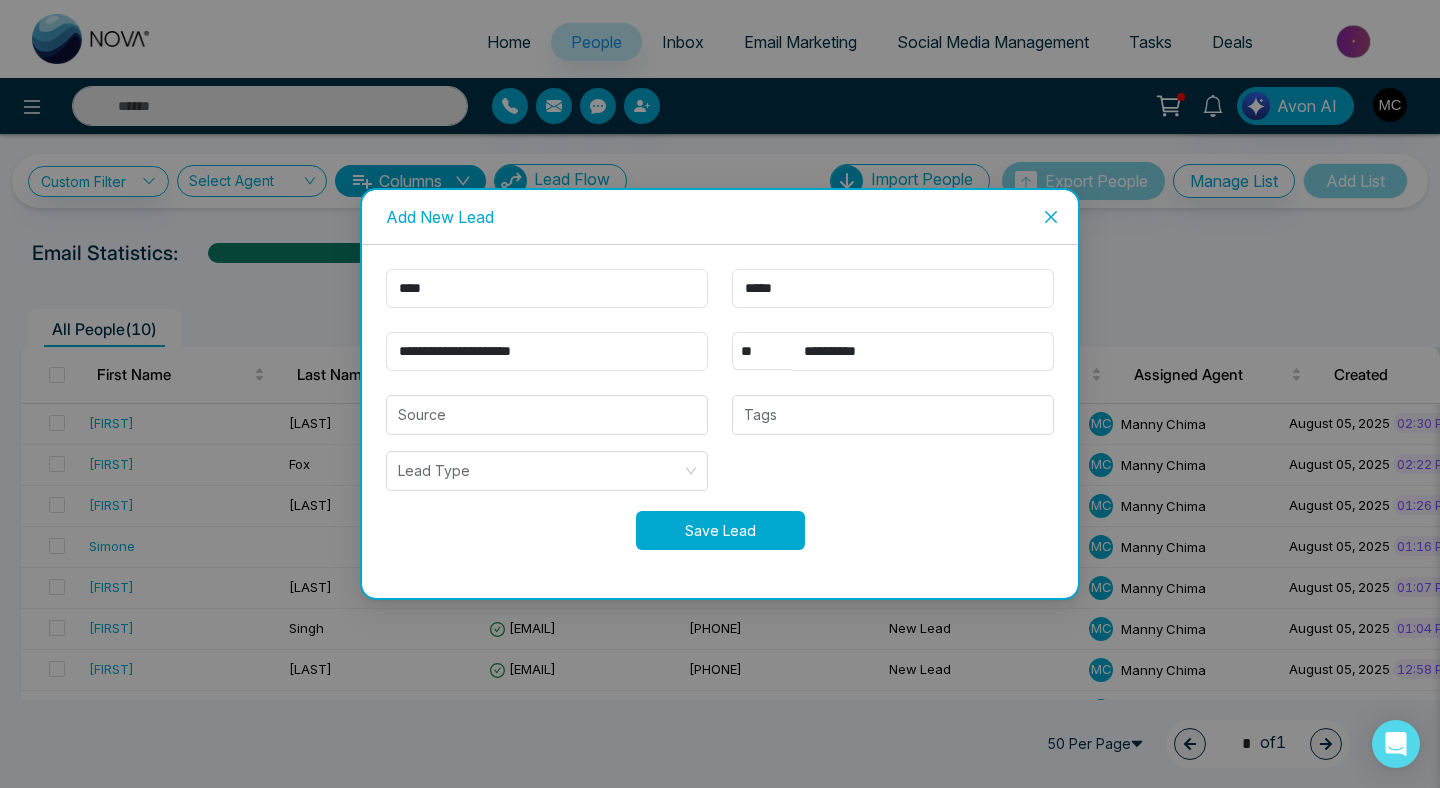 click on "Save Lead" at bounding box center (720, 530) 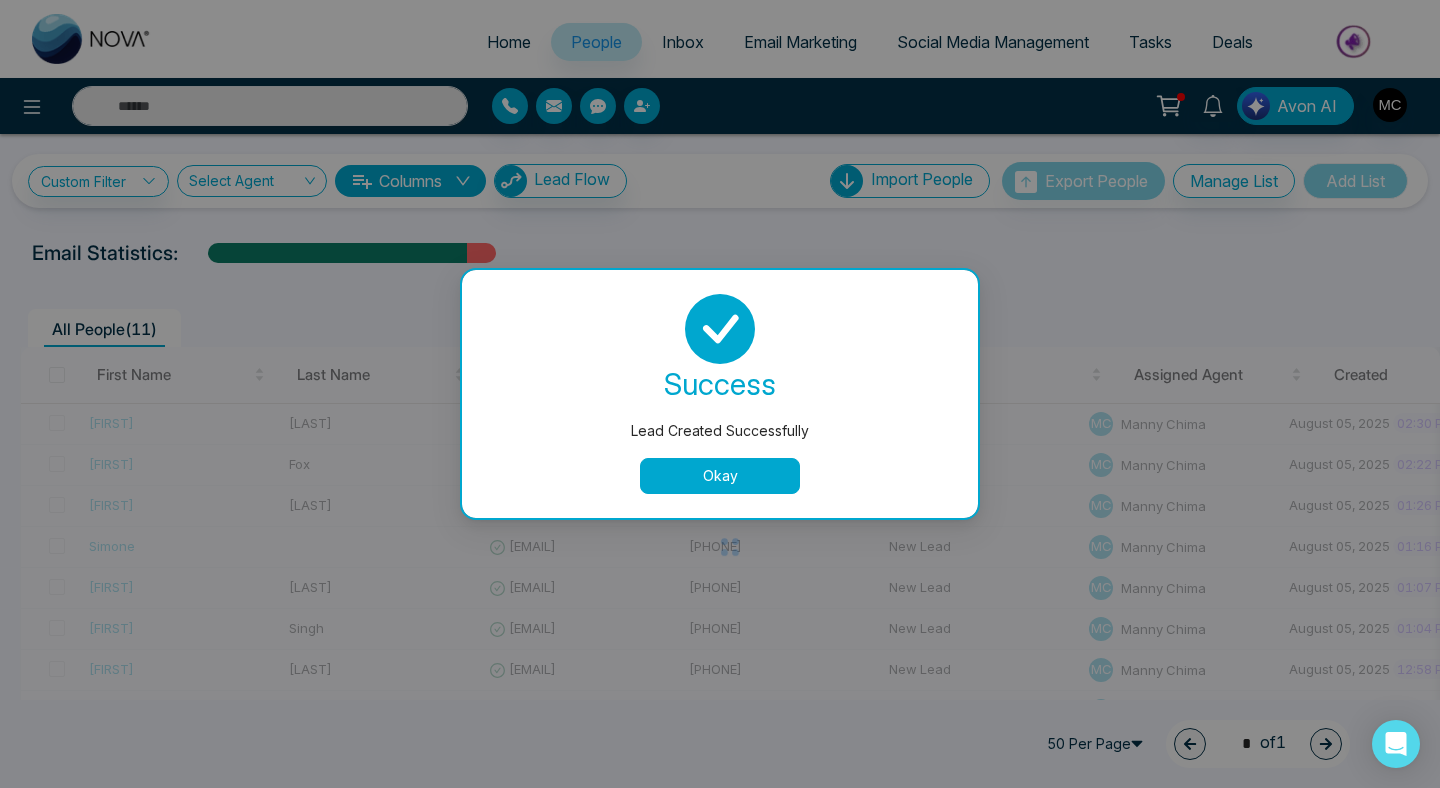 click on "Okay" at bounding box center [720, 476] 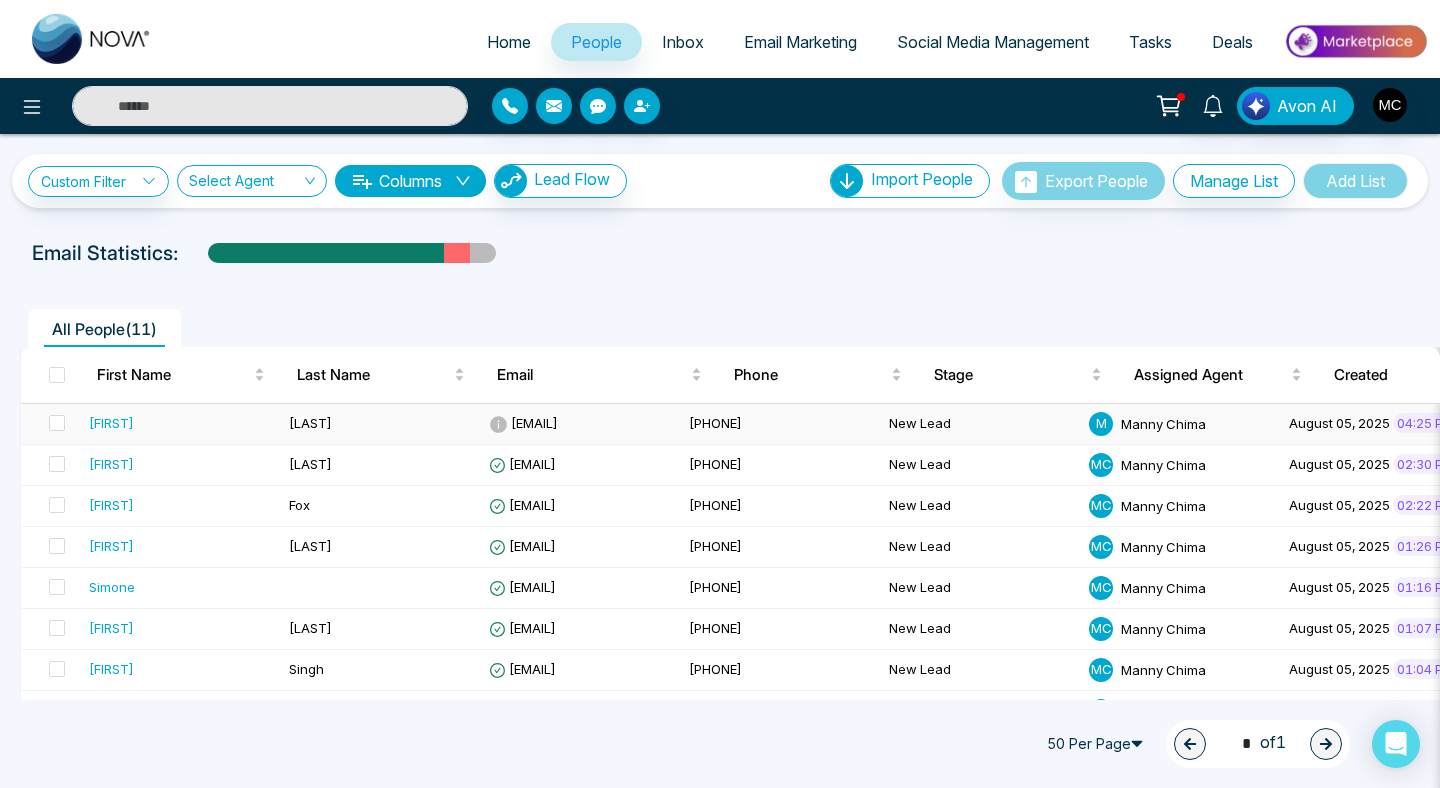 click on "[EMAIL]" at bounding box center [581, 424] 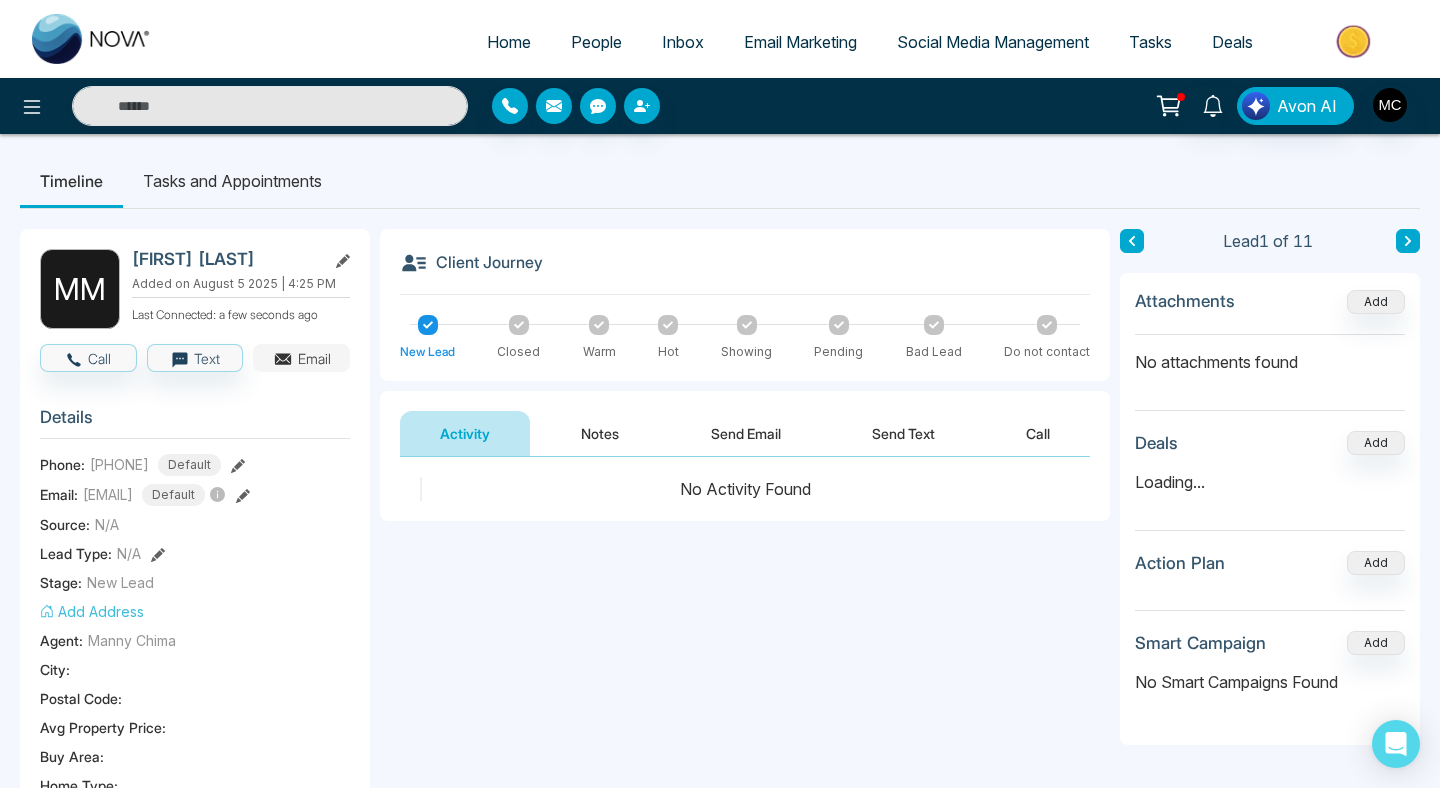 click on "Email" at bounding box center [301, 358] 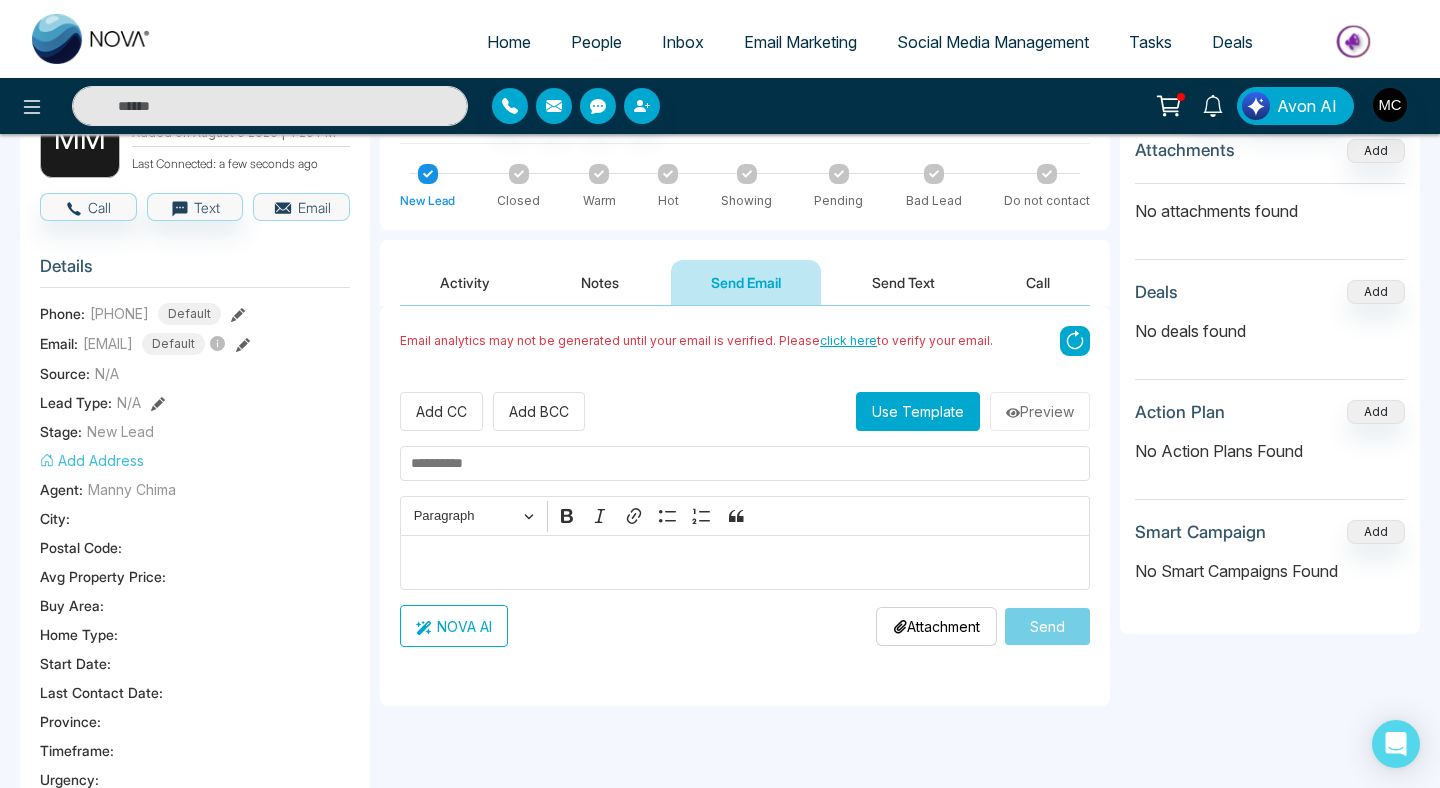 scroll, scrollTop: 158, scrollLeft: 0, axis: vertical 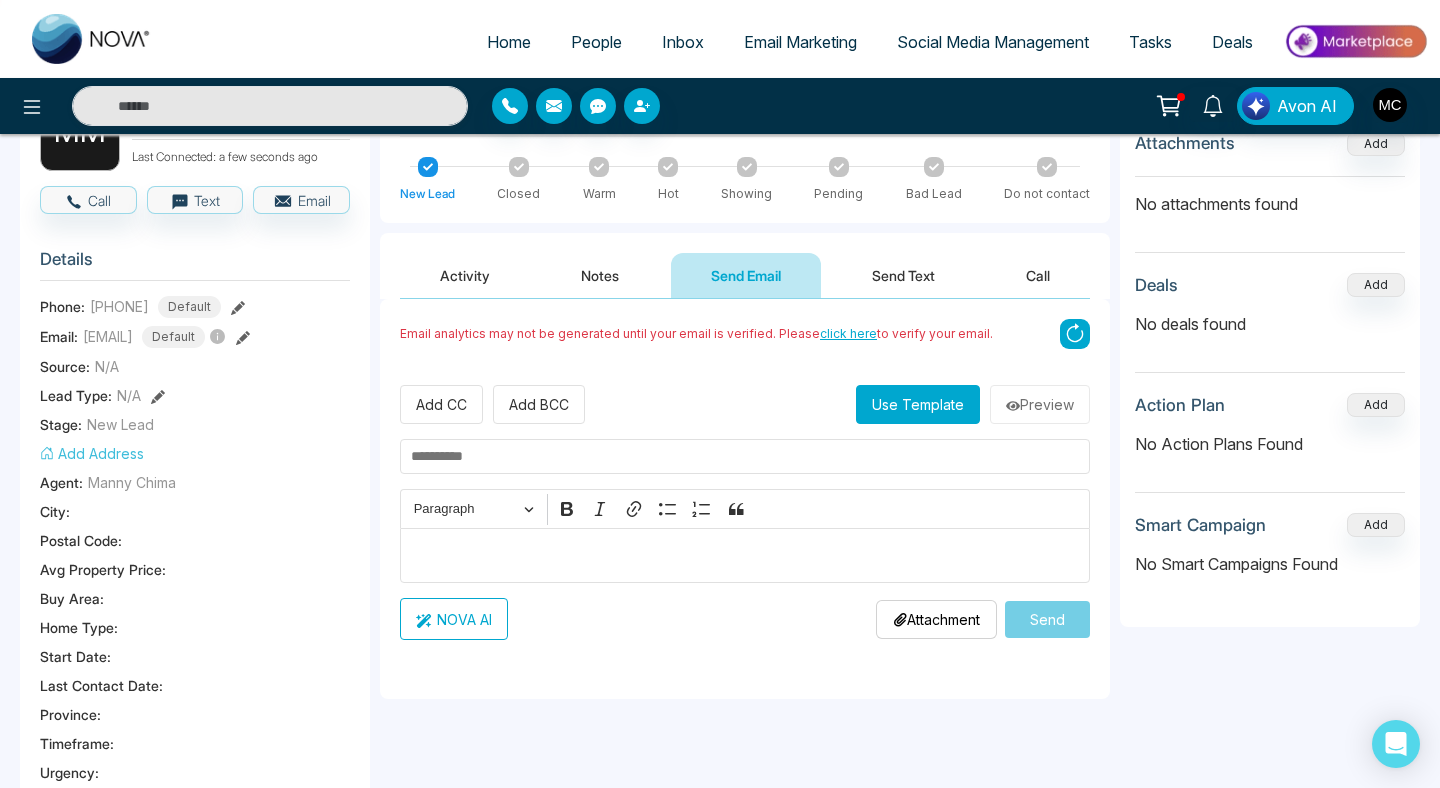 click at bounding box center (745, 456) 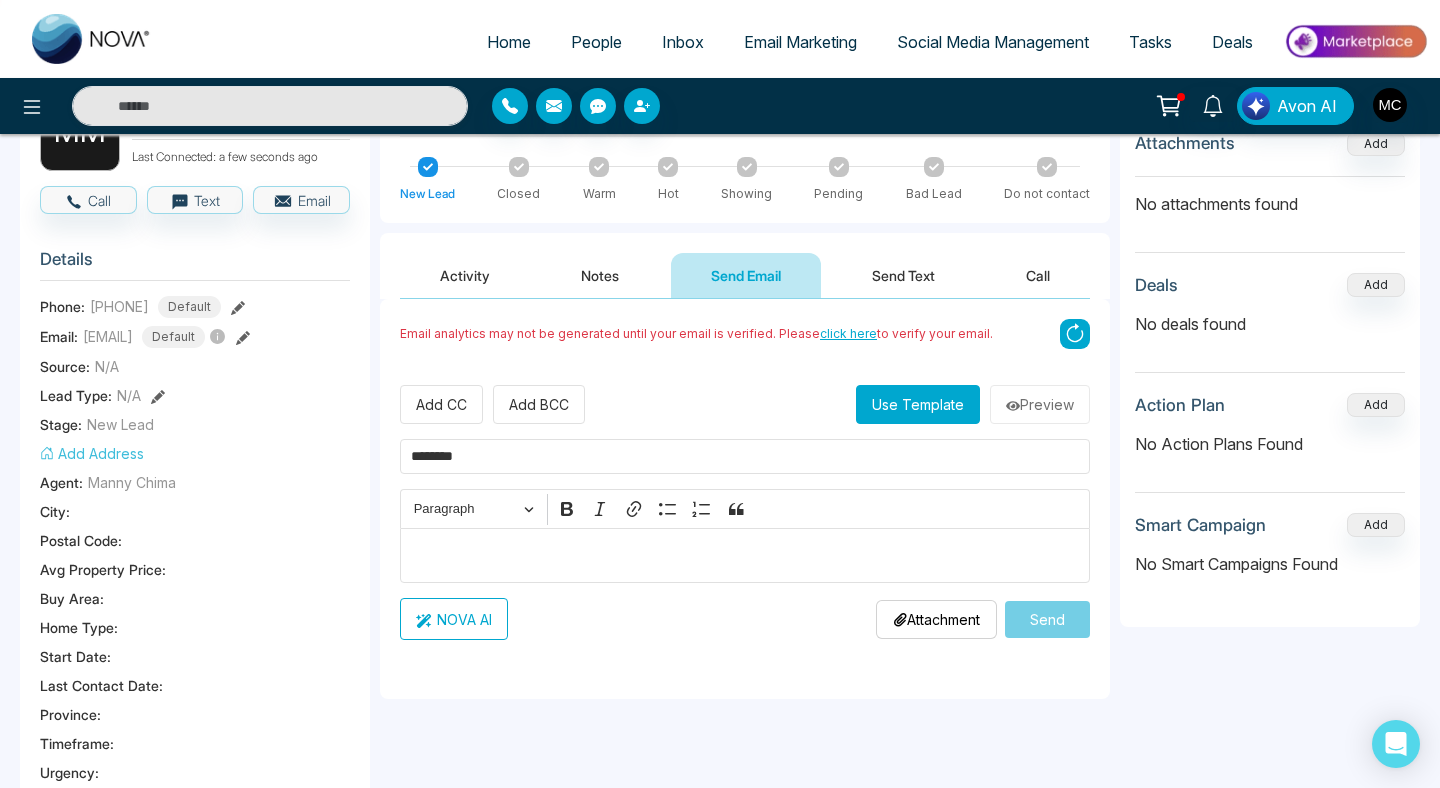 type on "*******" 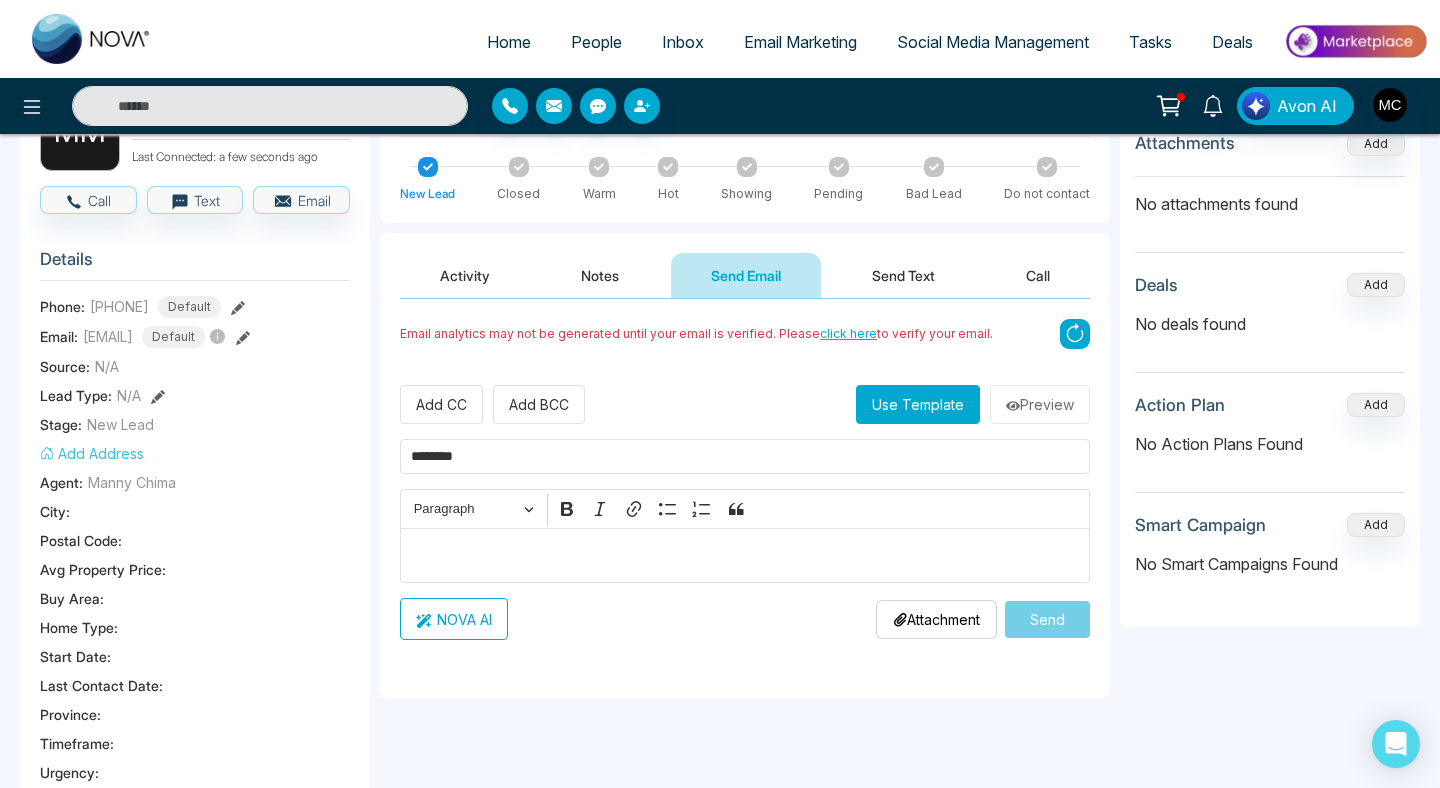 click at bounding box center (745, 556) 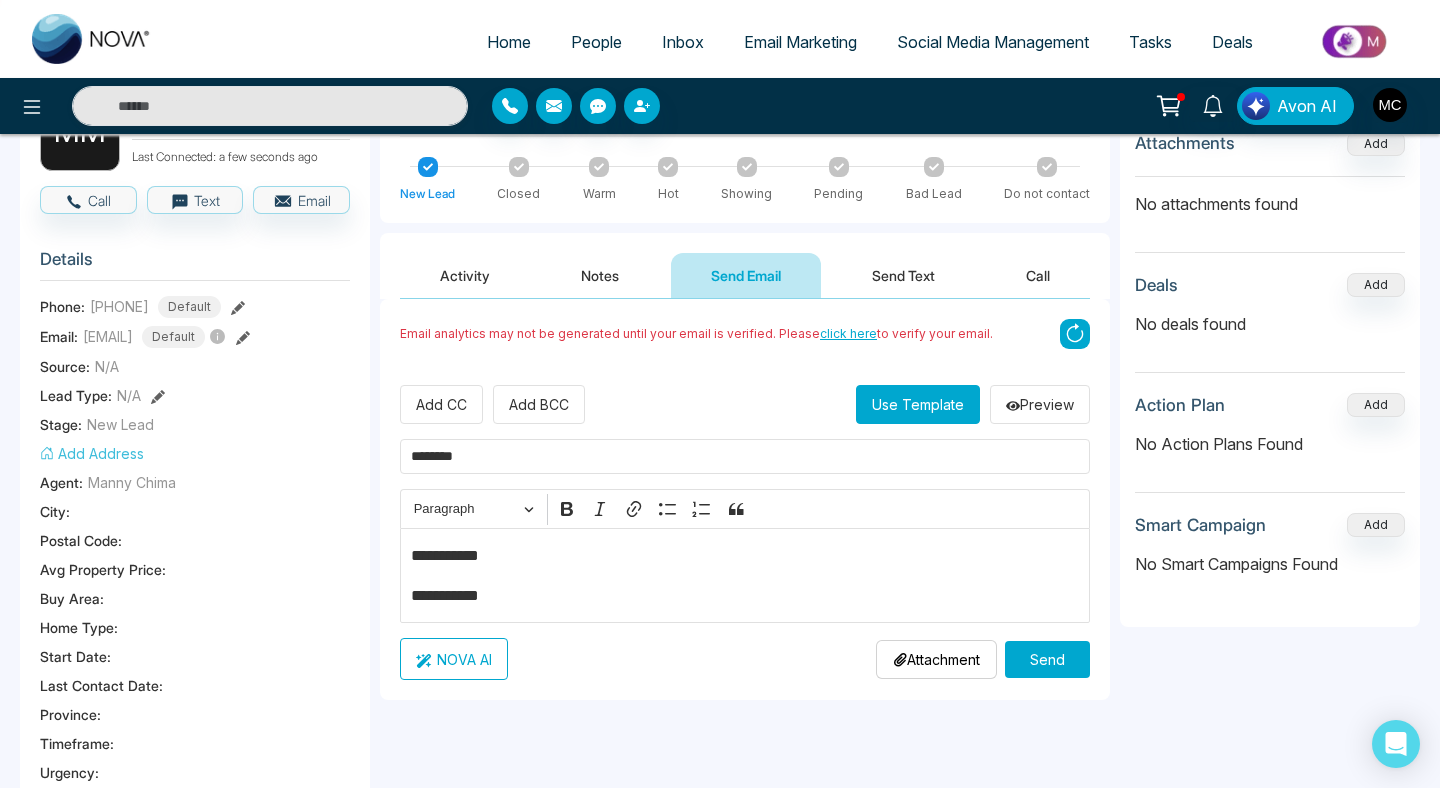 click on "**********" at bounding box center (745, 596) 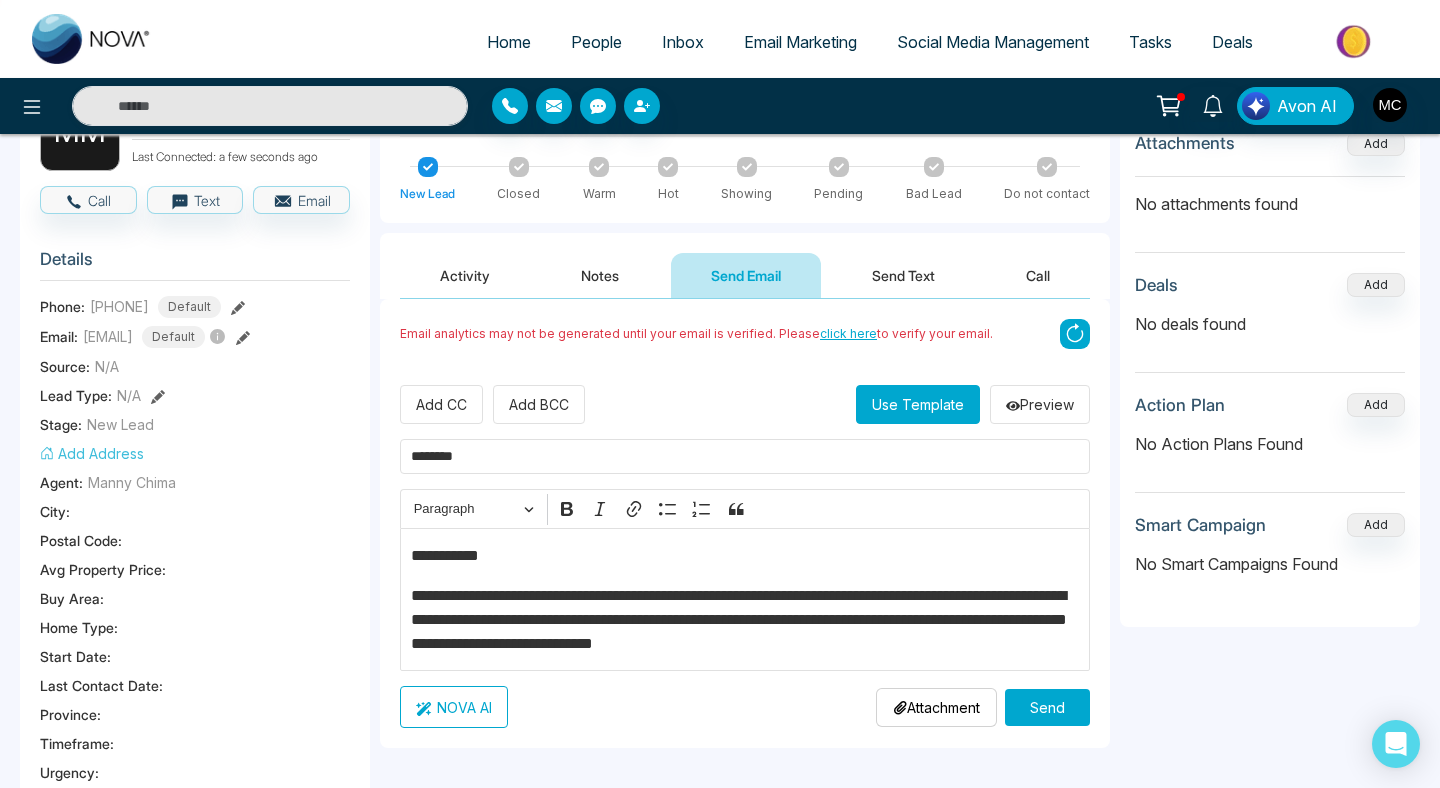click on "**********" at bounding box center (745, 620) 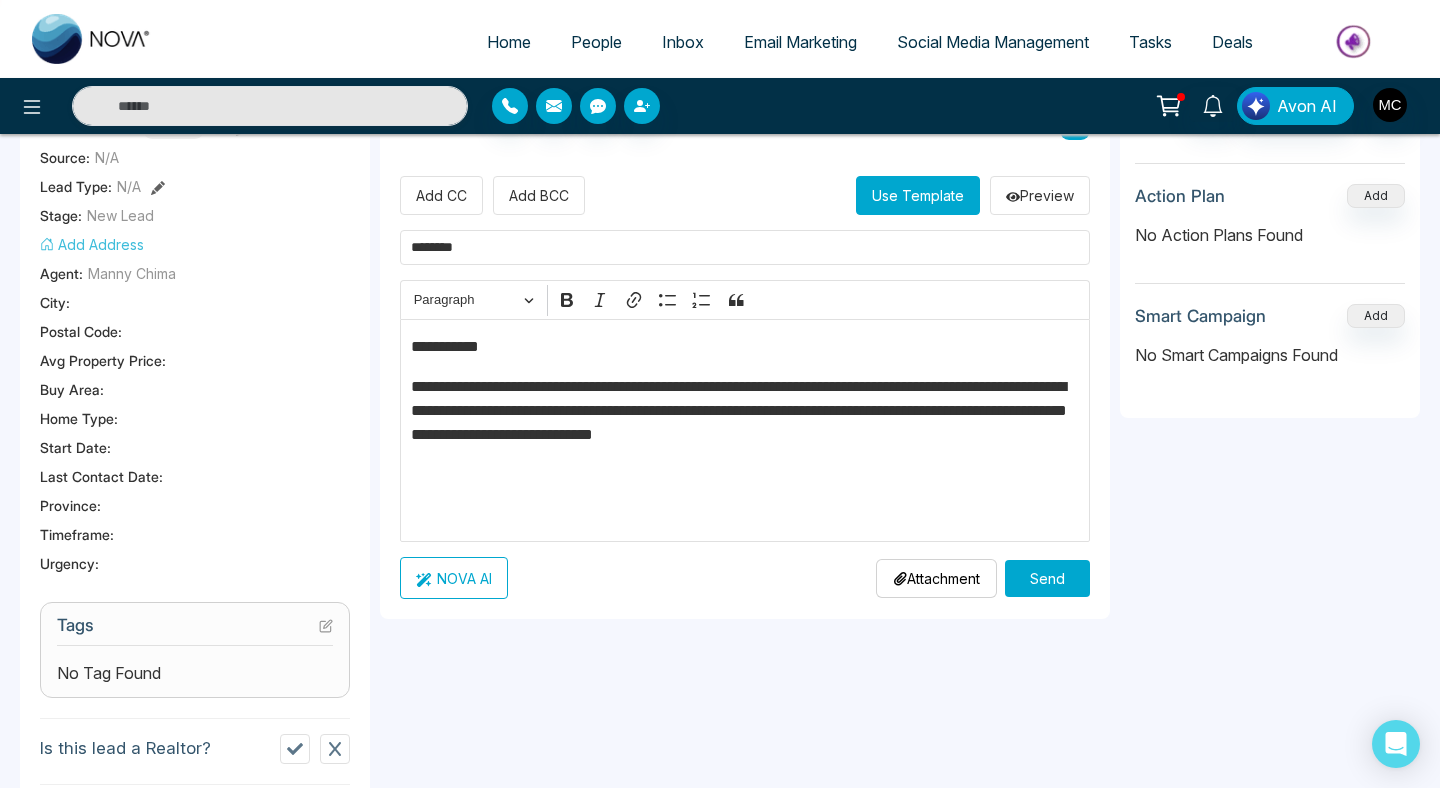 scroll, scrollTop: 368, scrollLeft: 0, axis: vertical 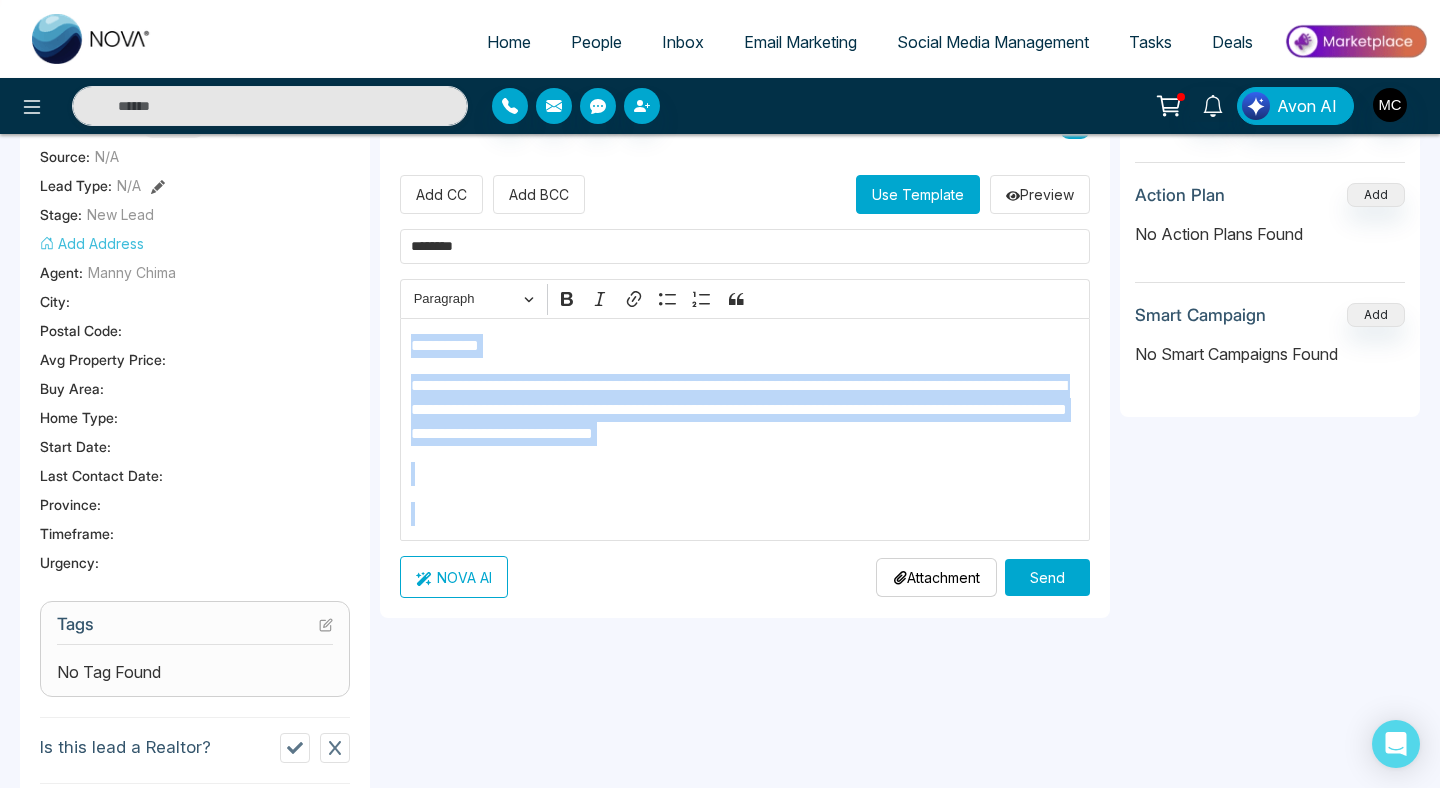 drag, startPoint x: 960, startPoint y: 491, endPoint x: 391, endPoint y: 347, distance: 586.93866 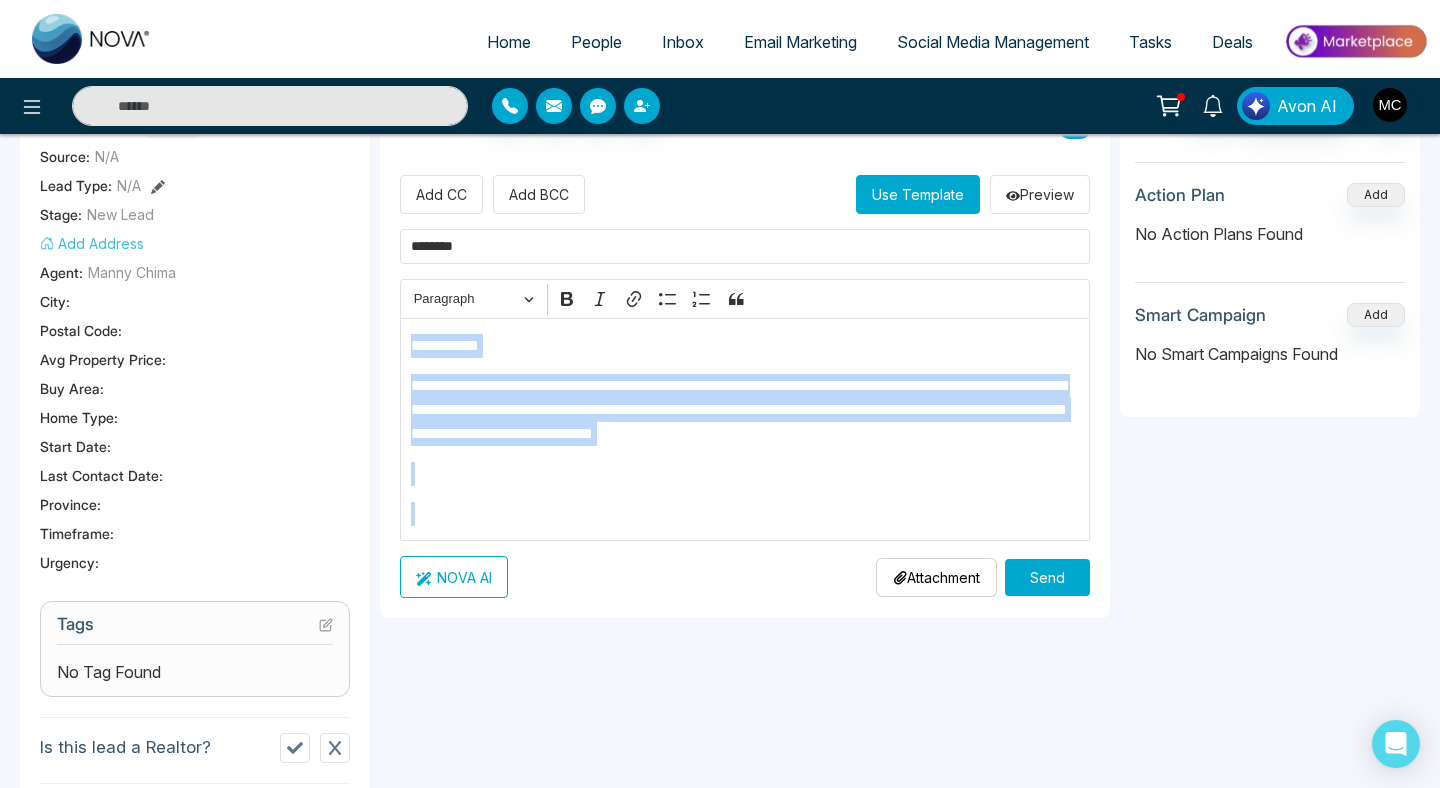 click on "**********" at bounding box center [745, 353] 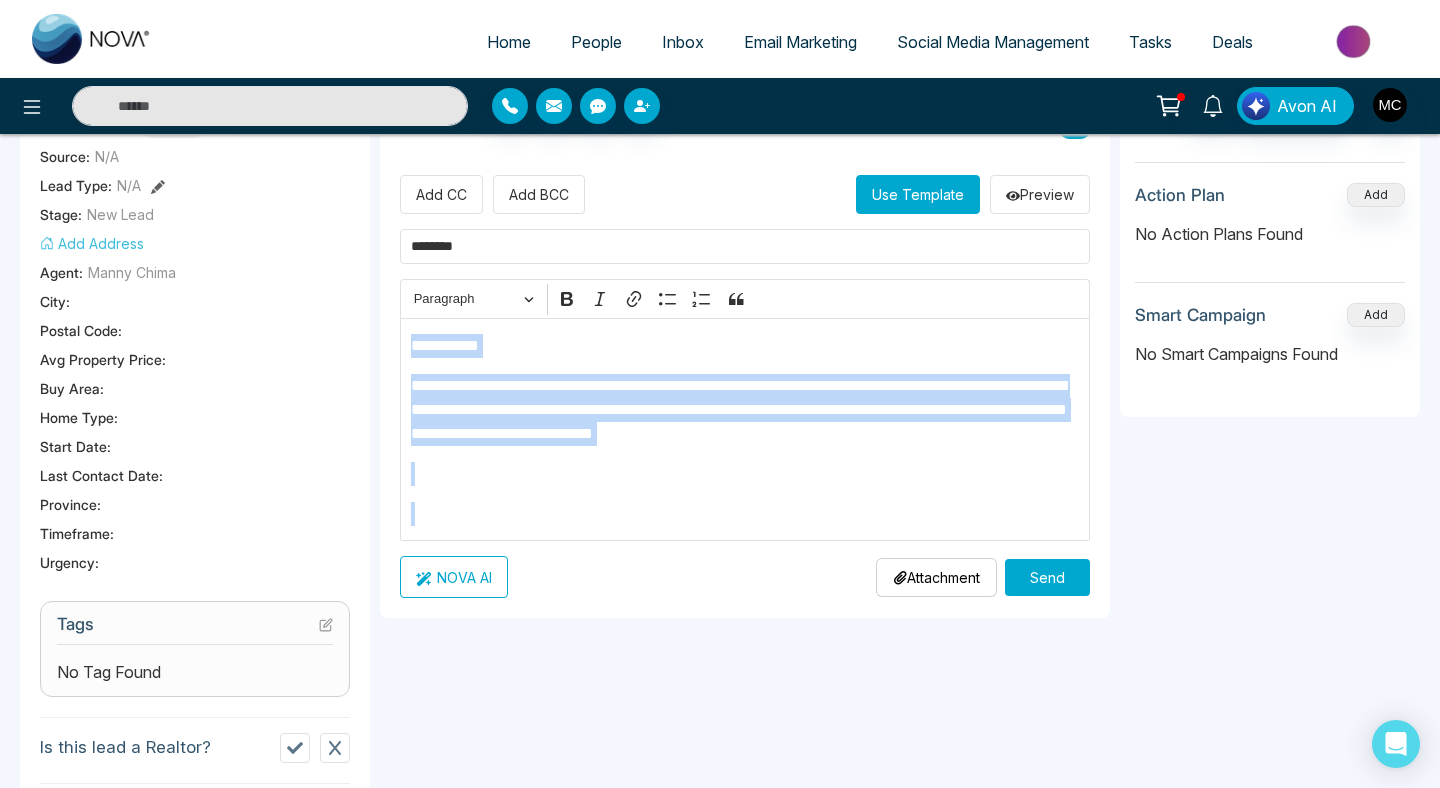 click on "NOVA AI" at bounding box center (454, 577) 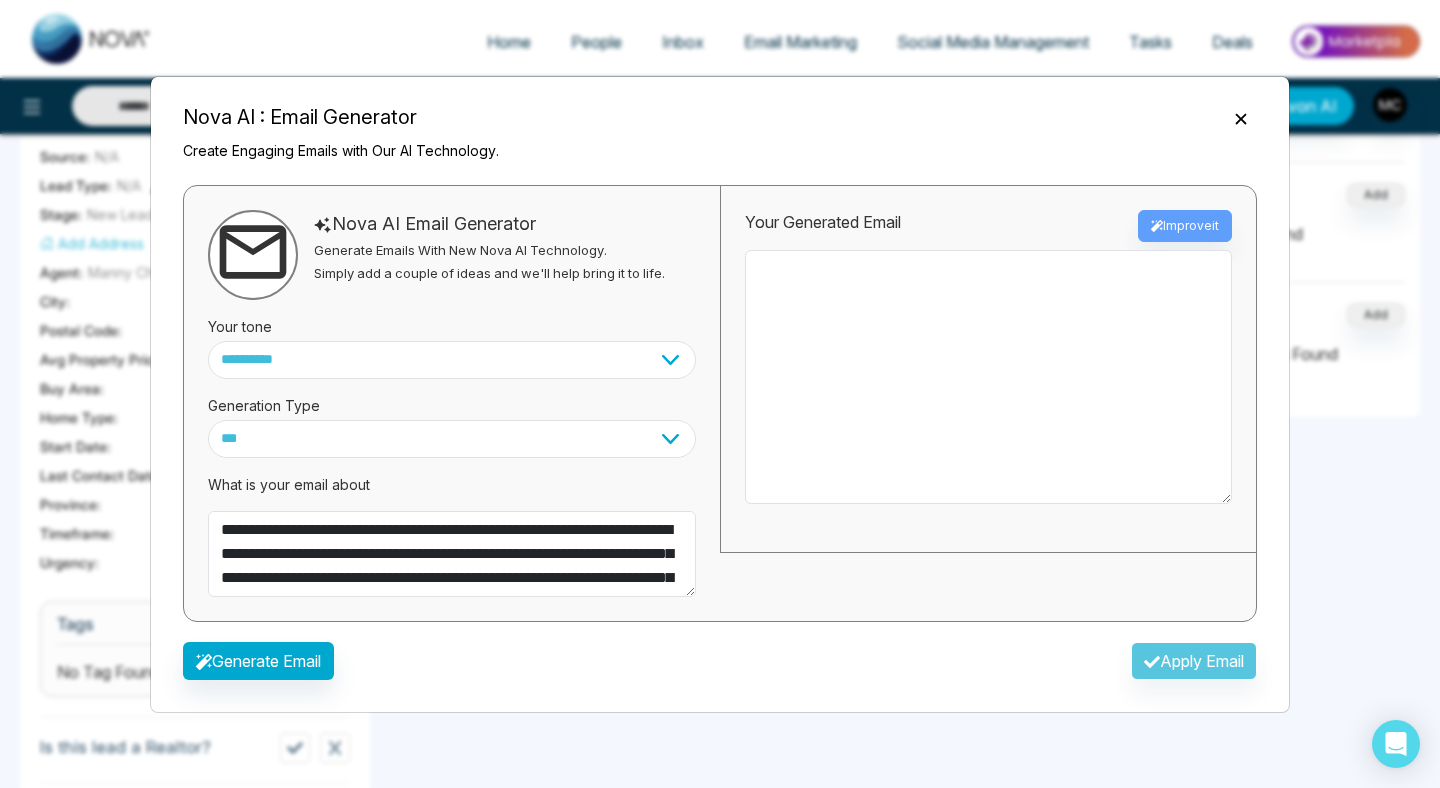 click on "Your Generated Email  Improve  it" at bounding box center [988, 226] 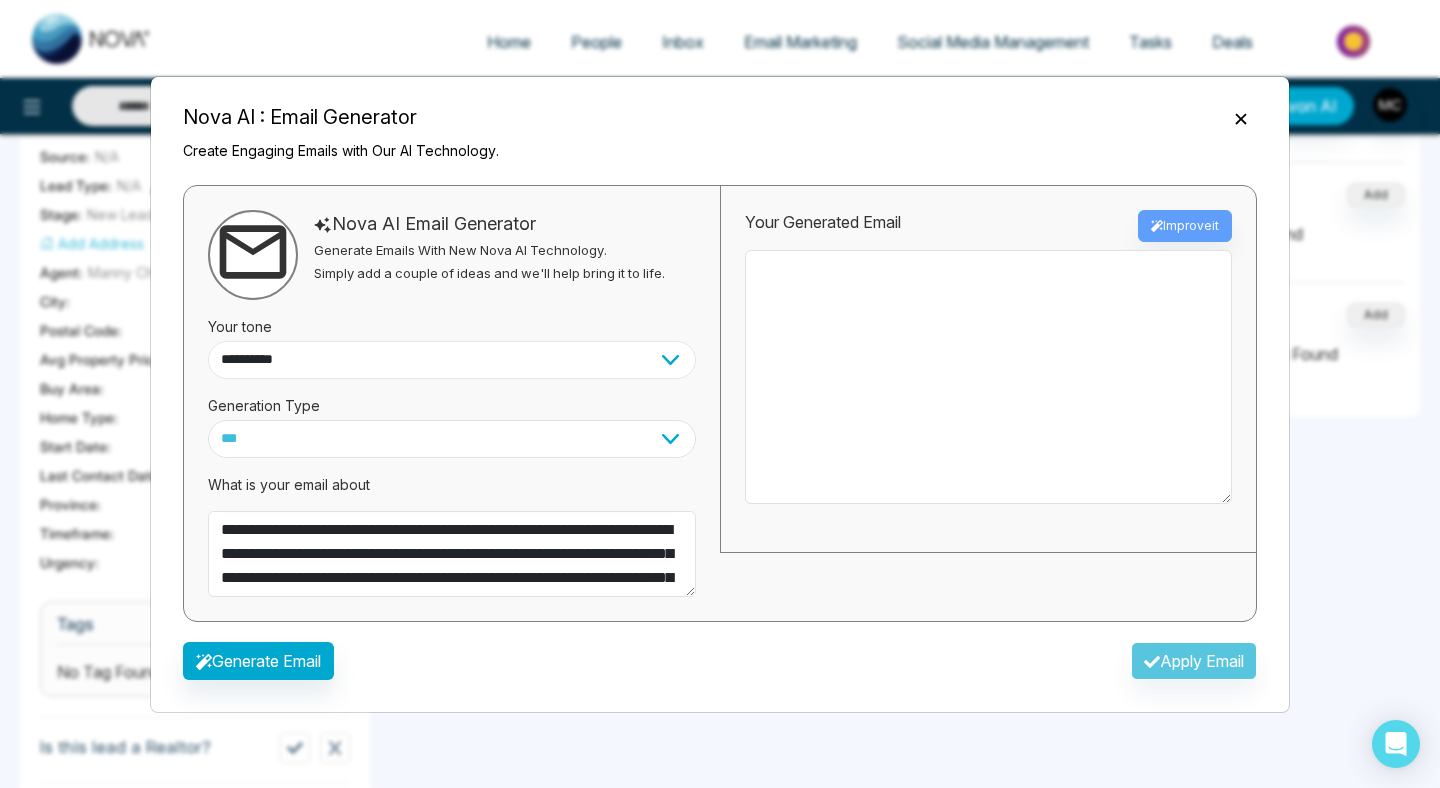 click on "**********" at bounding box center [452, 360] 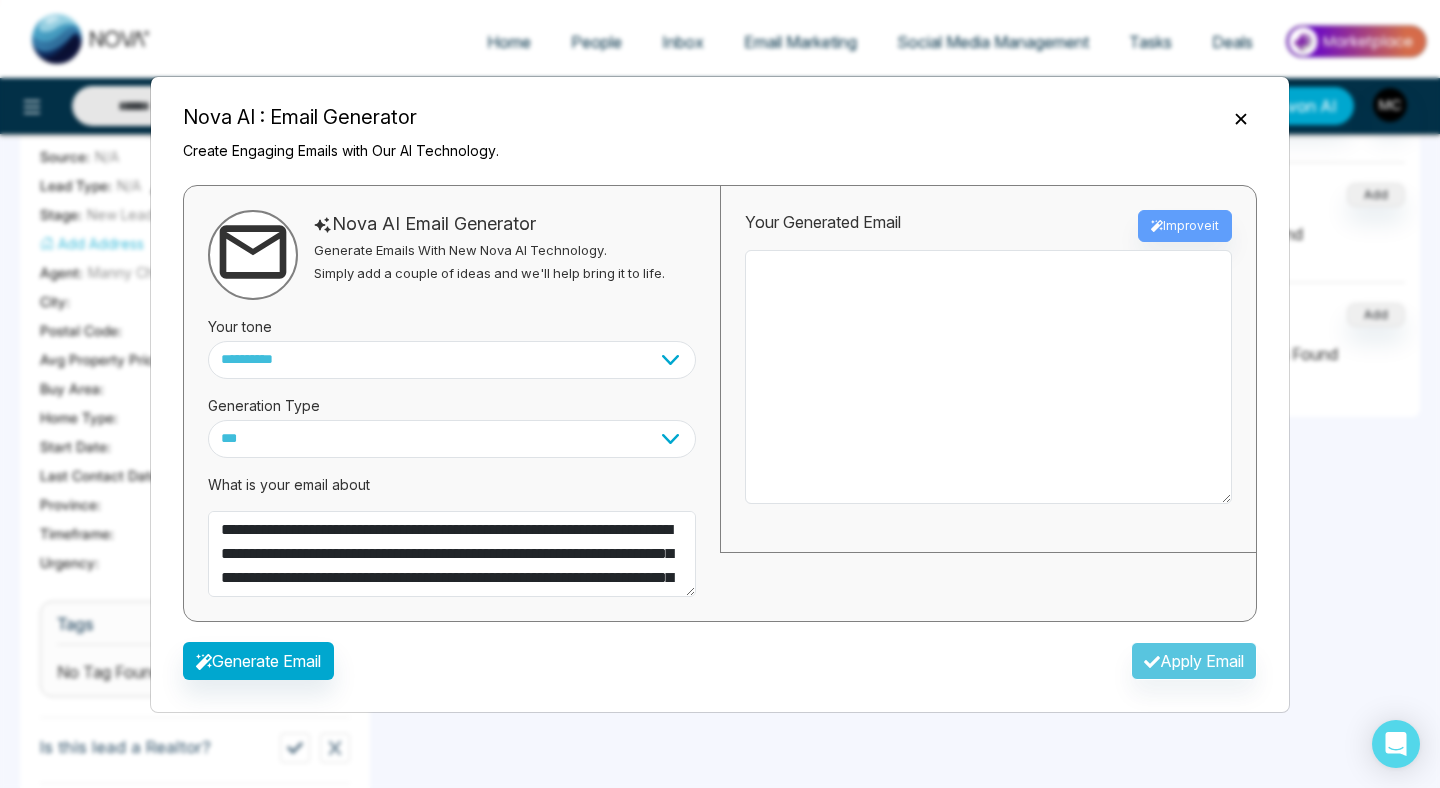 click on "**********" at bounding box center (452, 527) 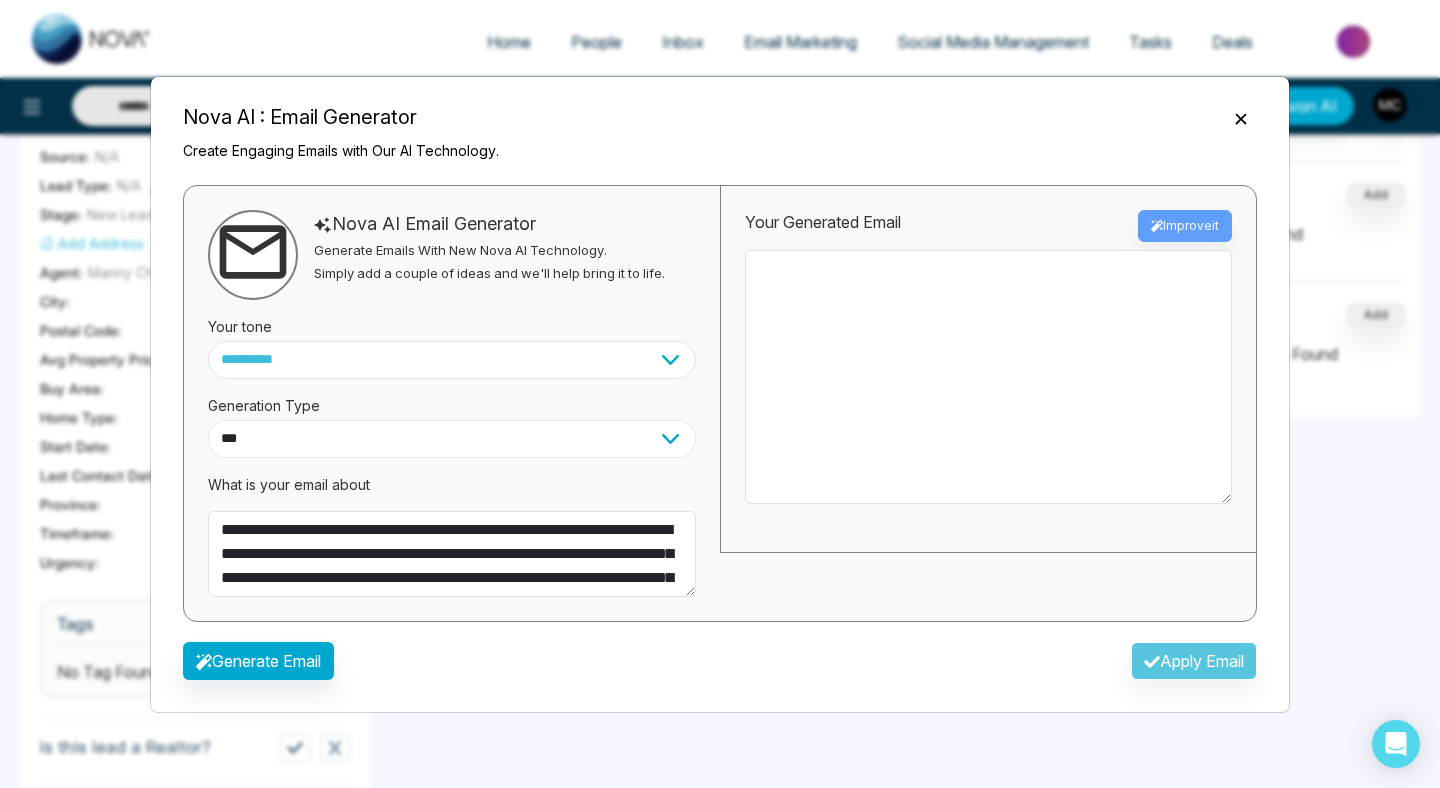 click on "*** ***** ******* ******* ********" at bounding box center [452, 439] 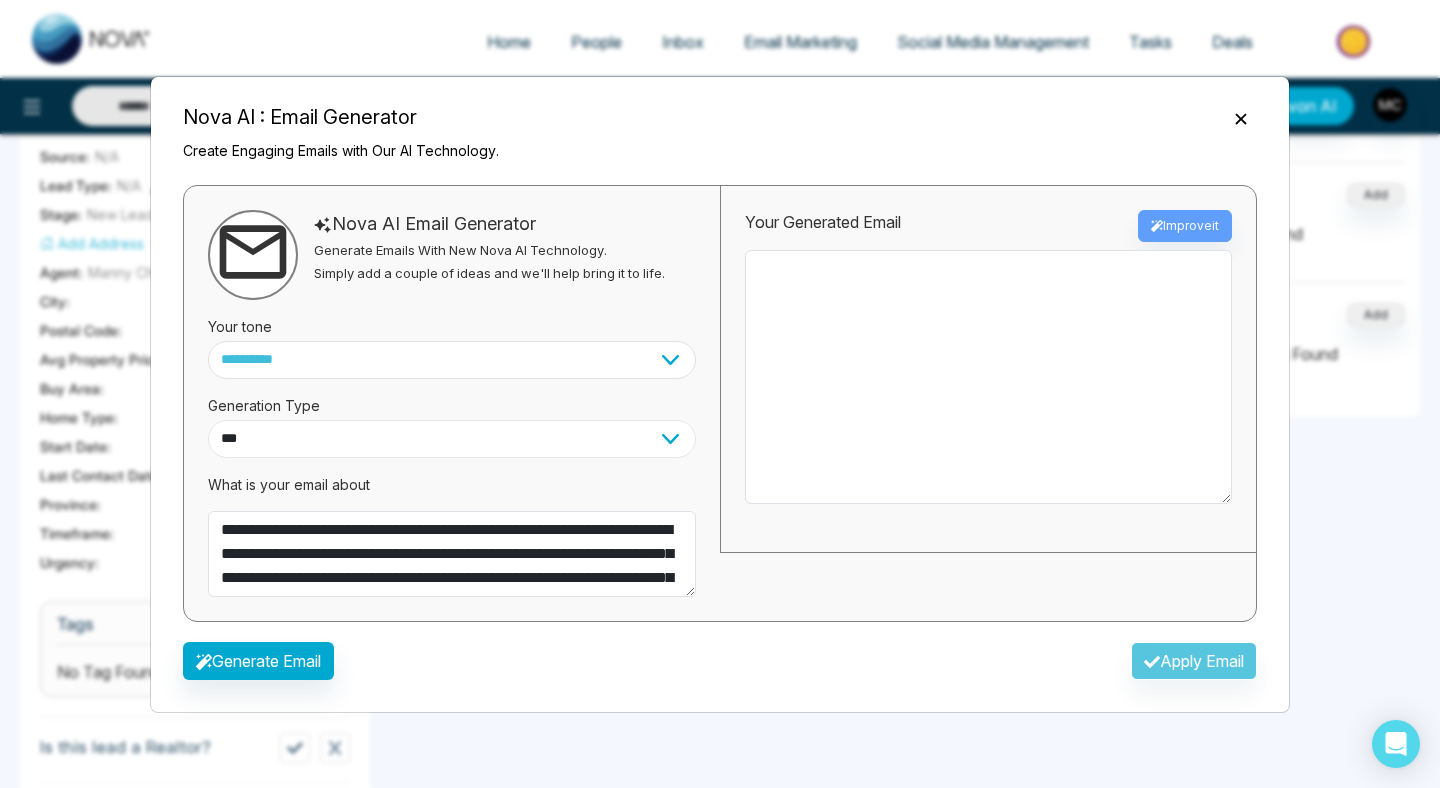 scroll, scrollTop: 48, scrollLeft: 0, axis: vertical 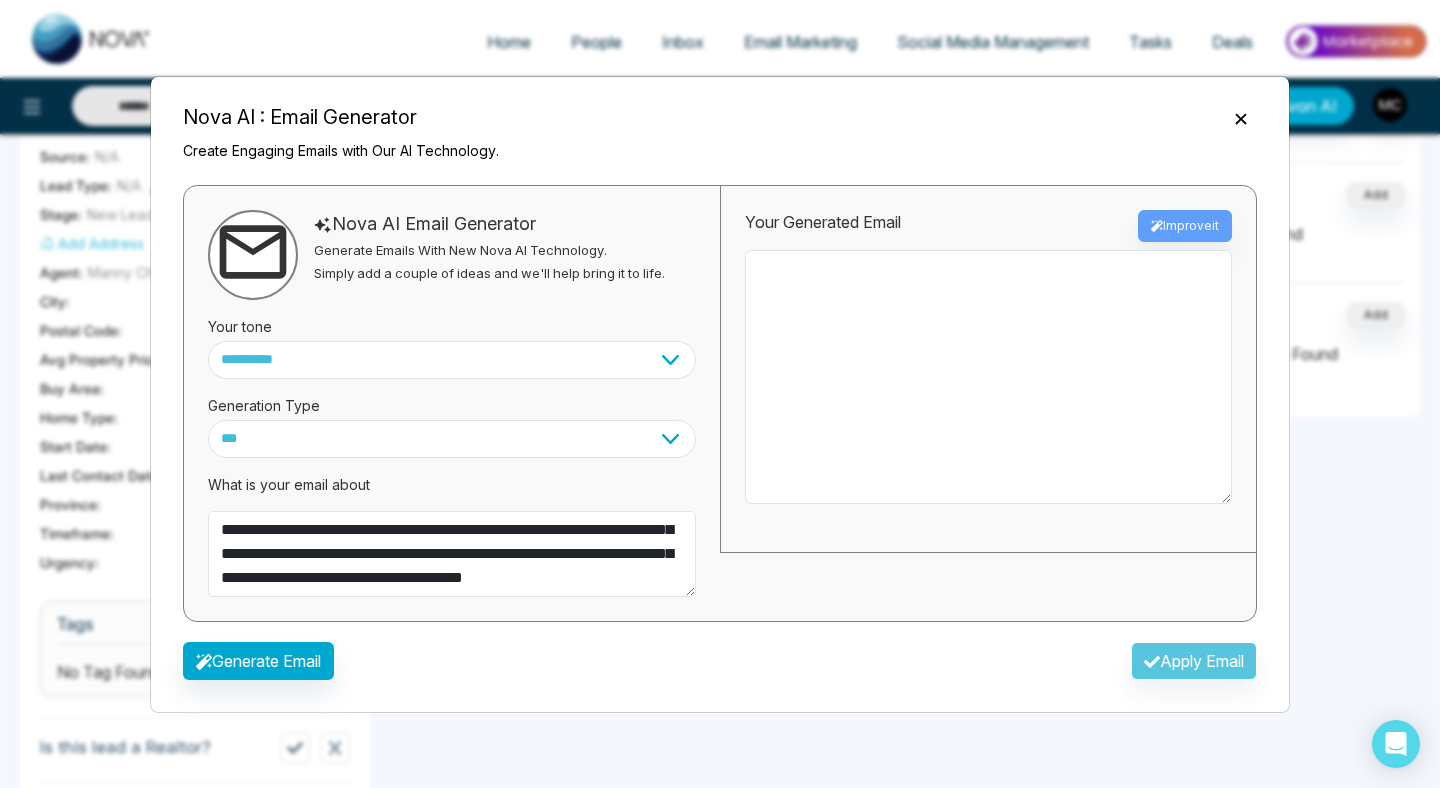 click on "Your Generated Email  Improve  it" at bounding box center [988, 226] 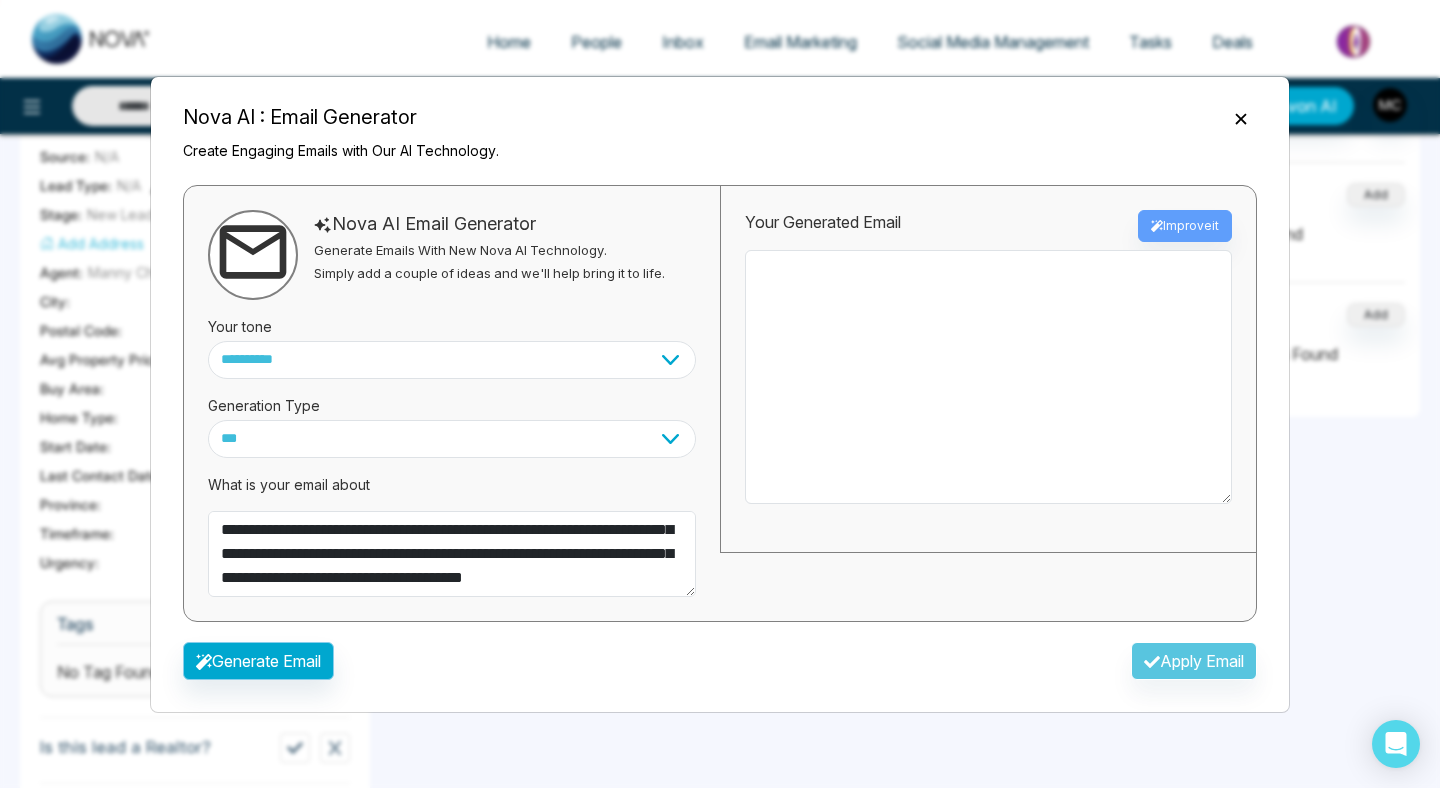 click on "**********" at bounding box center [720, 407] 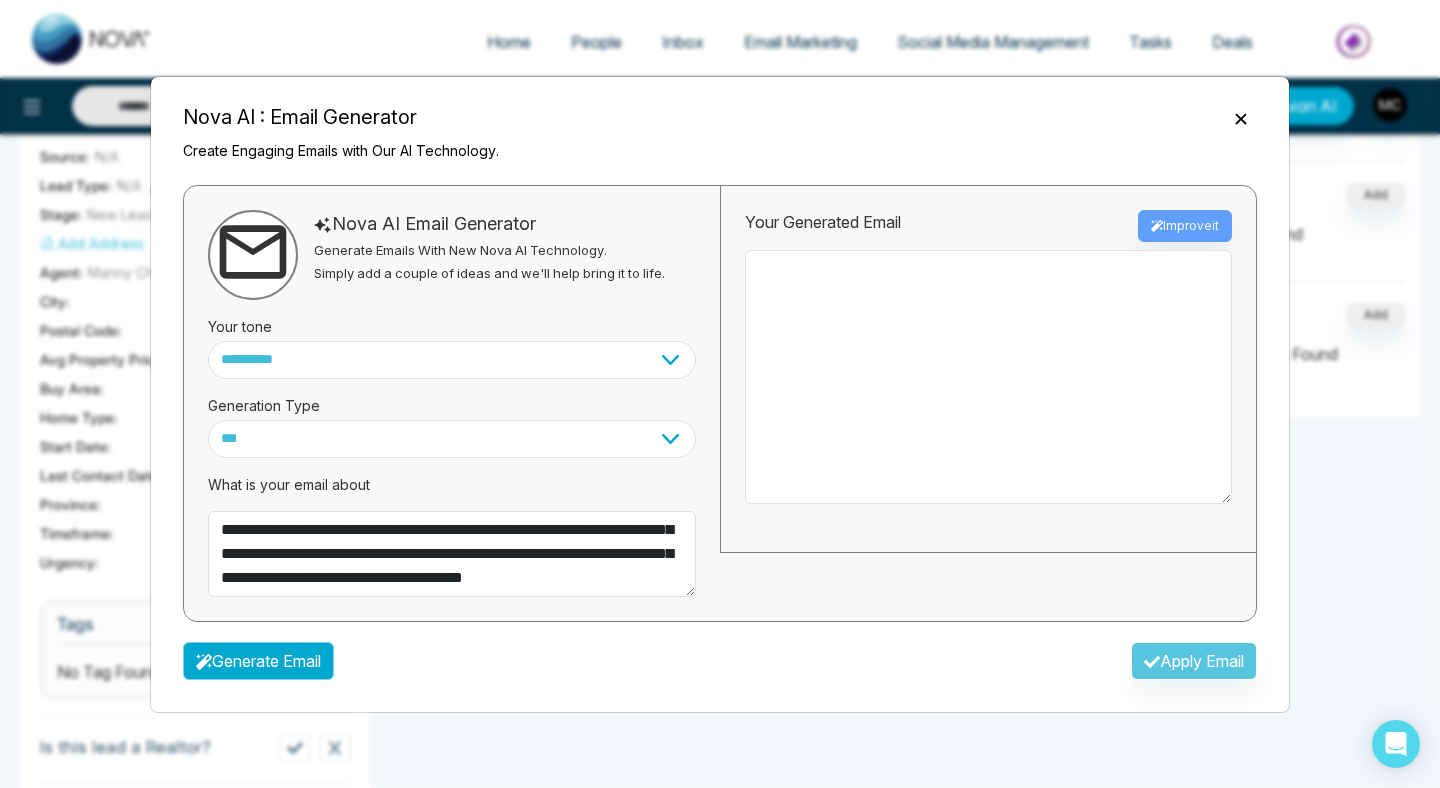 click on "Generate Email" at bounding box center [258, 661] 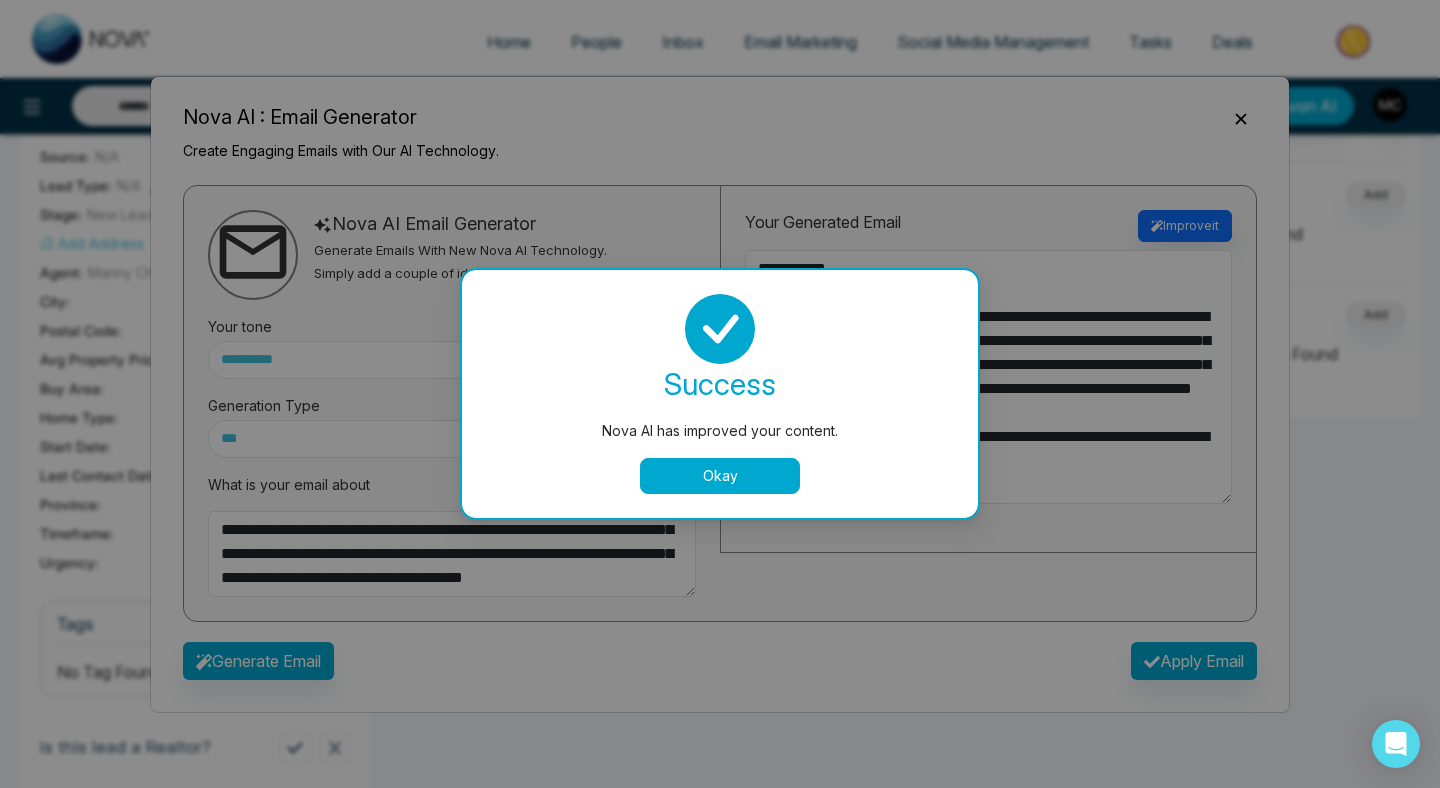 click on "Okay" at bounding box center (720, 476) 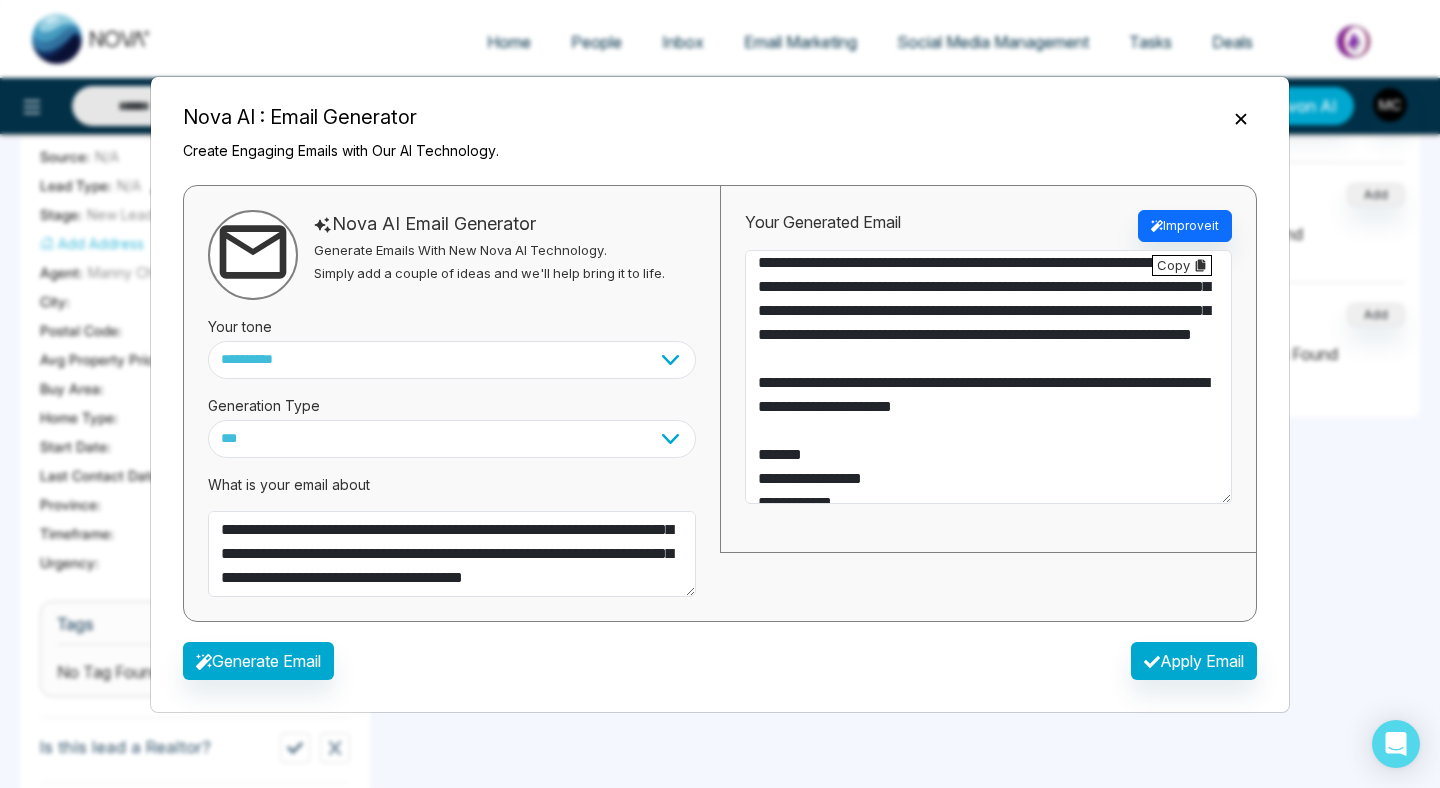 scroll, scrollTop: 60, scrollLeft: 0, axis: vertical 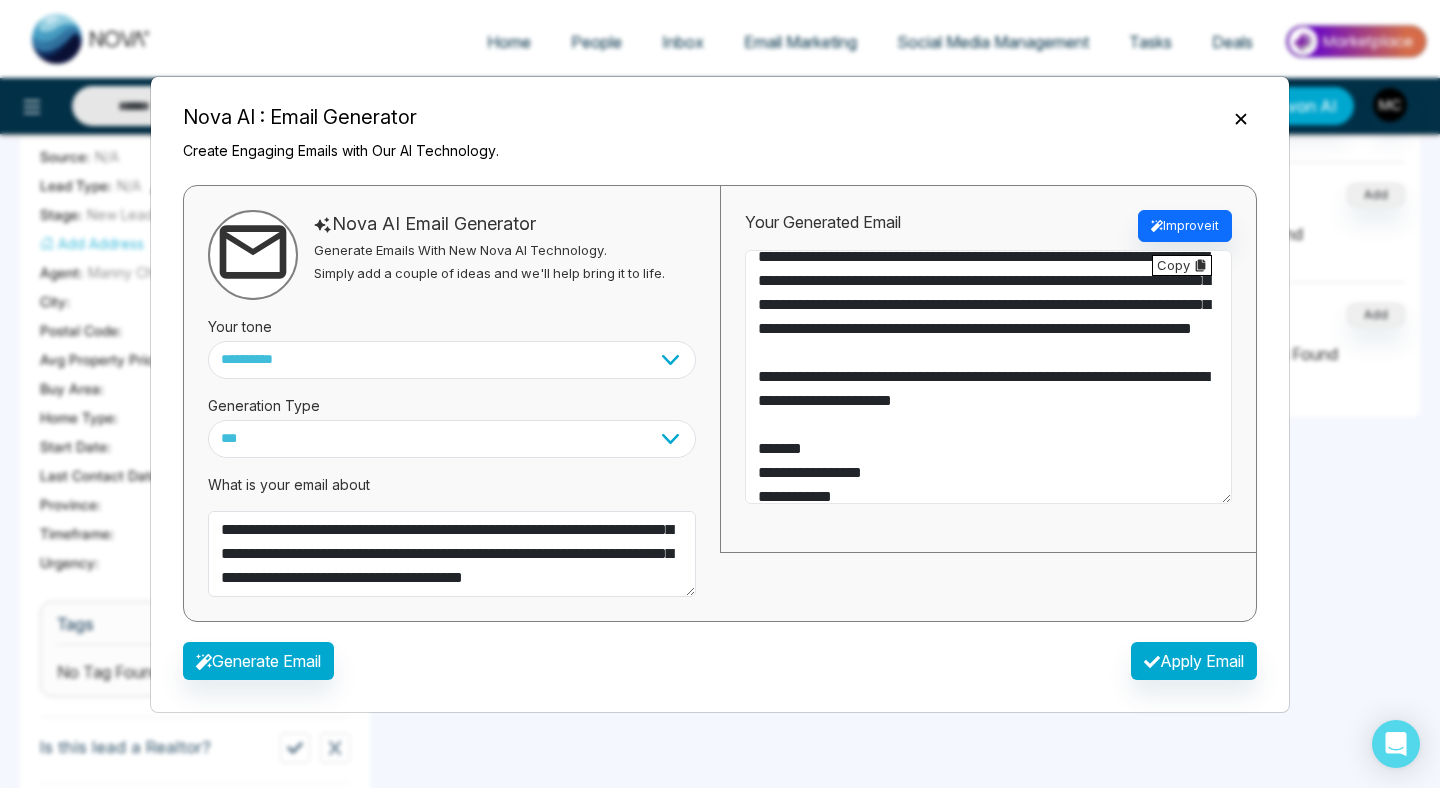 drag, startPoint x: 907, startPoint y: 327, endPoint x: 837, endPoint y: 327, distance: 70 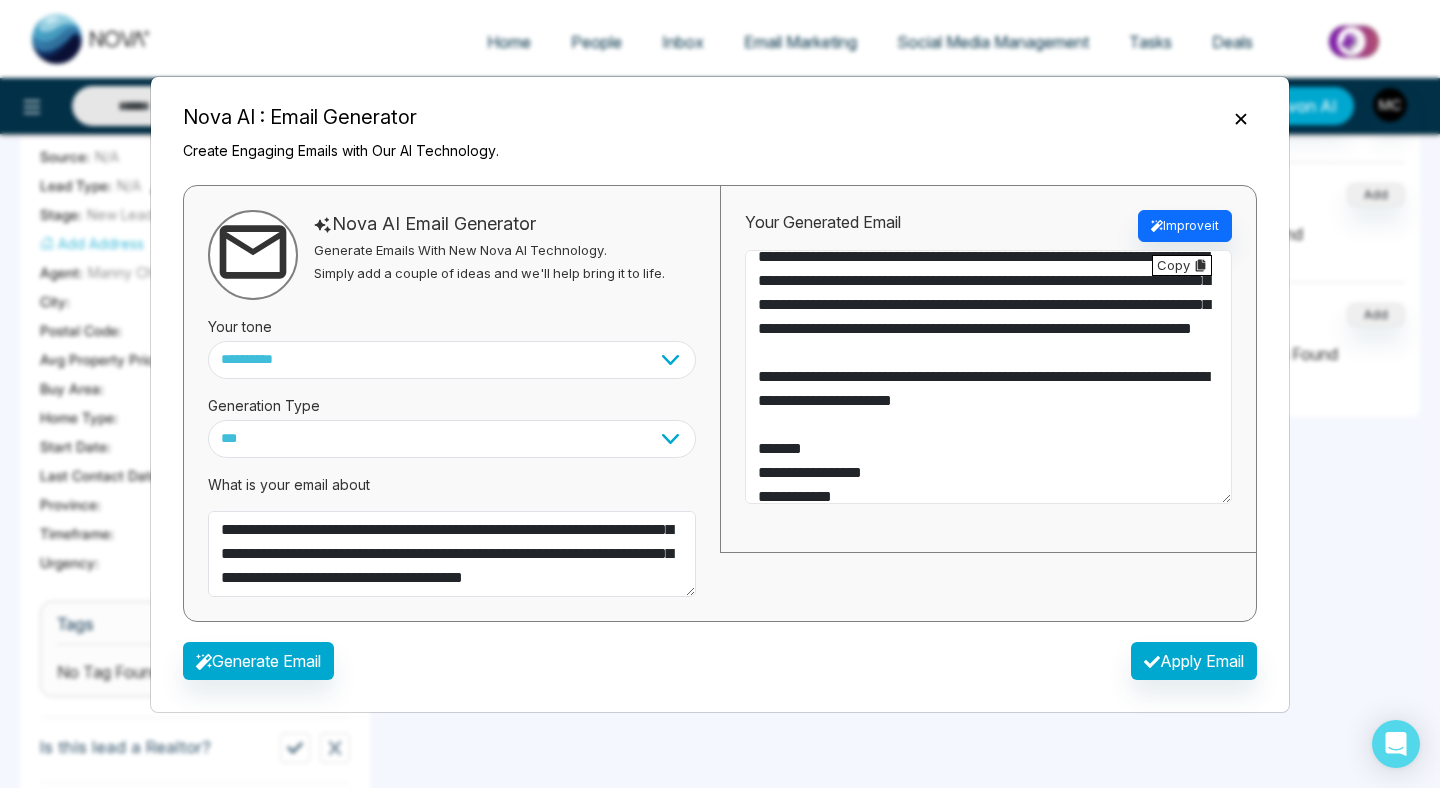 click on "**********" at bounding box center [988, 377] 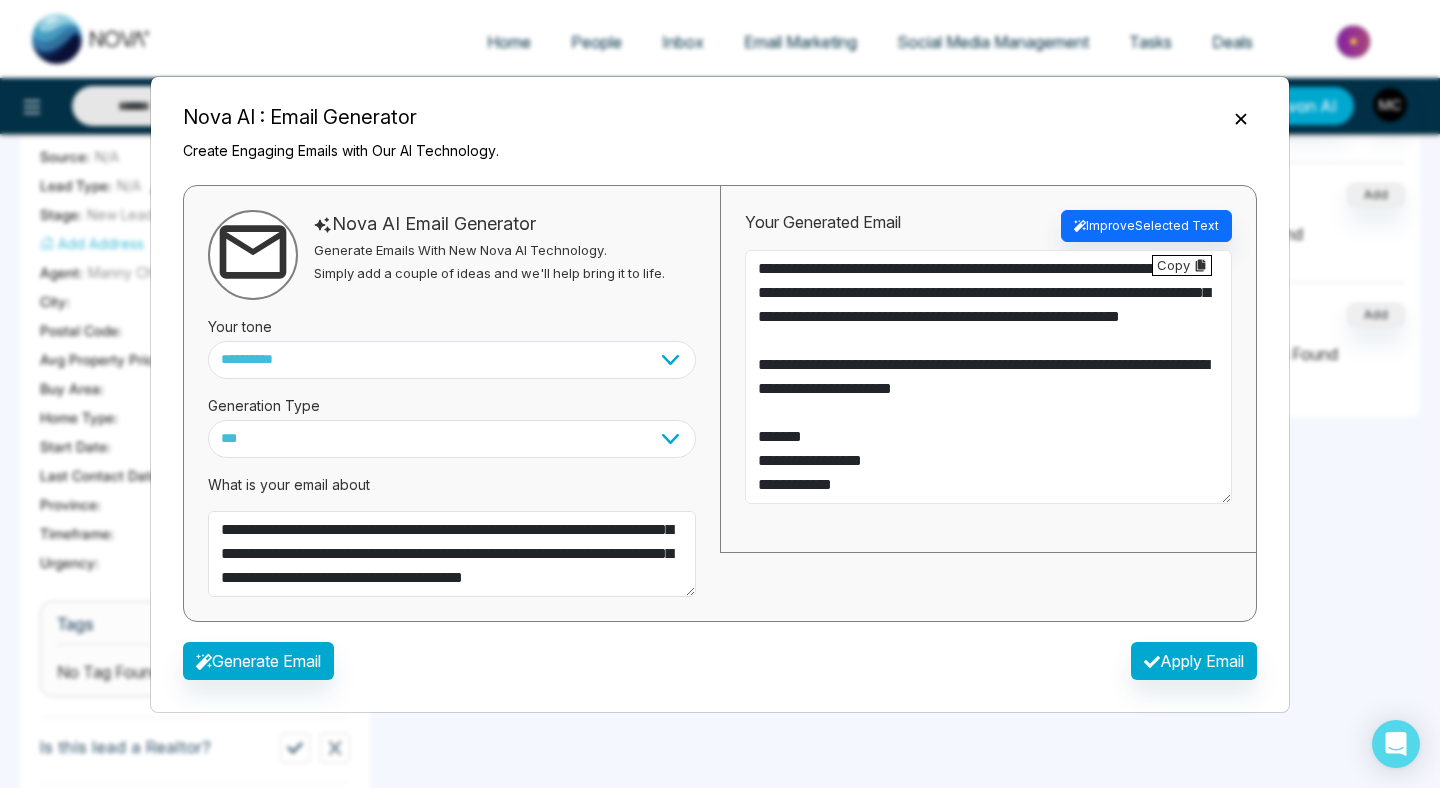 scroll, scrollTop: 96, scrollLeft: 0, axis: vertical 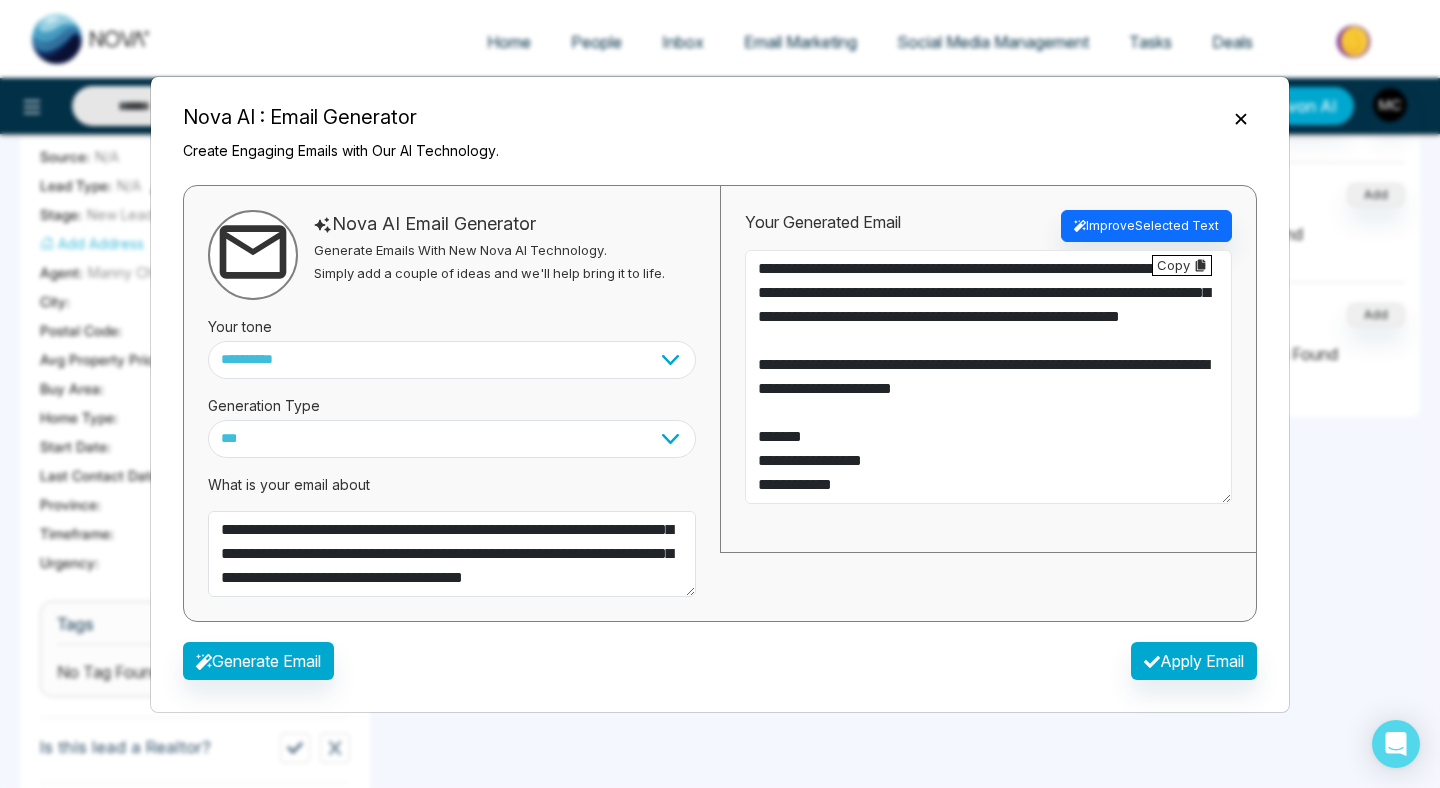 drag, startPoint x: 1092, startPoint y: 389, endPoint x: 808, endPoint y: 356, distance: 285.91083 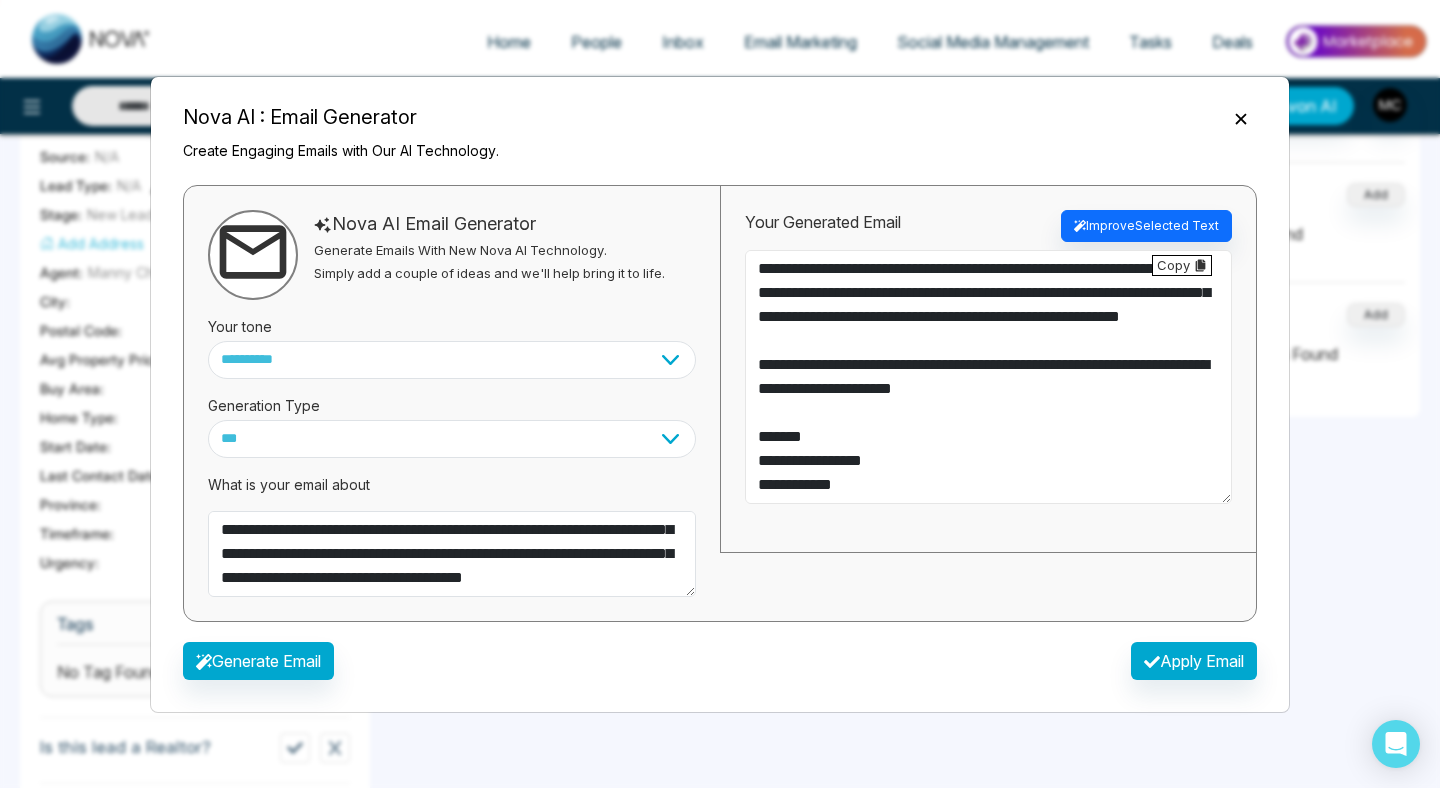 click on "**********" at bounding box center [988, 377] 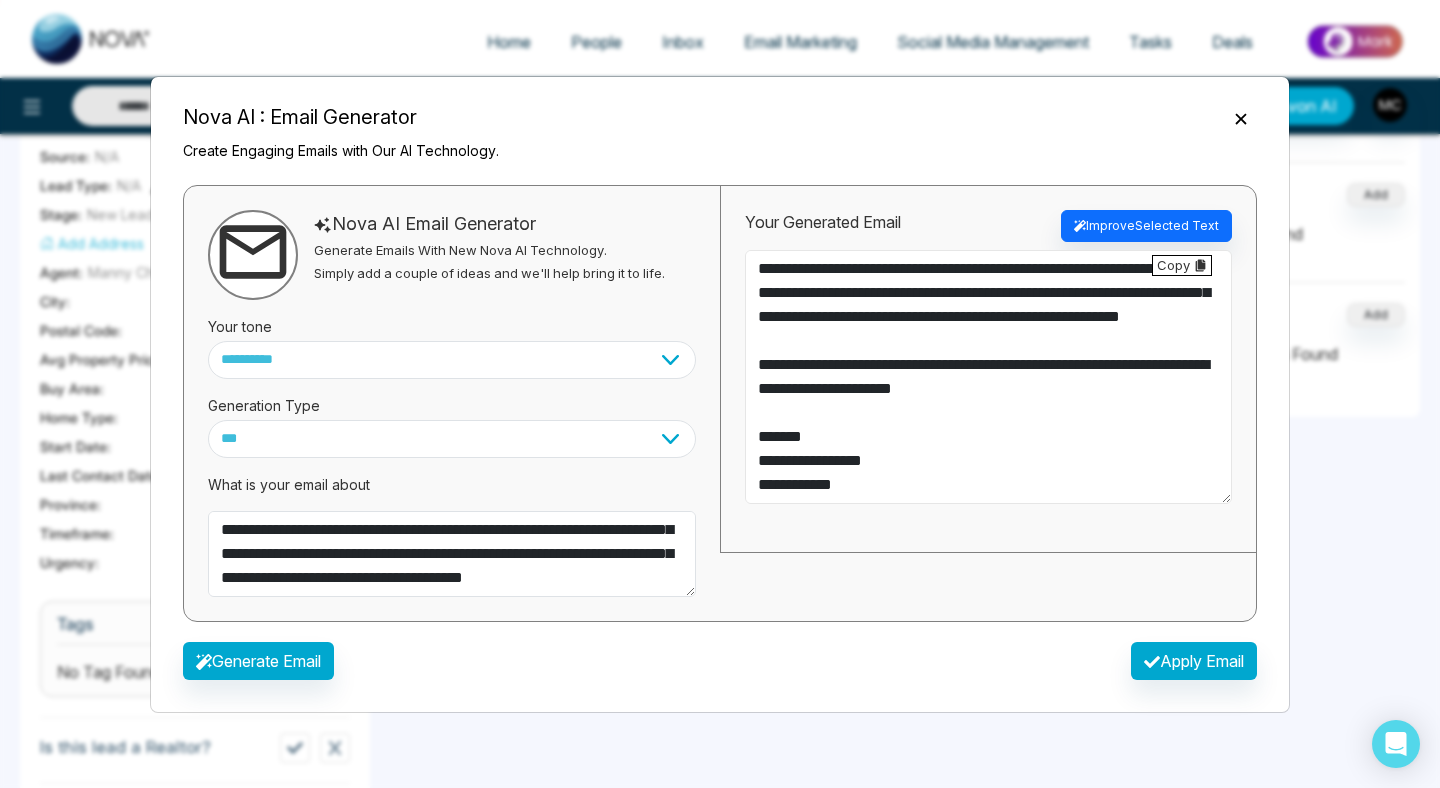 click on "**********" at bounding box center (988, 377) 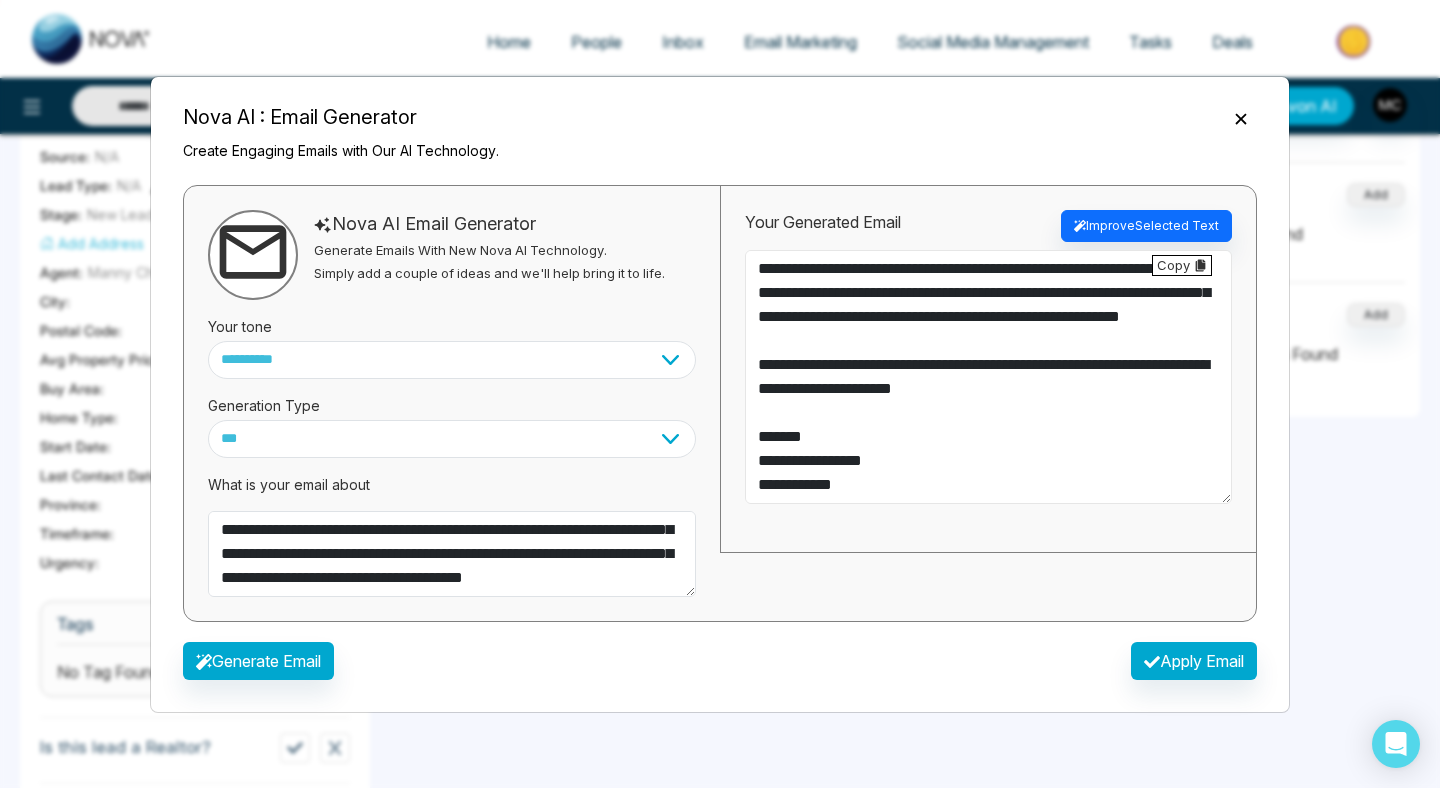 click on "**********" at bounding box center [988, 377] 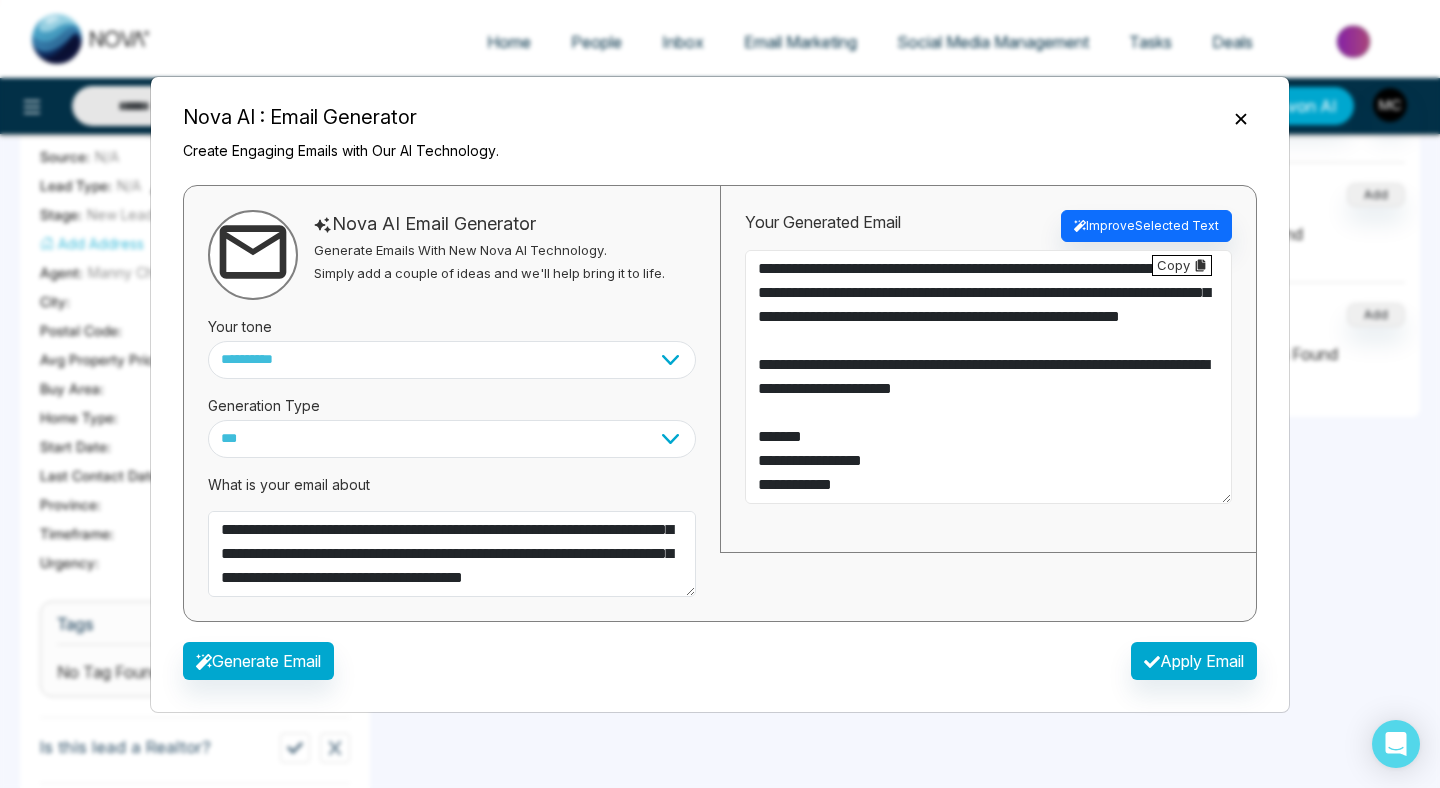 click on "**********" at bounding box center (988, 377) 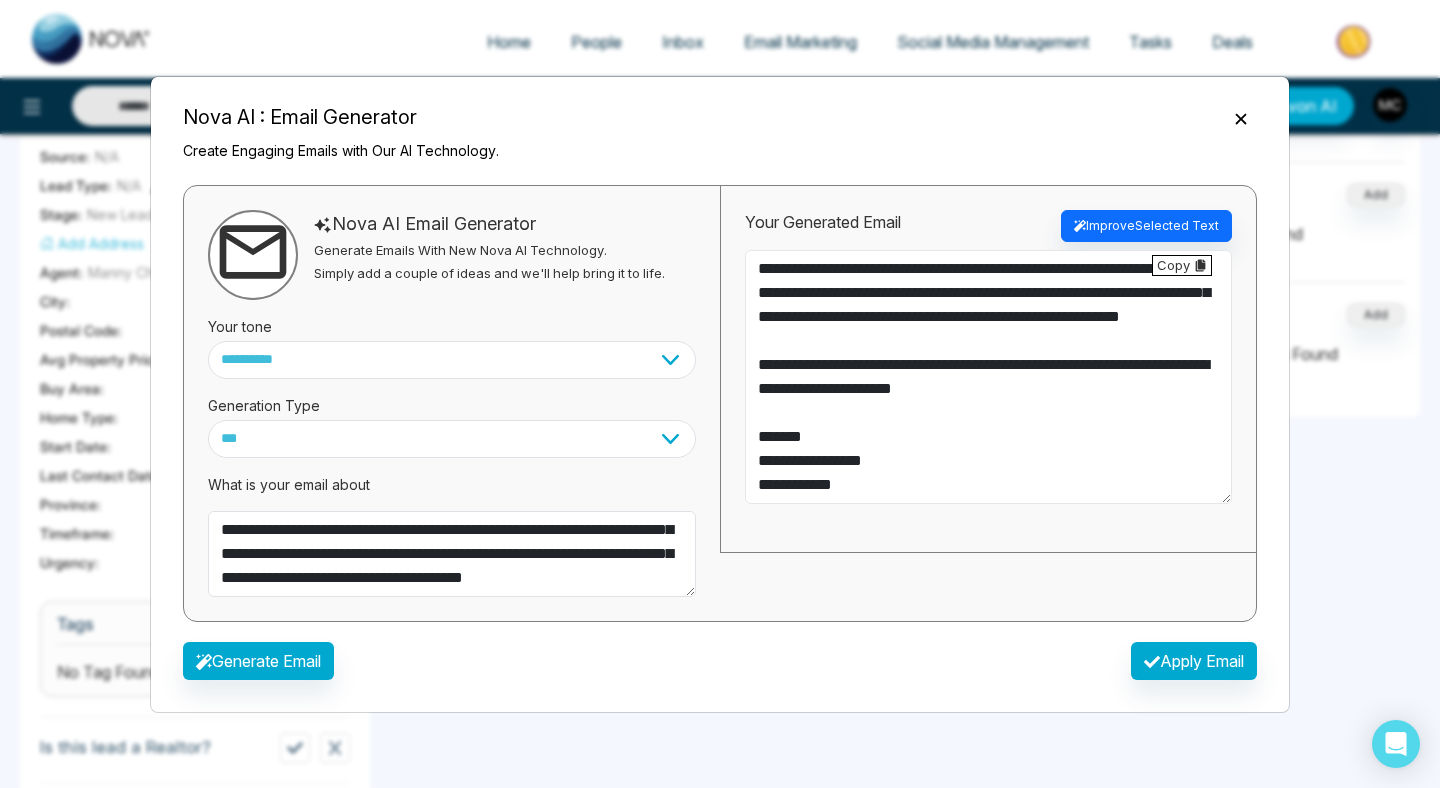 click on "**********" at bounding box center (988, 377) 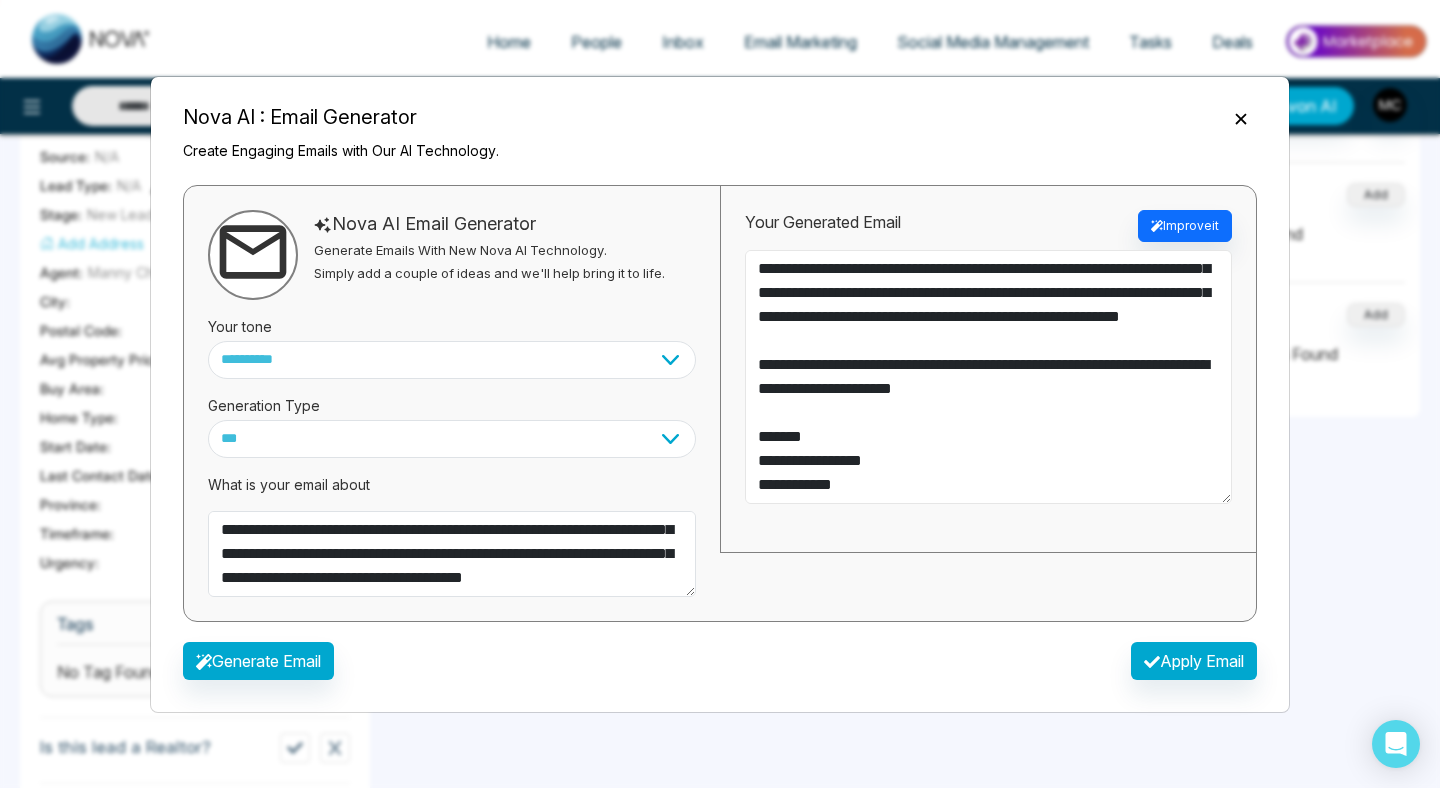 drag, startPoint x: 1177, startPoint y: 366, endPoint x: 687, endPoint y: 343, distance: 490.5395 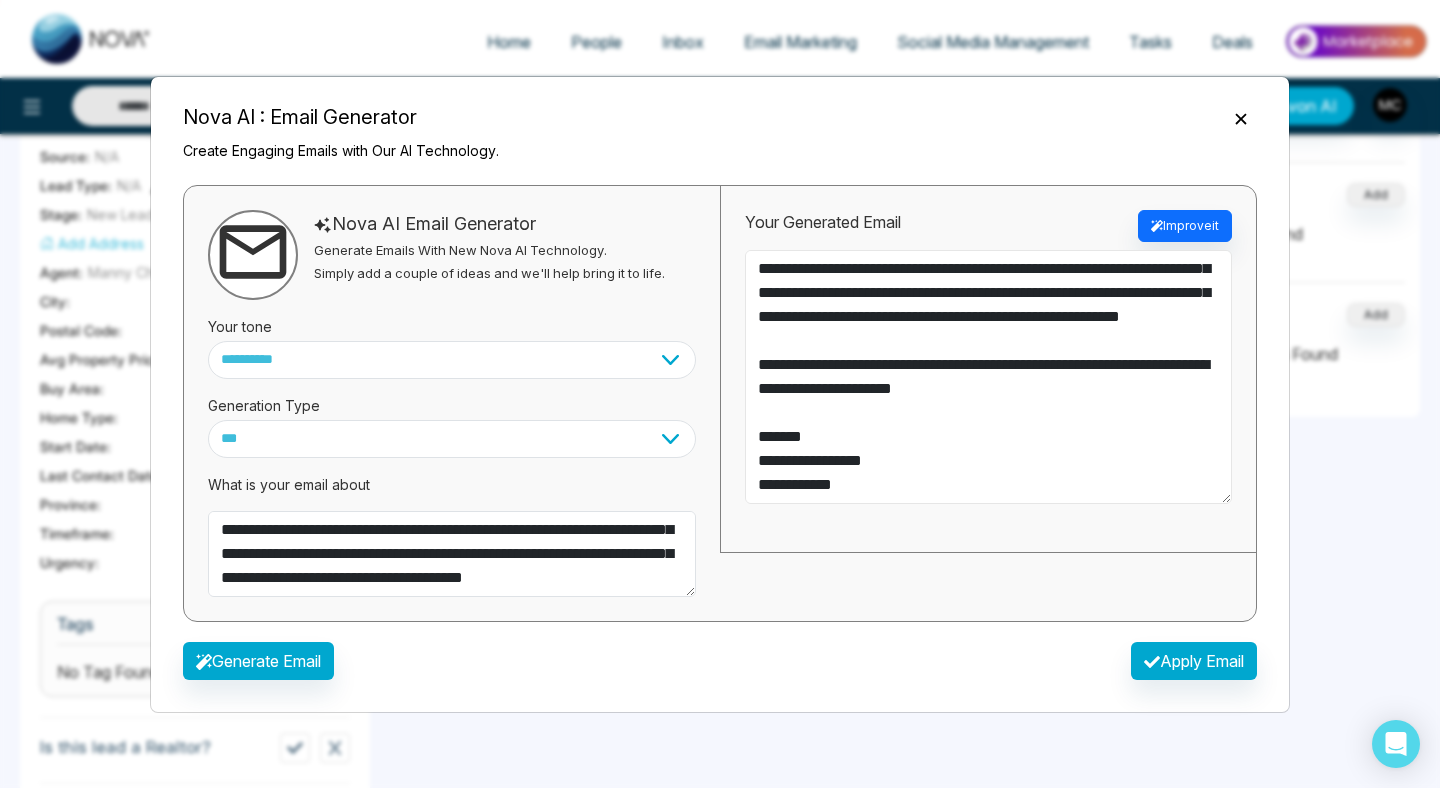click on "**********" at bounding box center [720, 403] 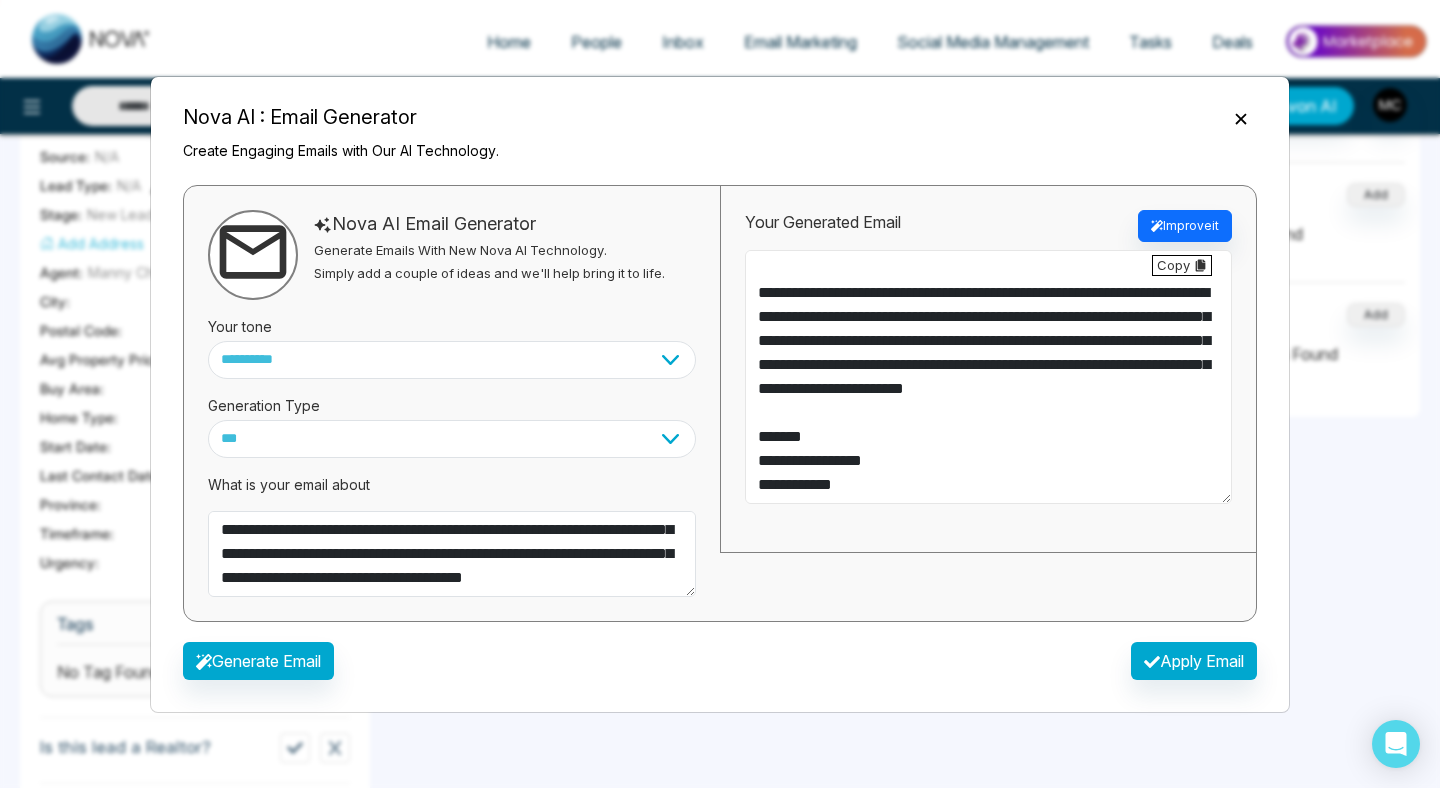 scroll, scrollTop: 47, scrollLeft: 0, axis: vertical 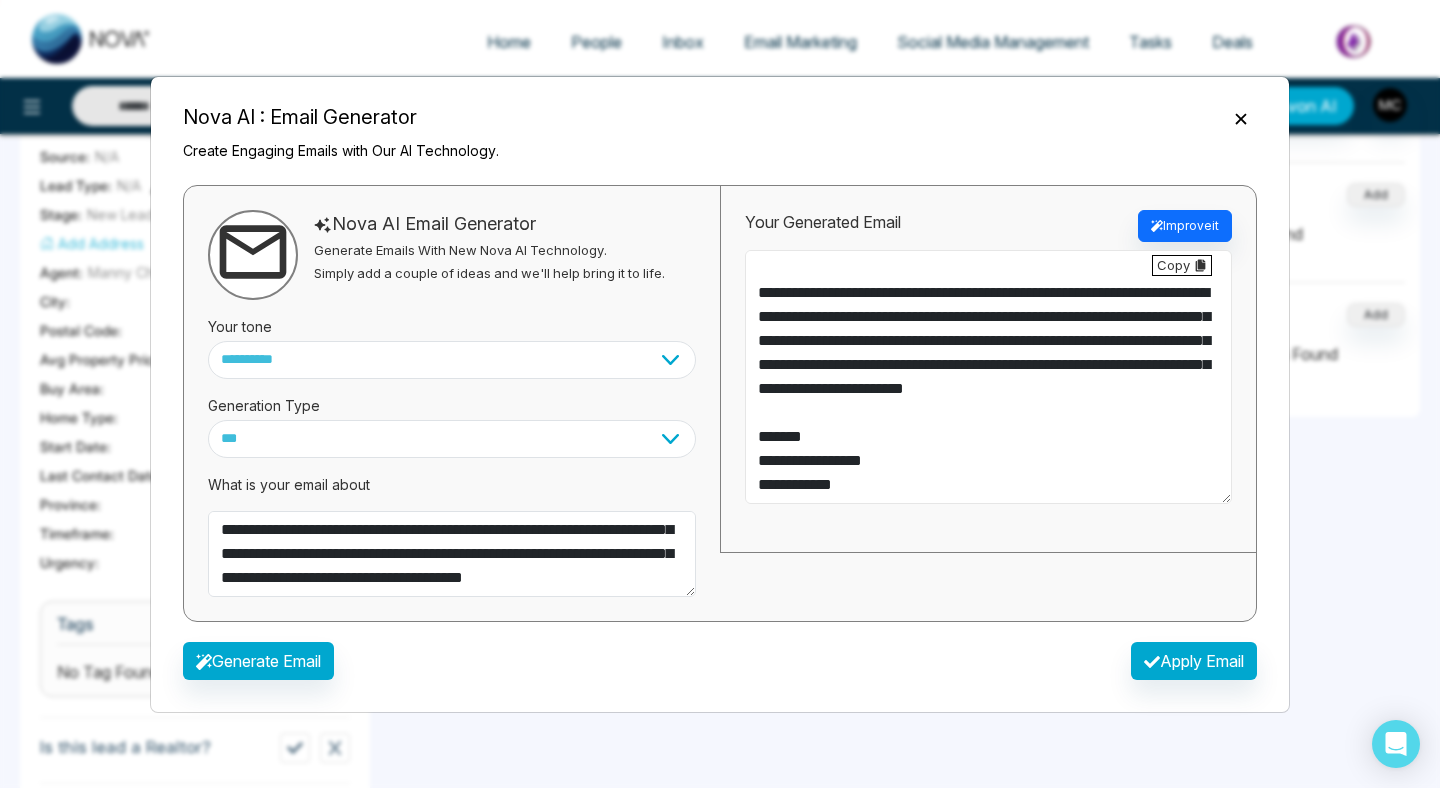 click on "**********" at bounding box center [988, 377] 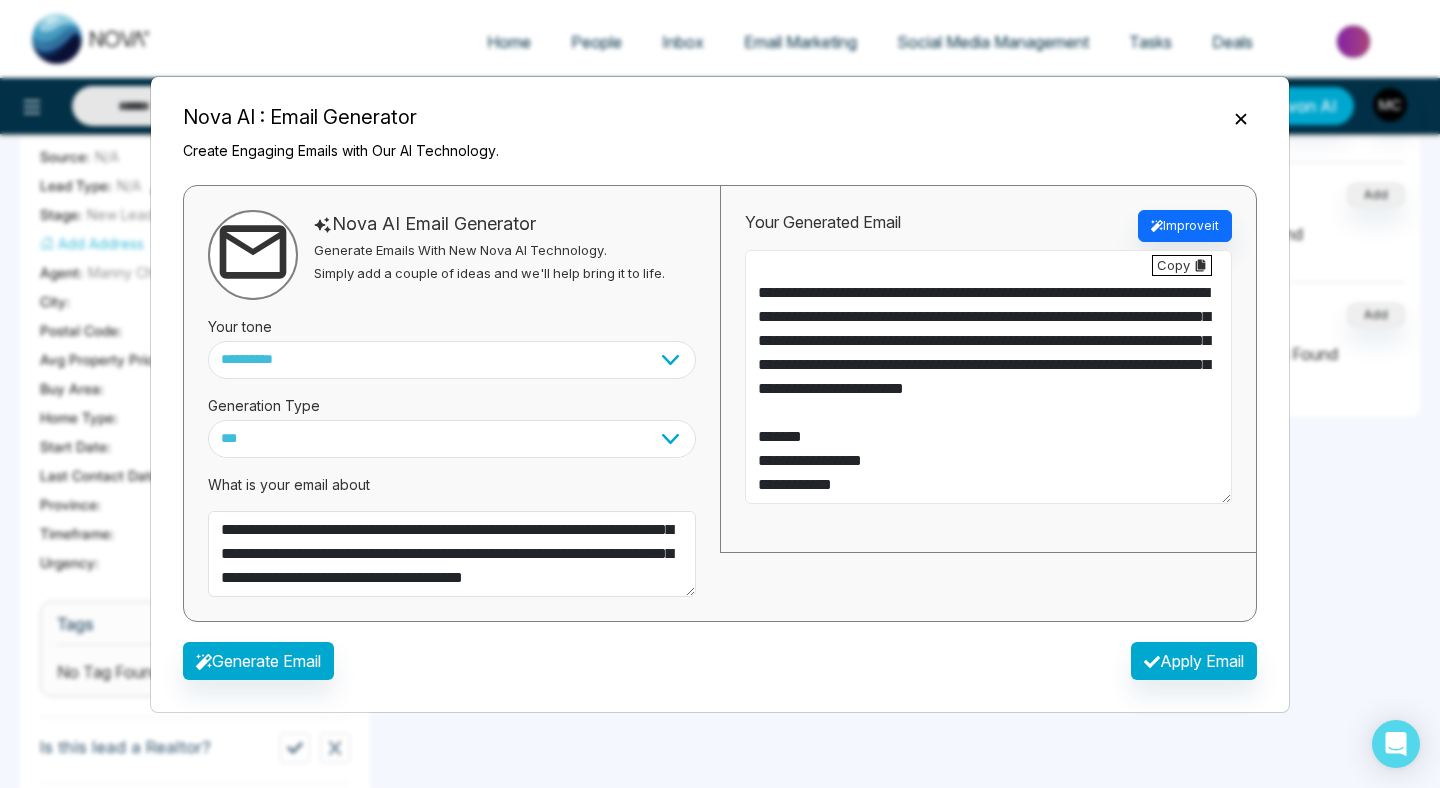 click on "**********" at bounding box center (988, 377) 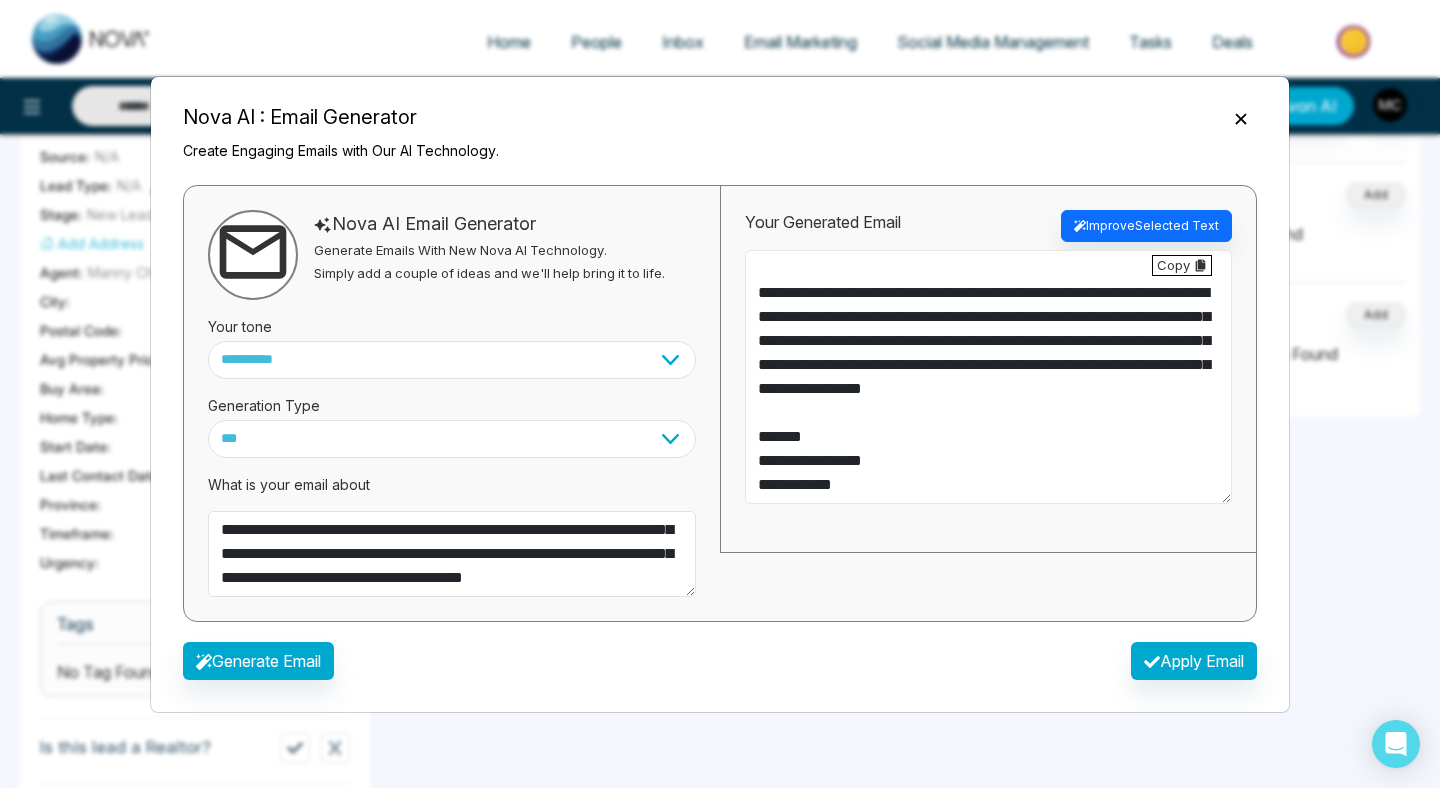 scroll, scrollTop: 48, scrollLeft: 0, axis: vertical 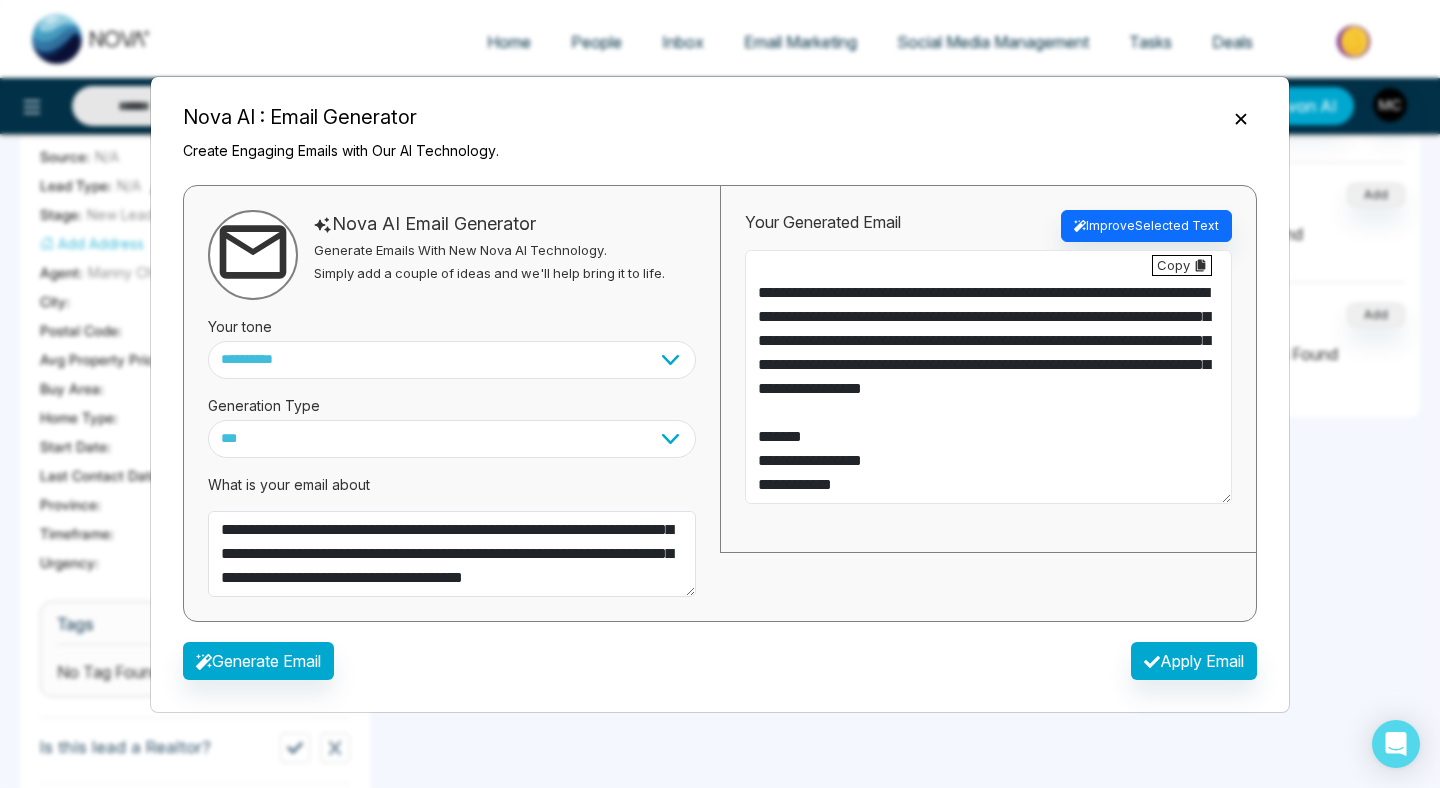 click on "**********" at bounding box center (988, 377) 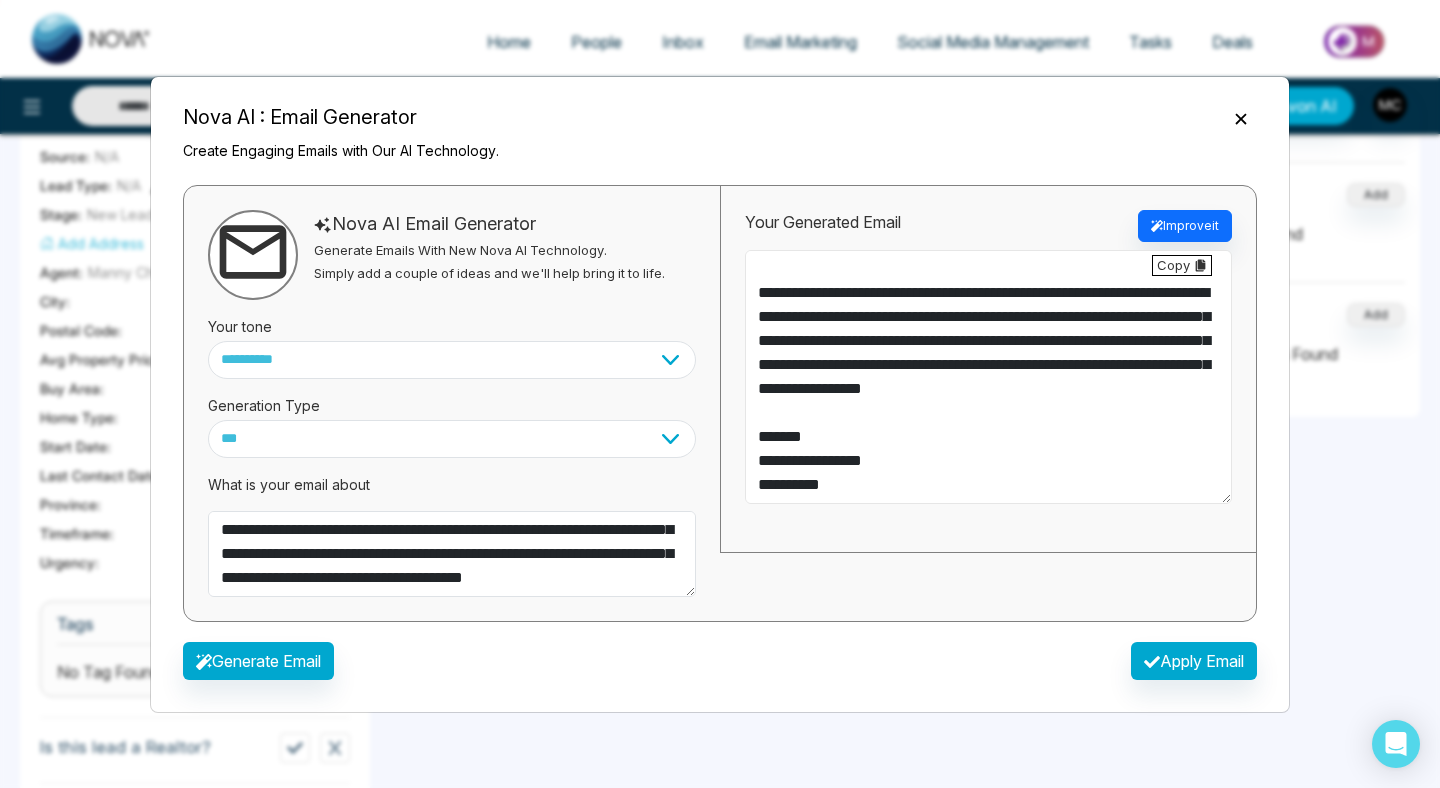 scroll, scrollTop: 48, scrollLeft: 0, axis: vertical 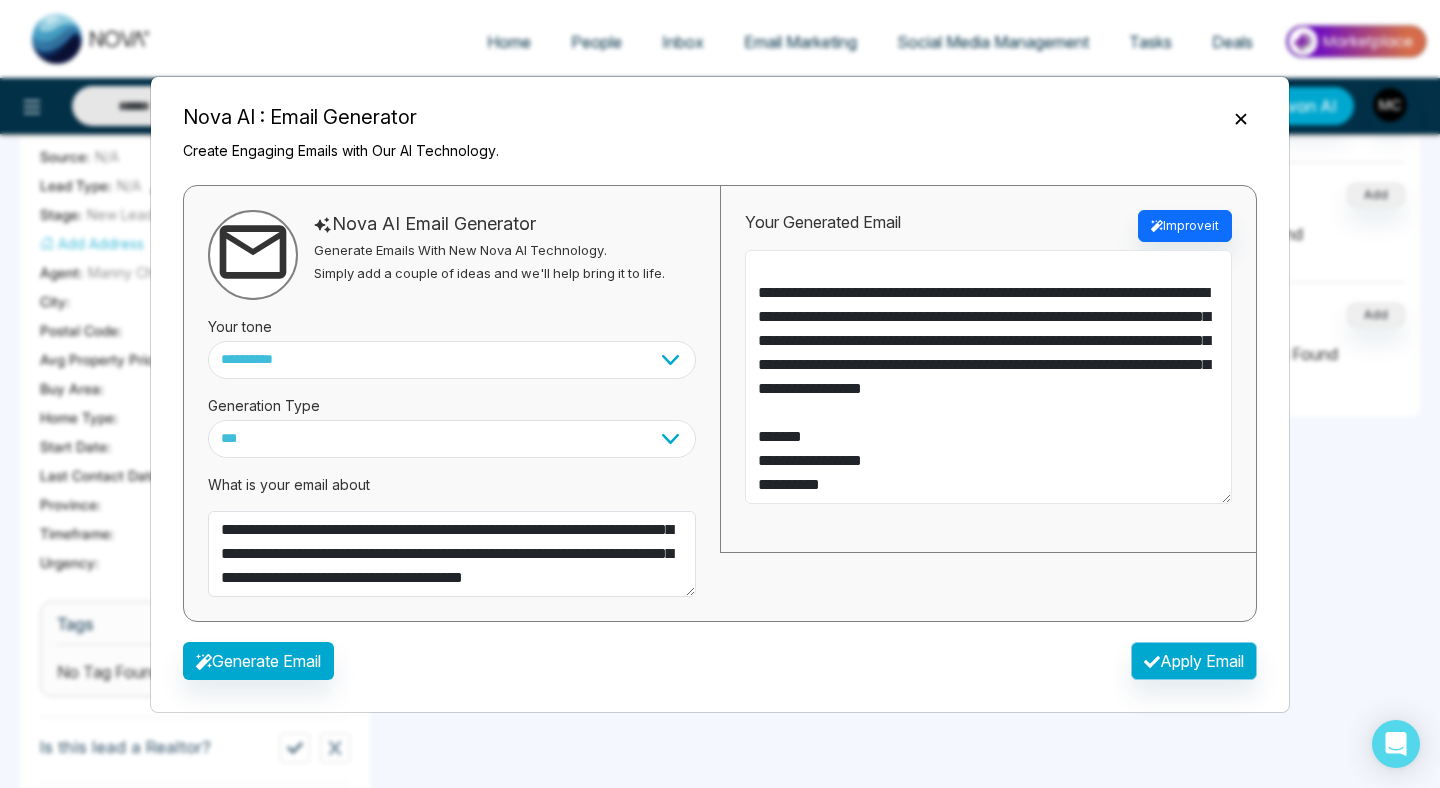 type on "**********" 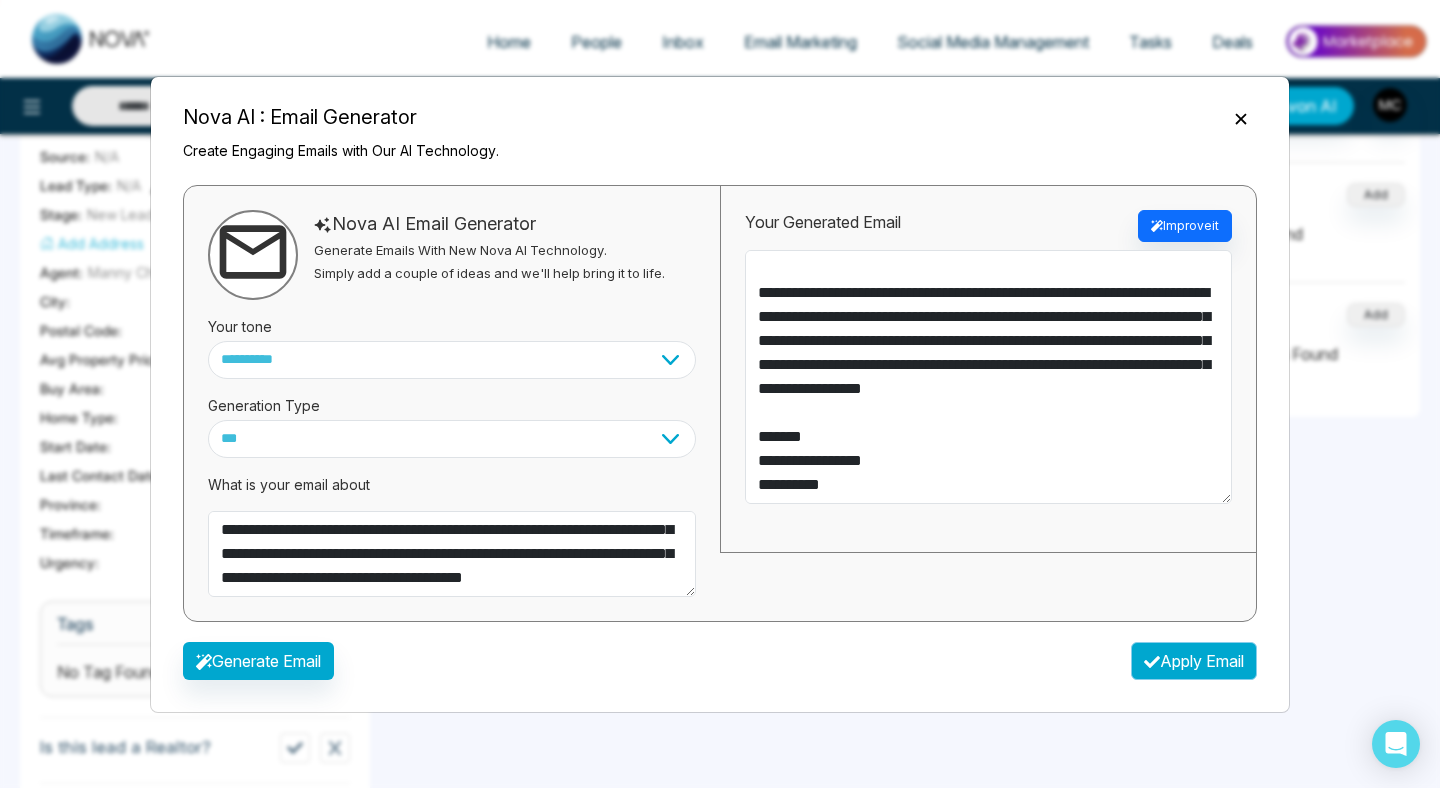 click on "Apply Email" at bounding box center [1194, 661] 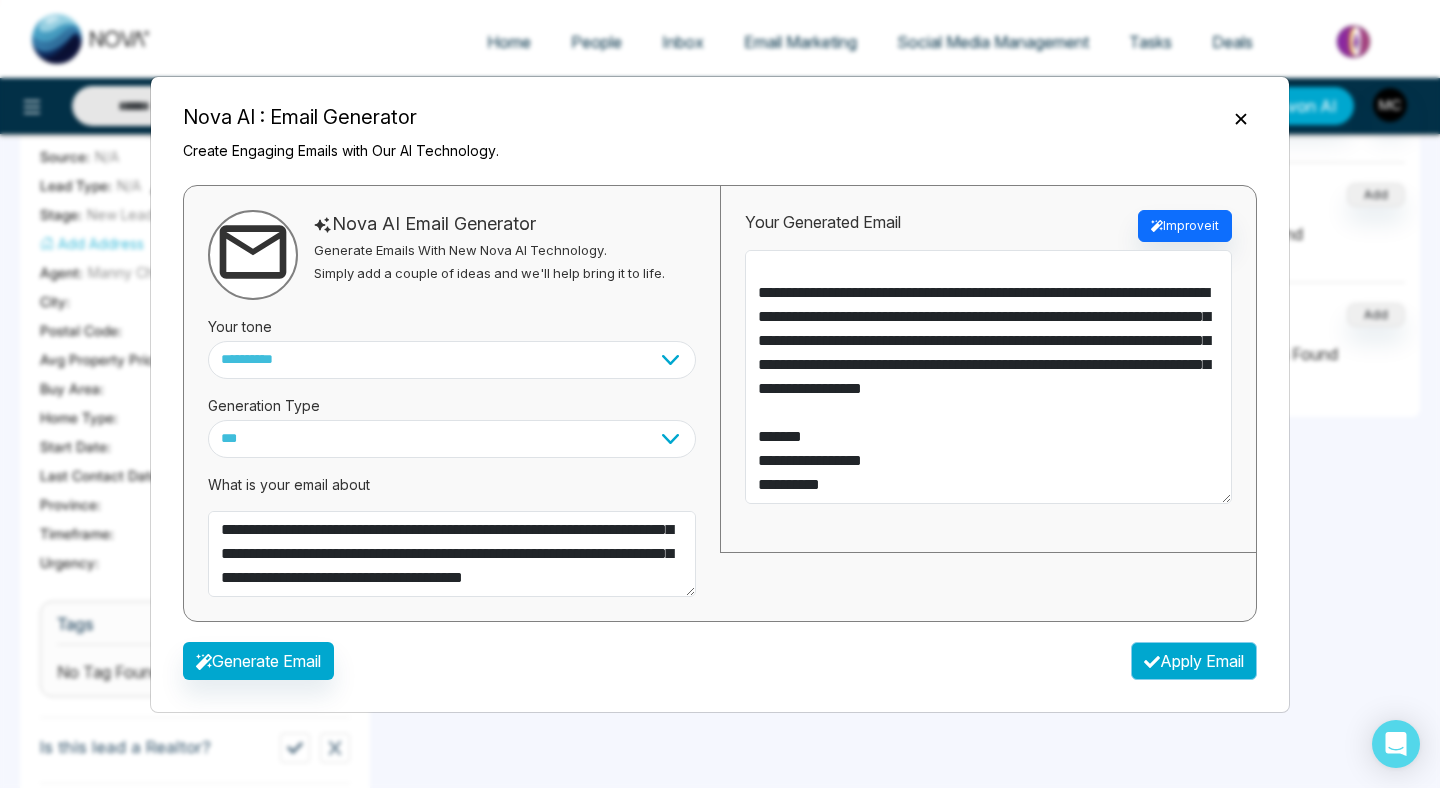 type on "**********" 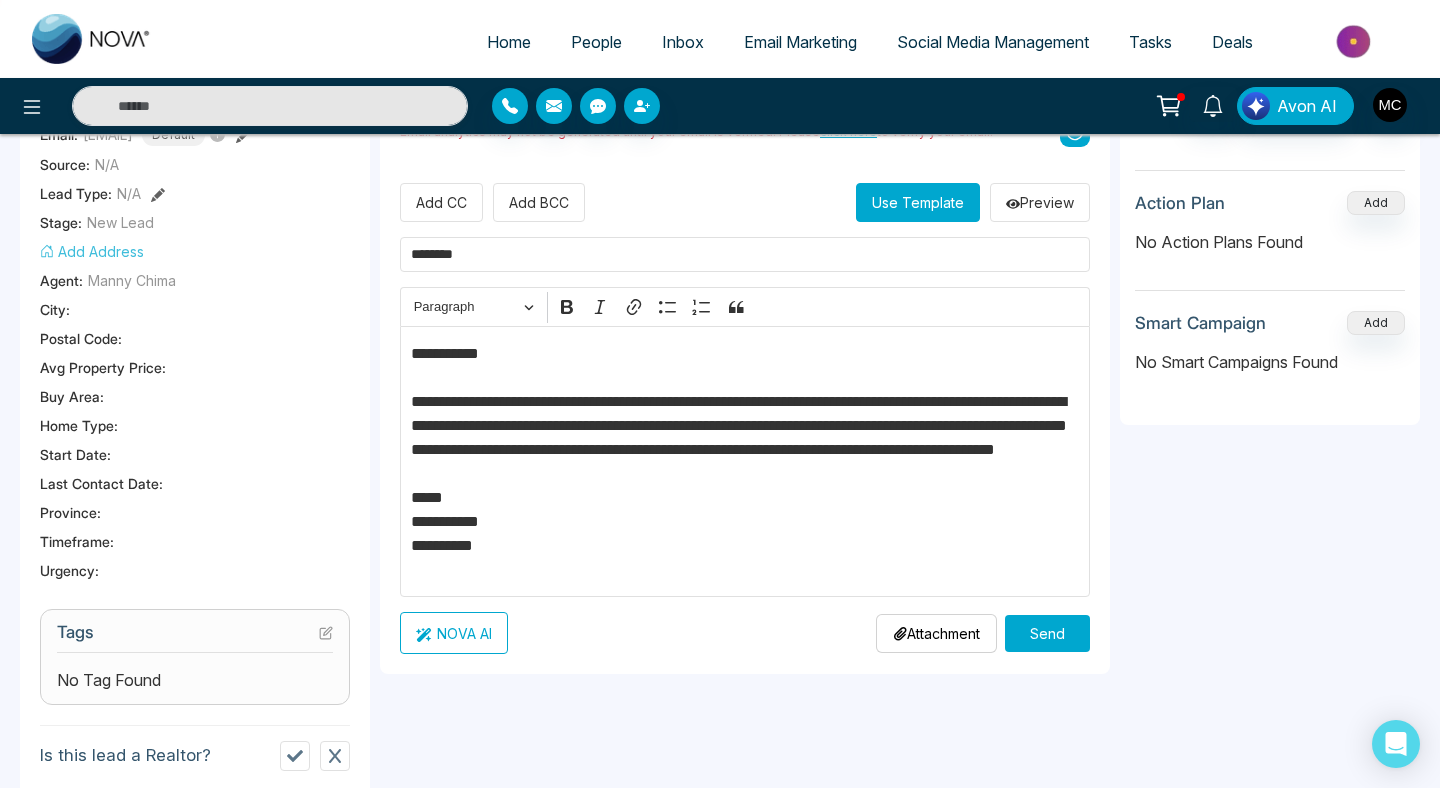 scroll, scrollTop: 385, scrollLeft: 0, axis: vertical 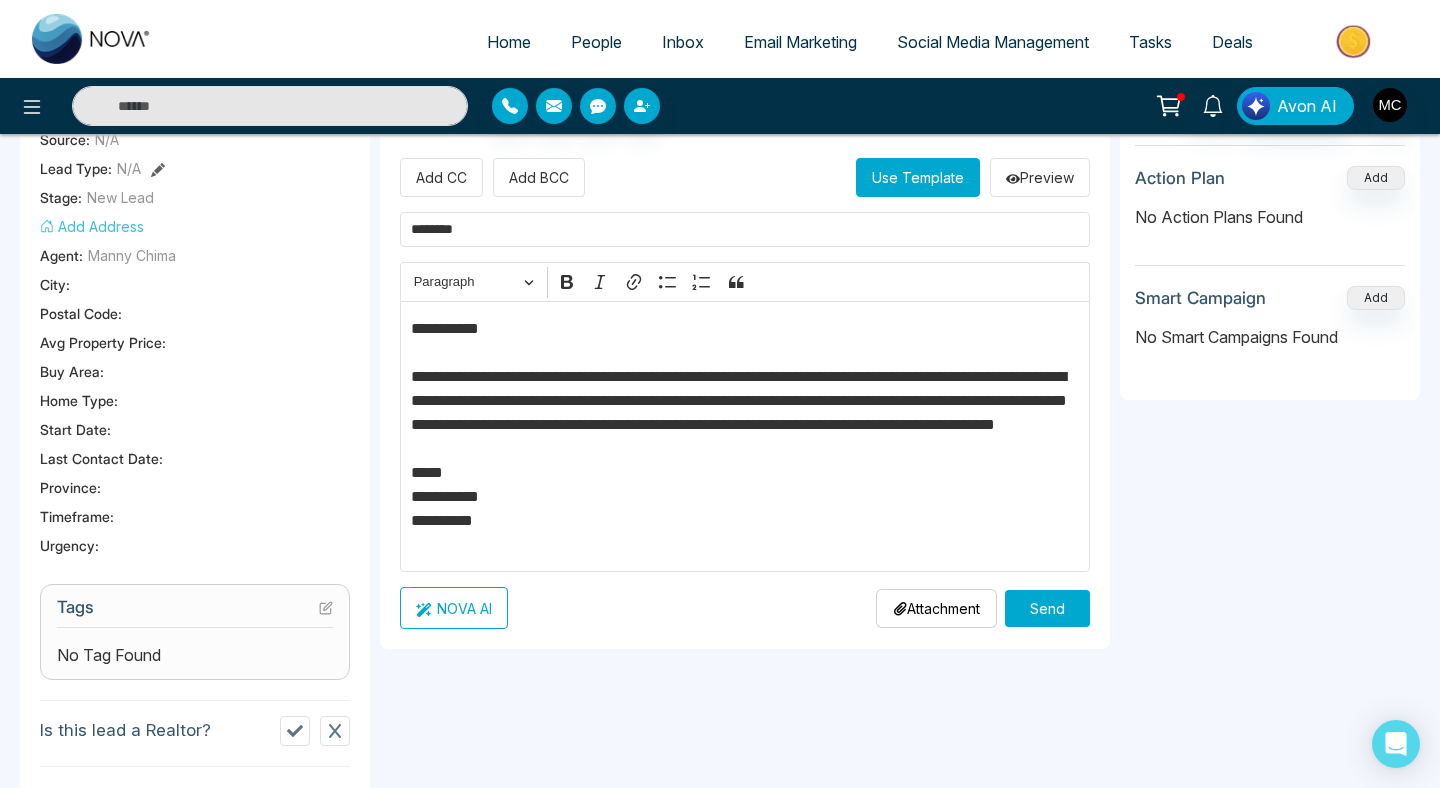 click on "**********" at bounding box center (745, 437) 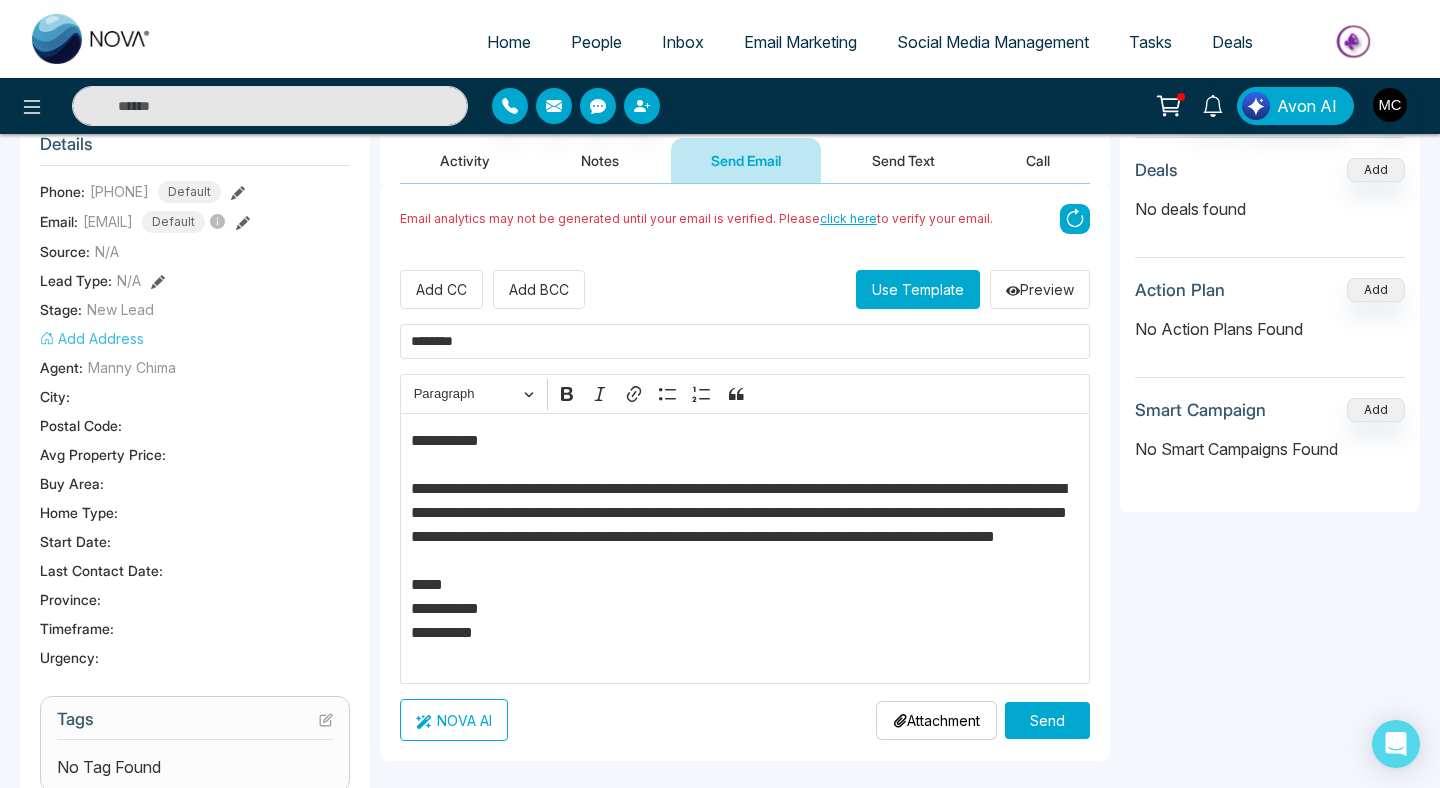 scroll, scrollTop: 266, scrollLeft: 0, axis: vertical 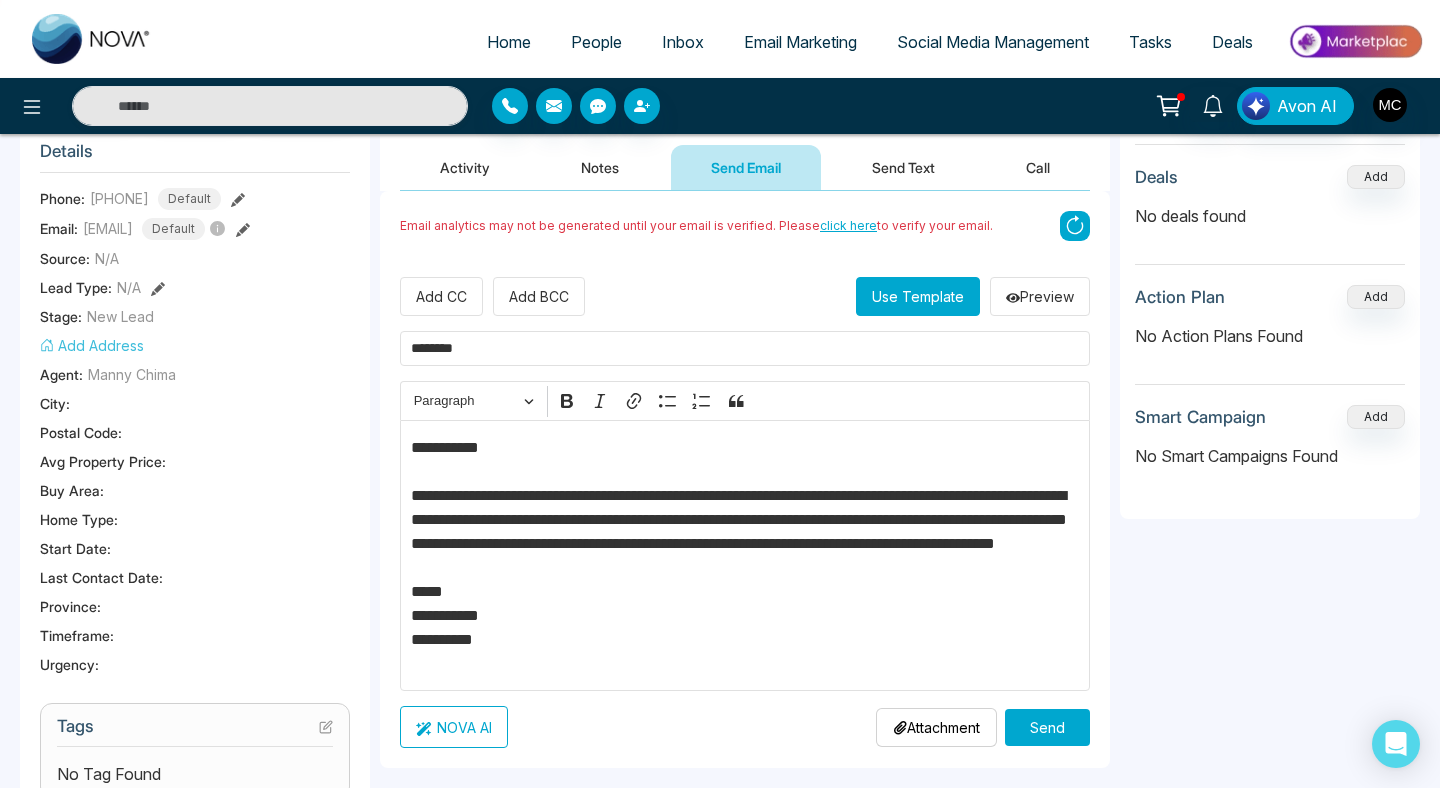 click on "Send" at bounding box center (1047, 727) 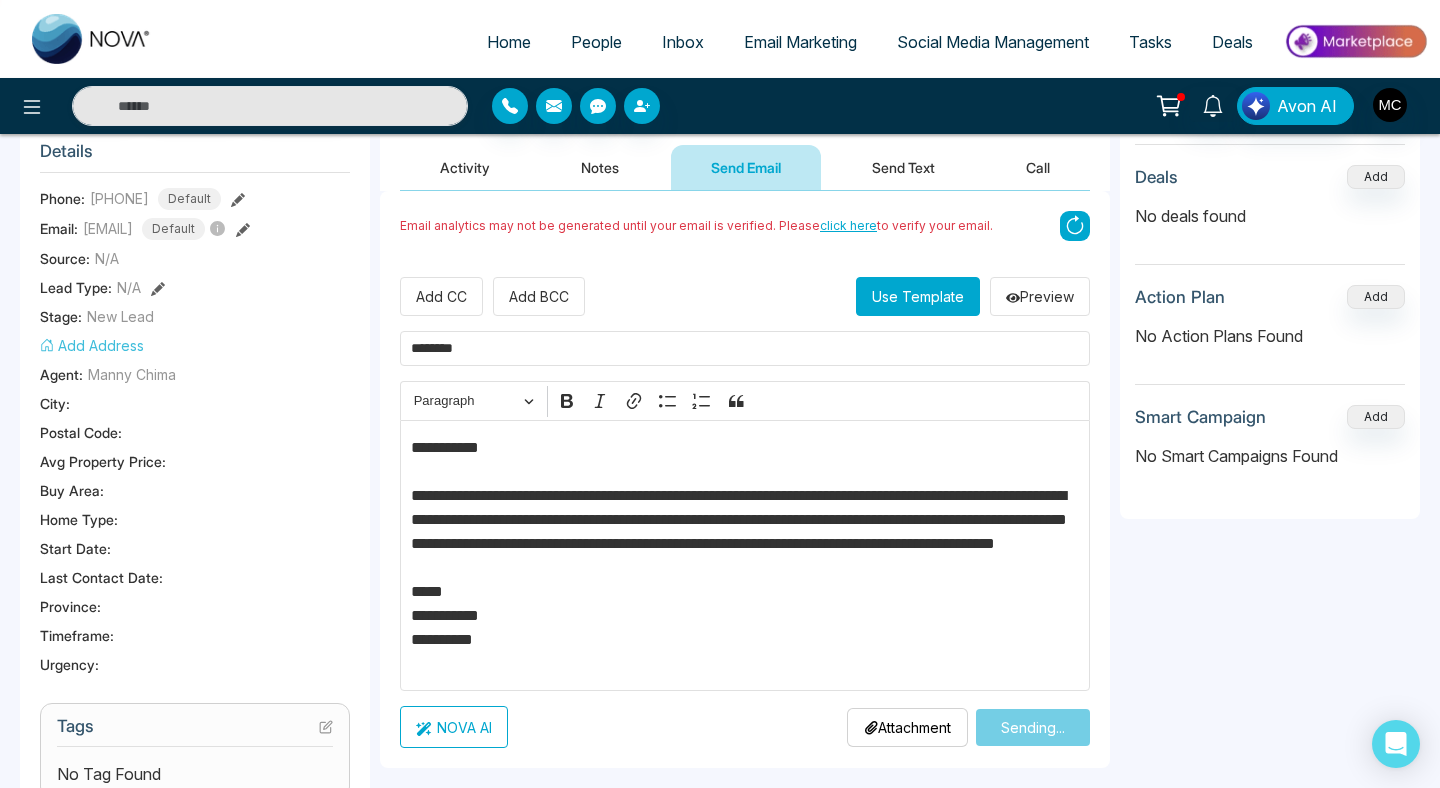 type 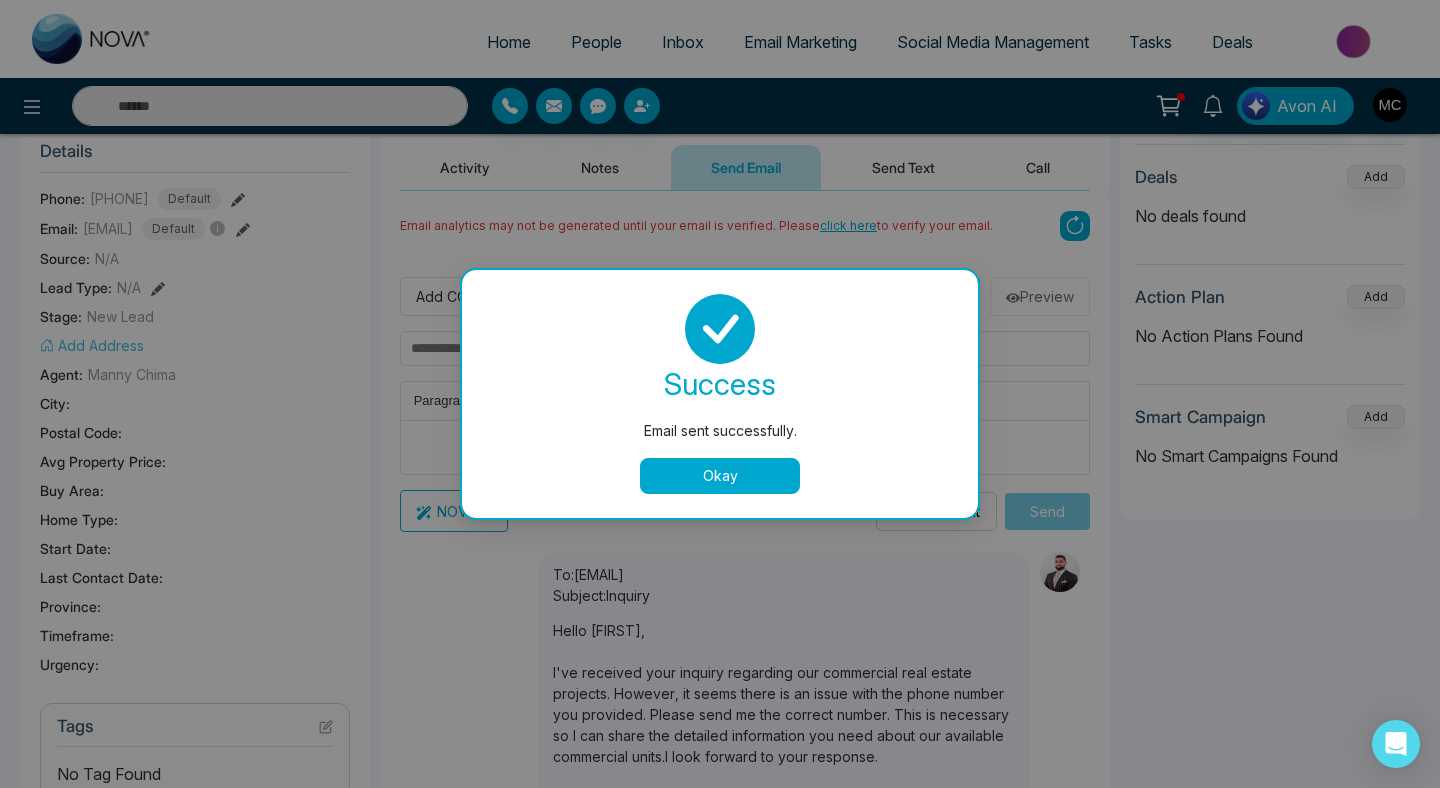 click on "success Email sent successfully.   Okay" at bounding box center [720, 394] 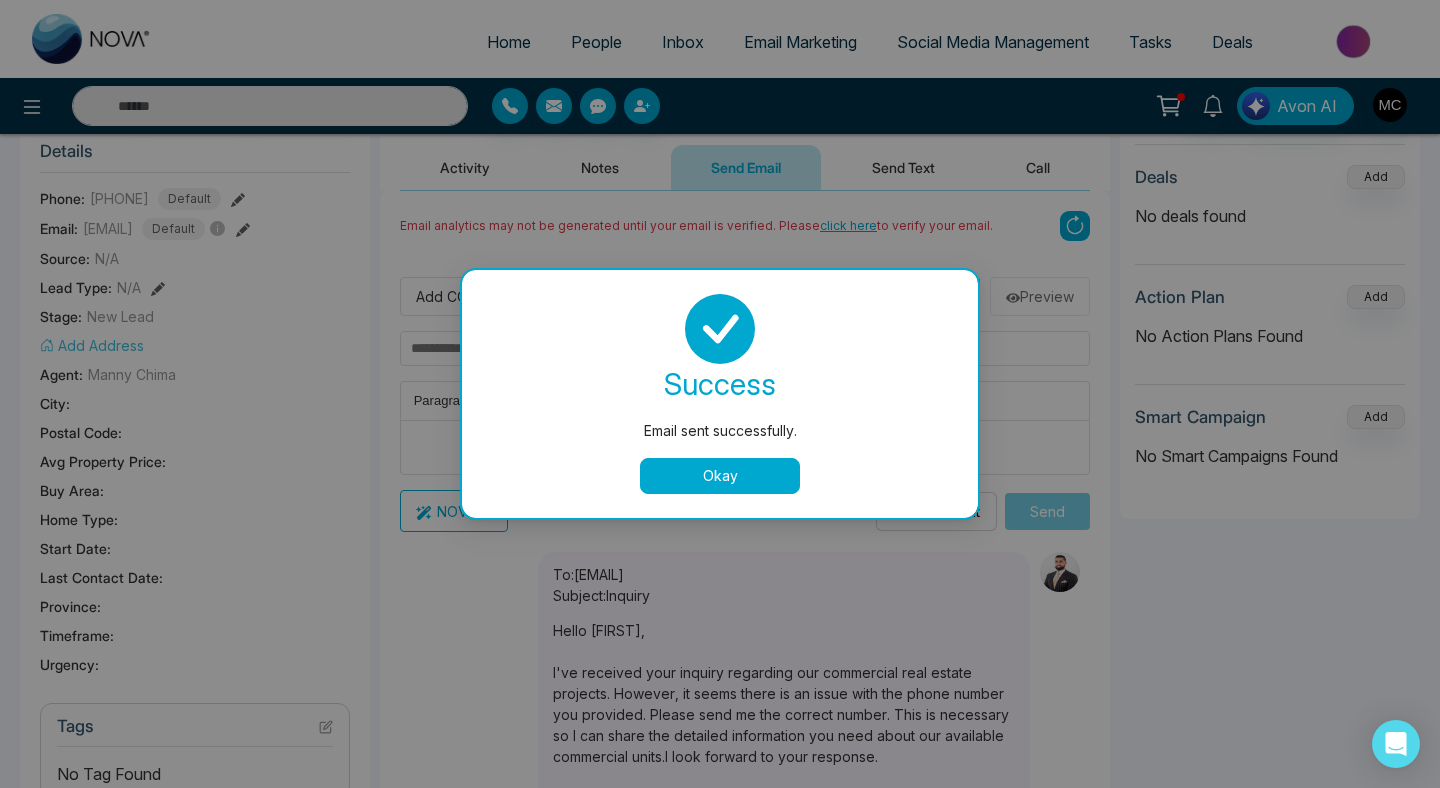 click on "Okay" at bounding box center (720, 476) 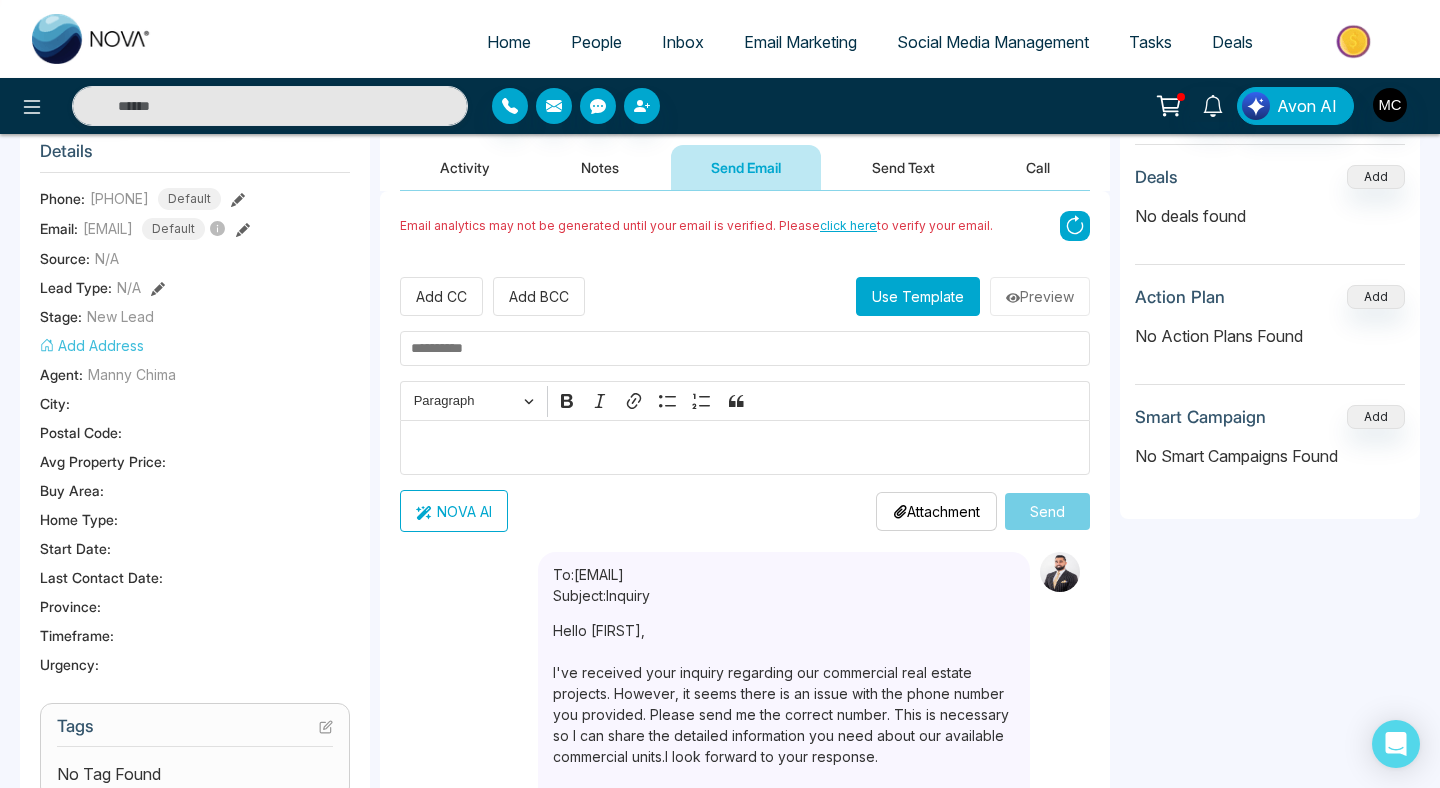 click on "click here" at bounding box center [848, 225] 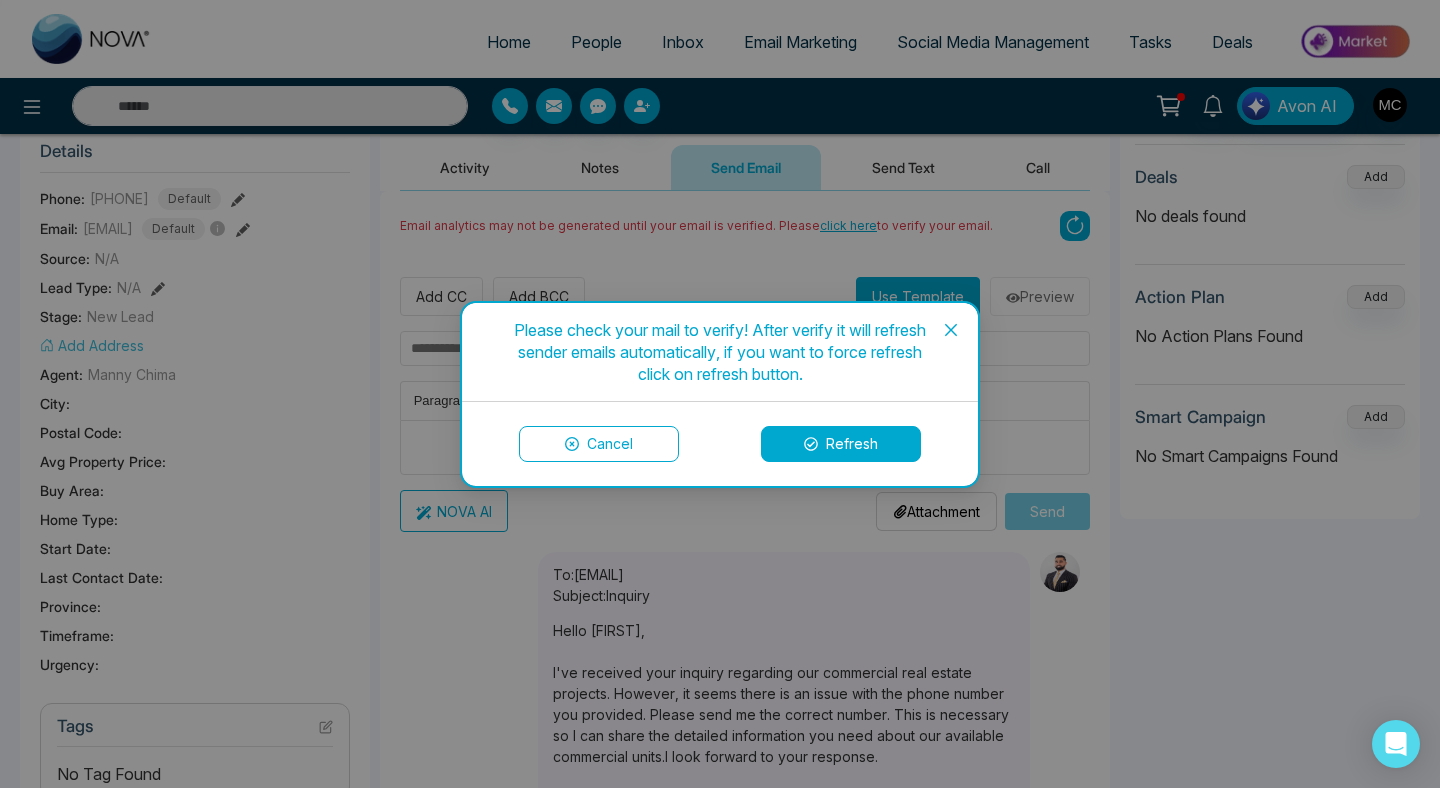 click on "Refresh" at bounding box center (841, 444) 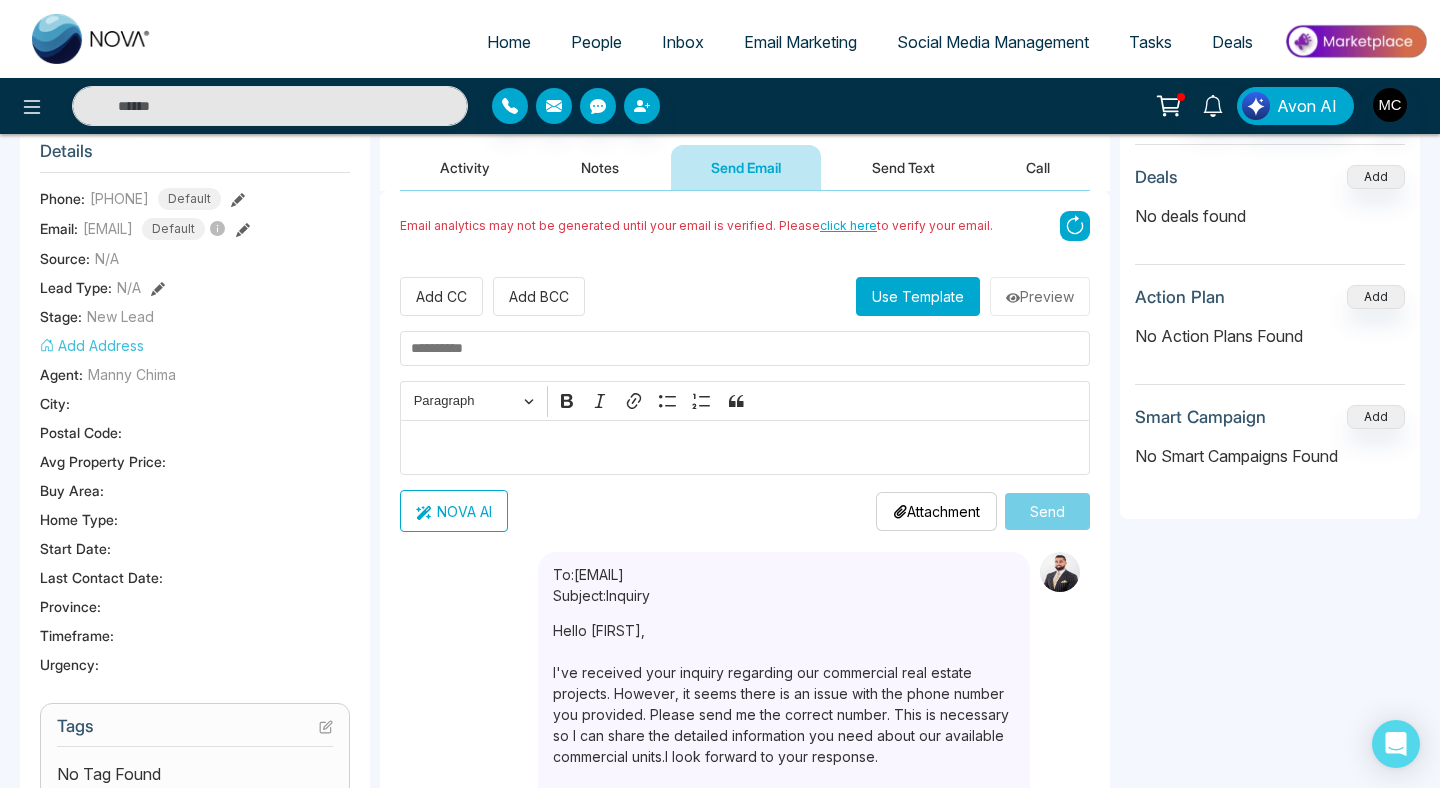 click on "click here" at bounding box center (848, 225) 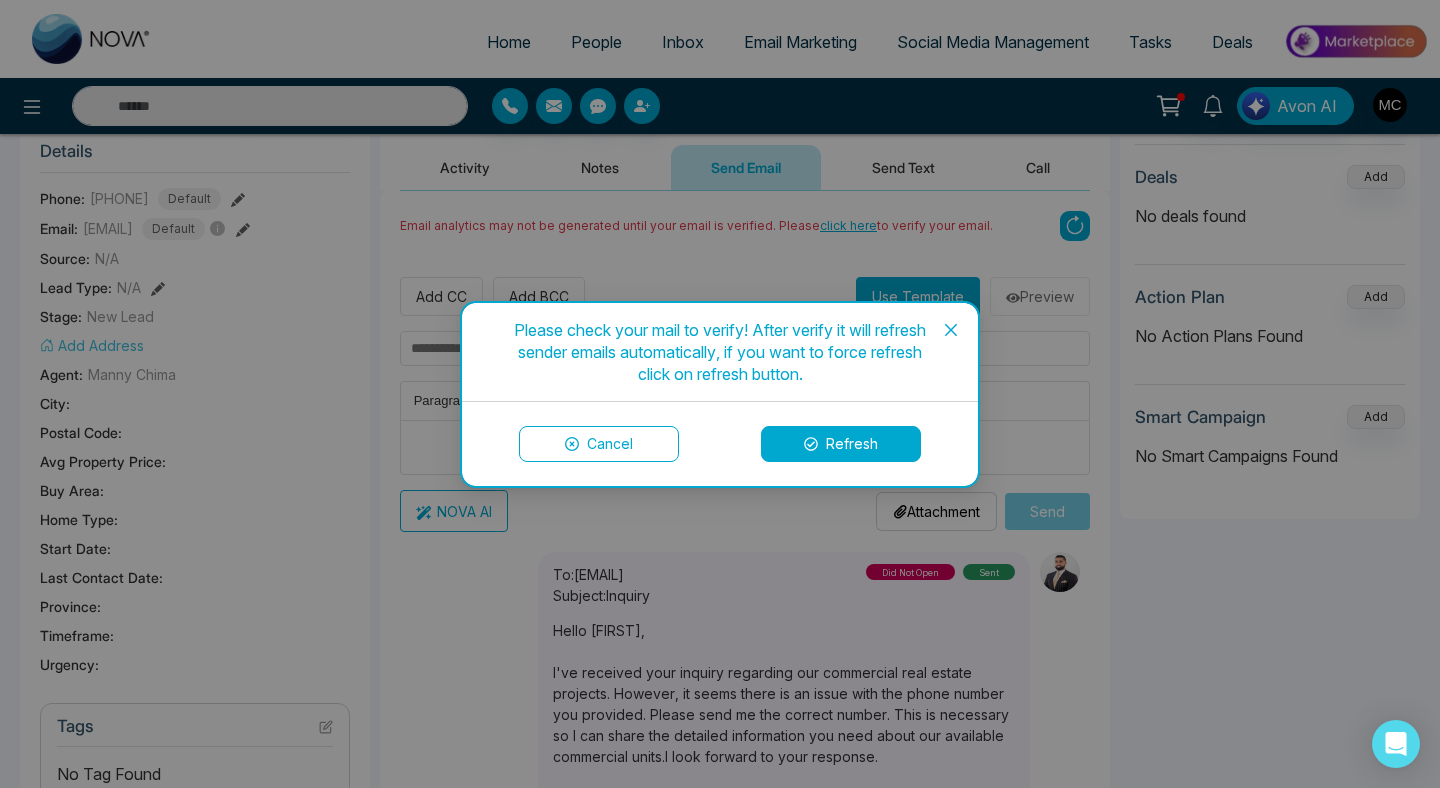 click on "Cancel" at bounding box center [599, 444] 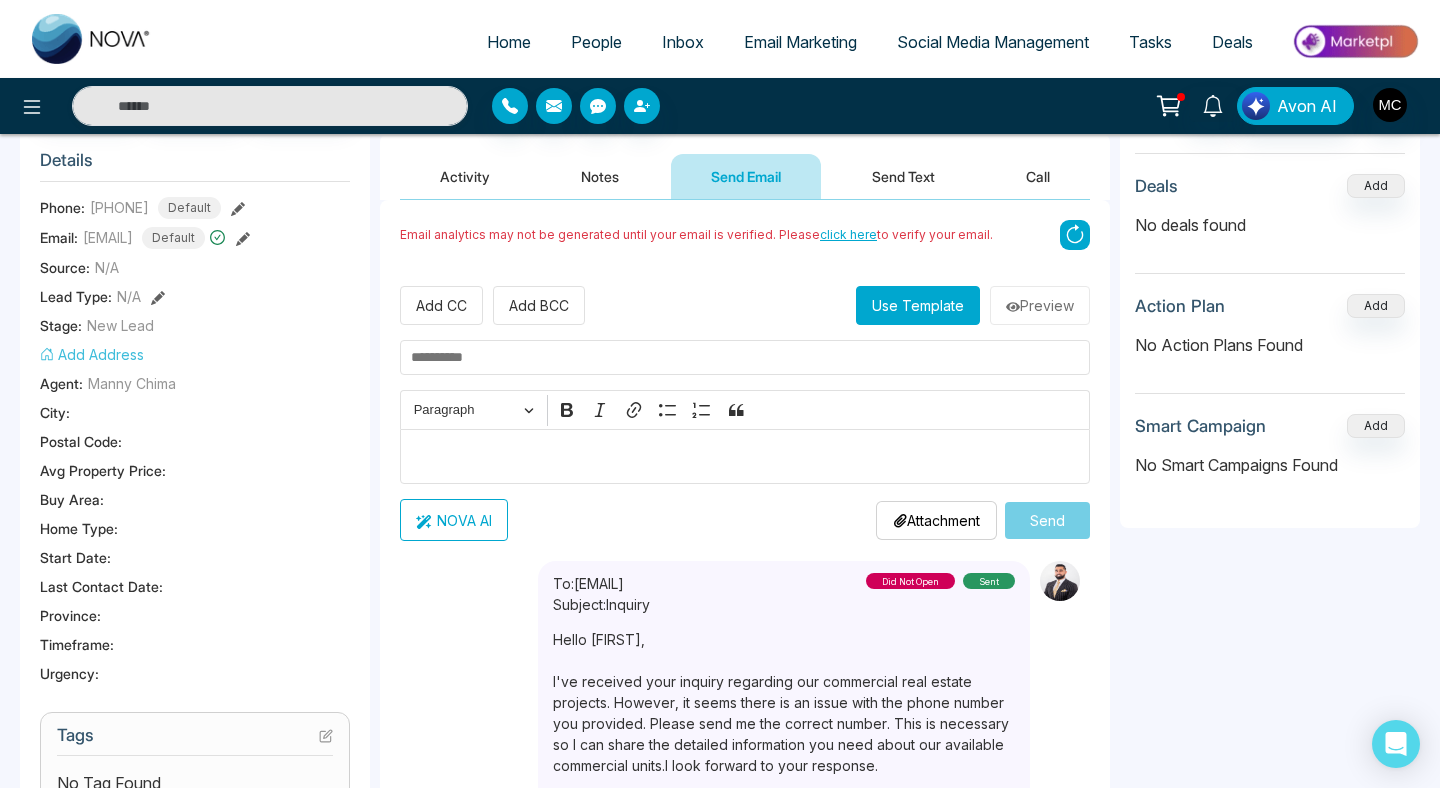 scroll, scrollTop: 399, scrollLeft: 0, axis: vertical 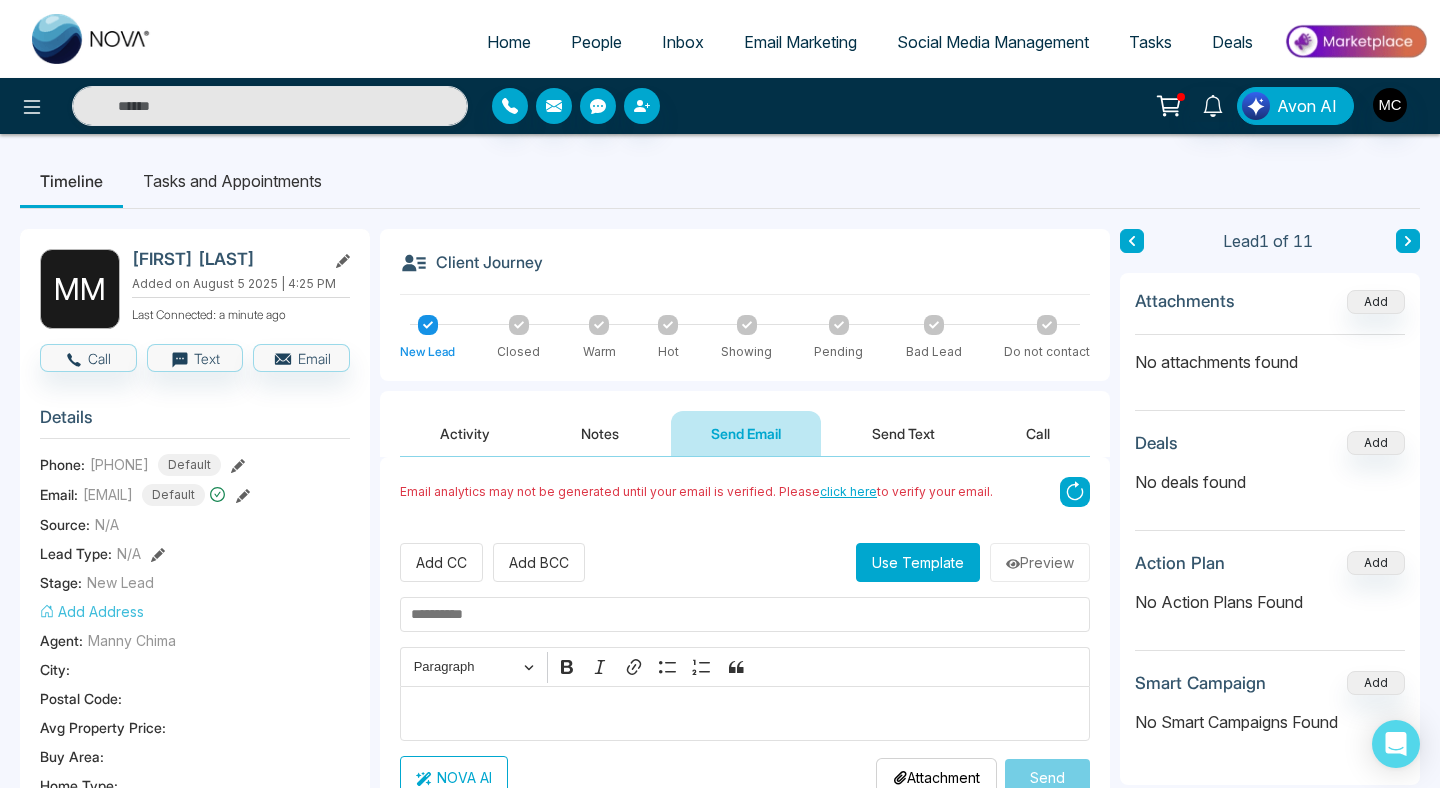 click on "Home" at bounding box center (509, 42) 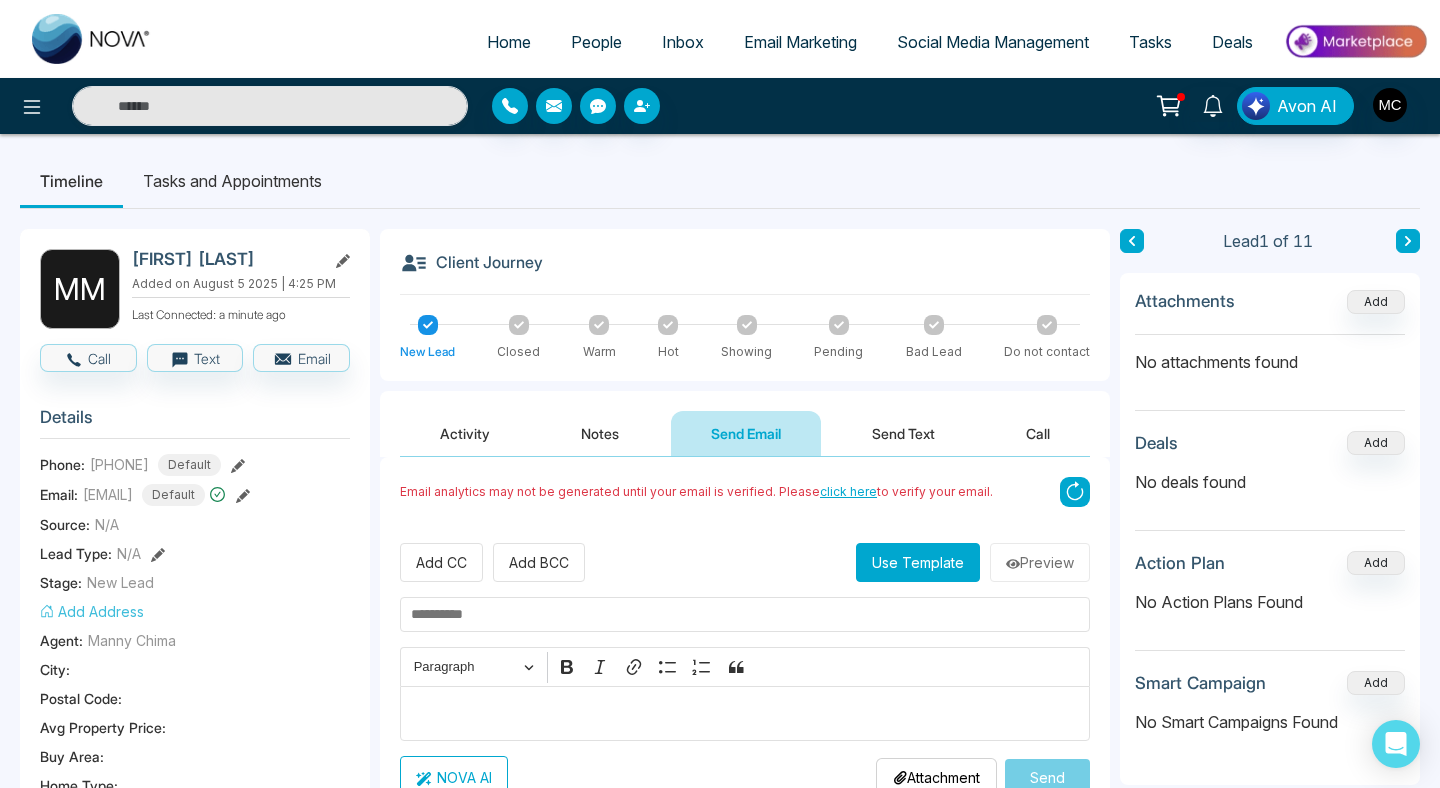 select on "*" 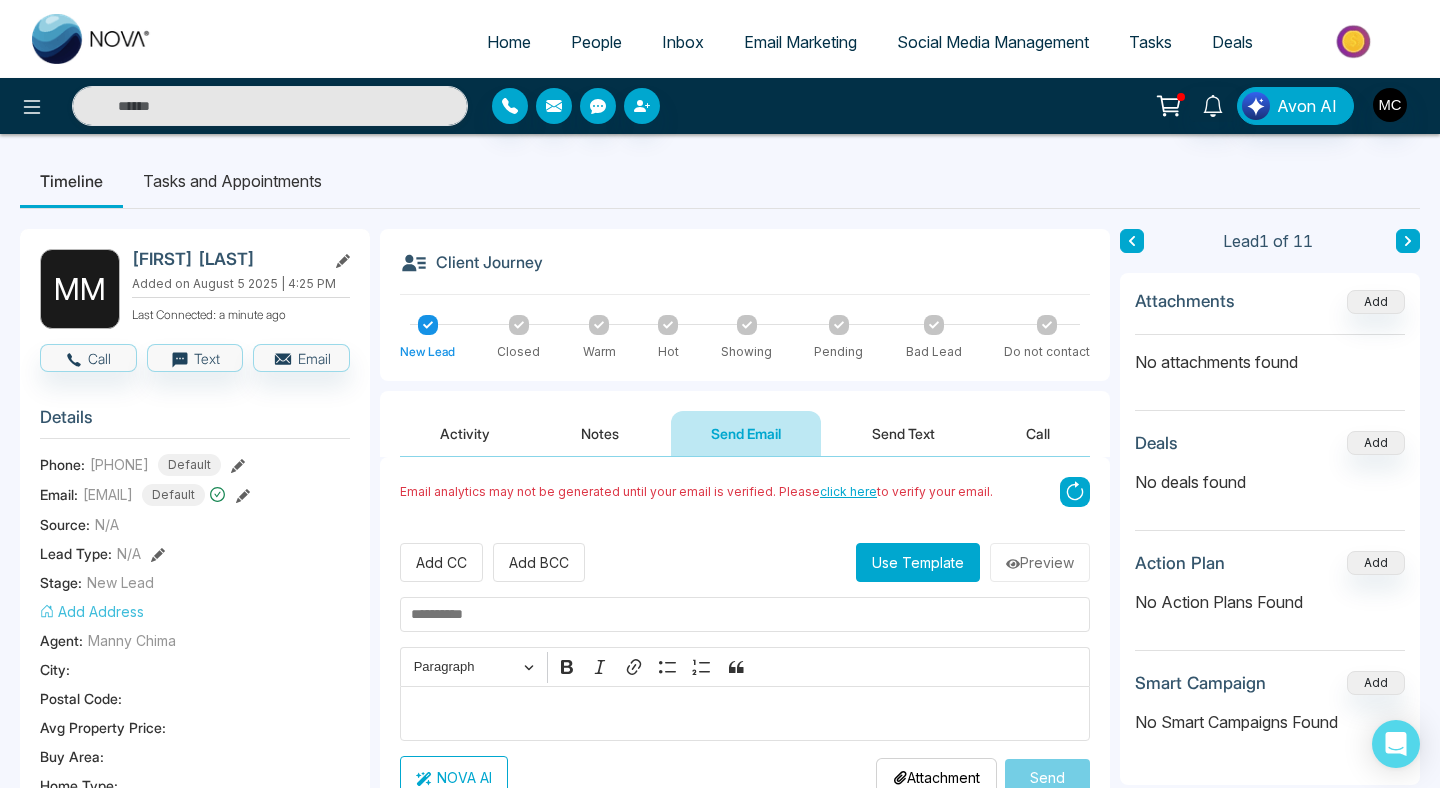 select on "*" 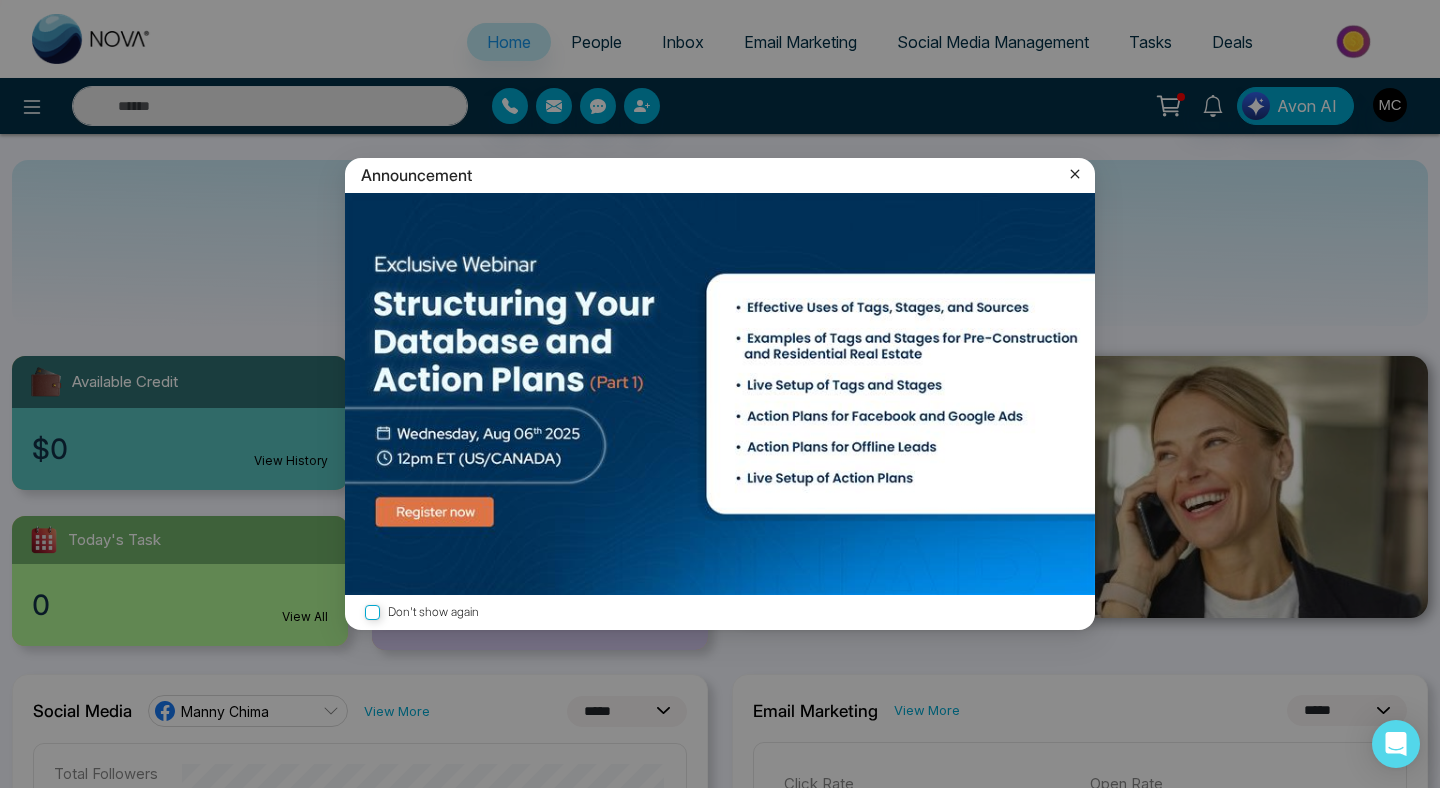 click 